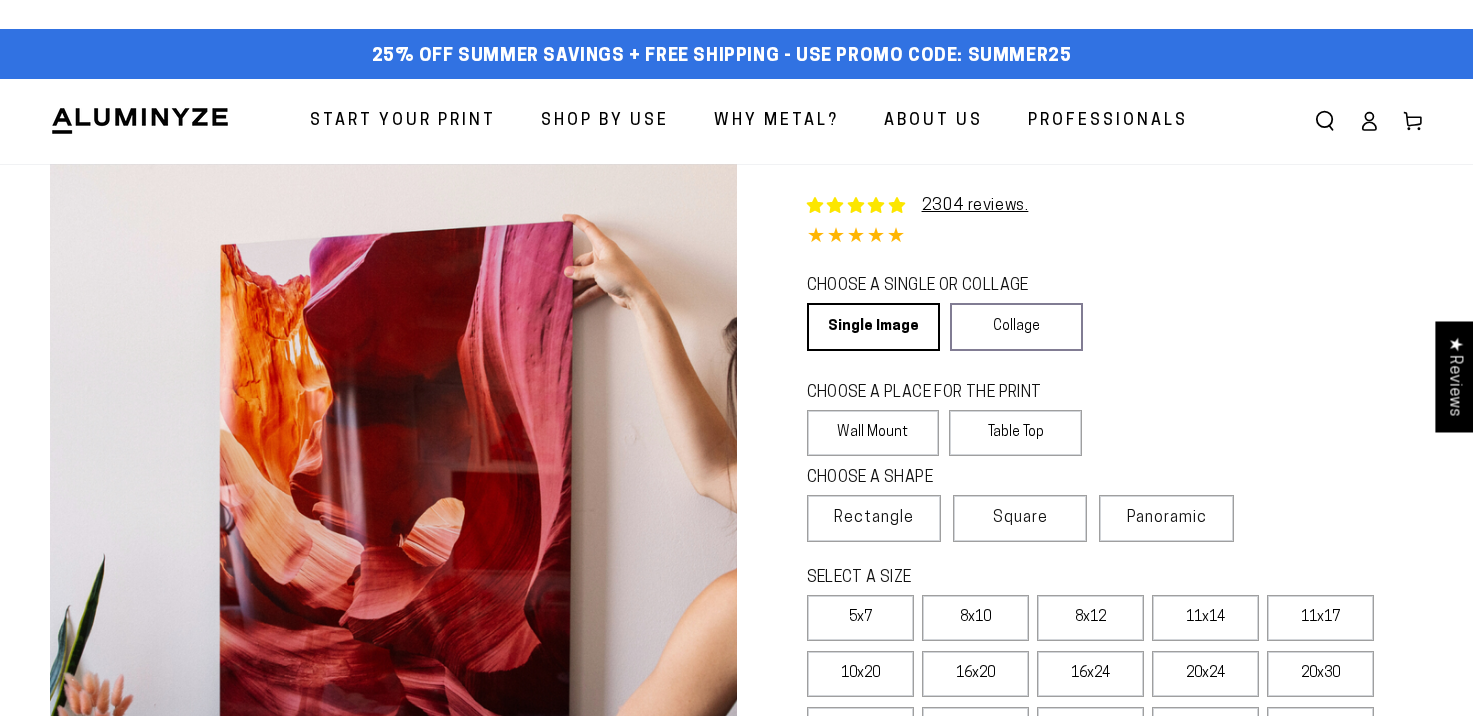 select on "**********" 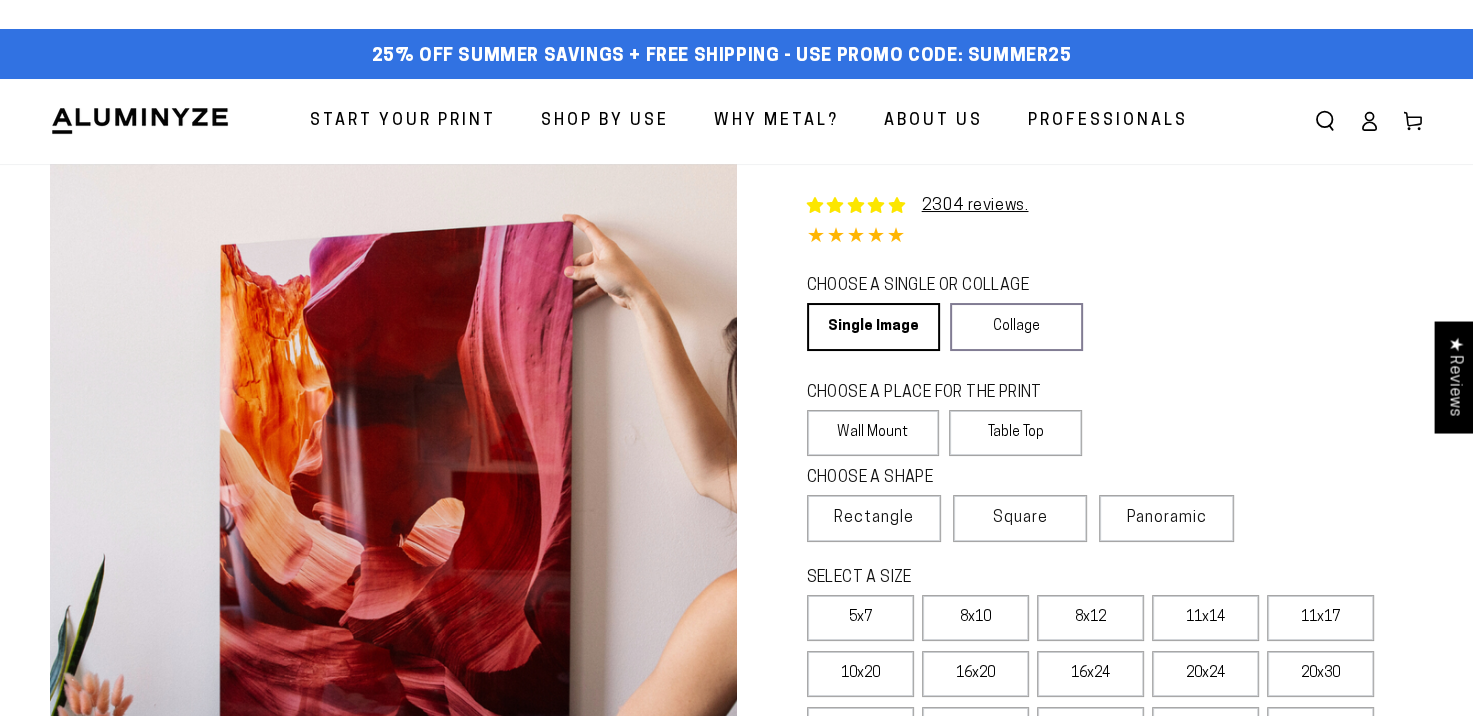 scroll, scrollTop: 0, scrollLeft: 0, axis: both 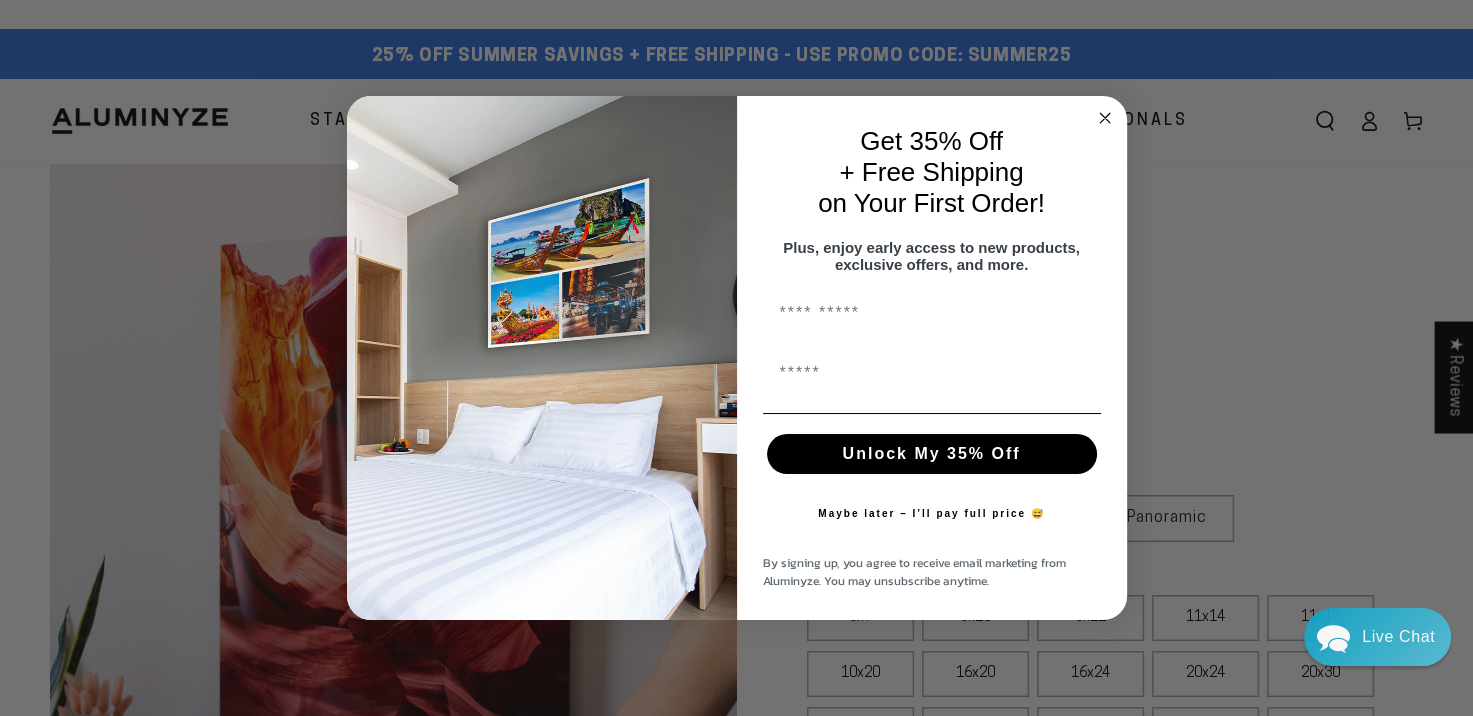 click 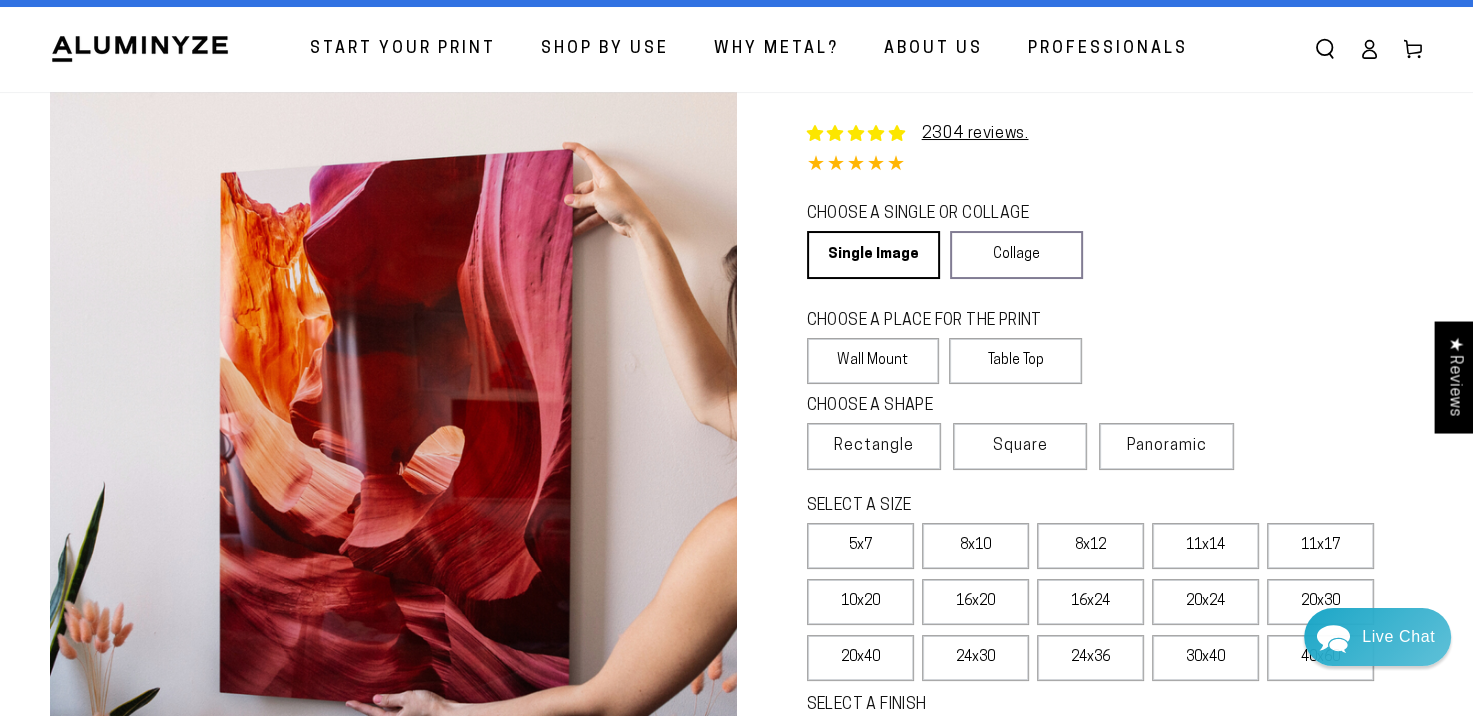 scroll, scrollTop: 132, scrollLeft: 0, axis: vertical 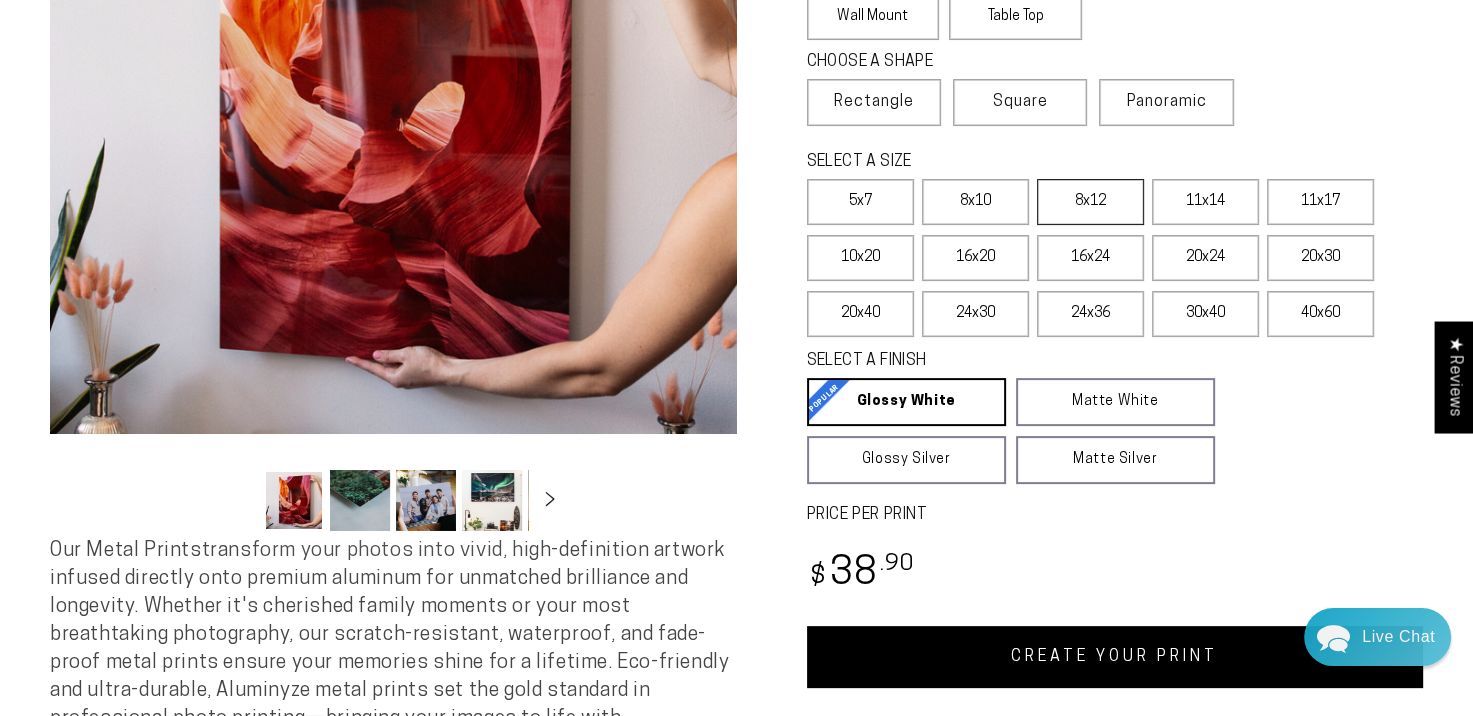 click on "8x12" at bounding box center (1090, 202) 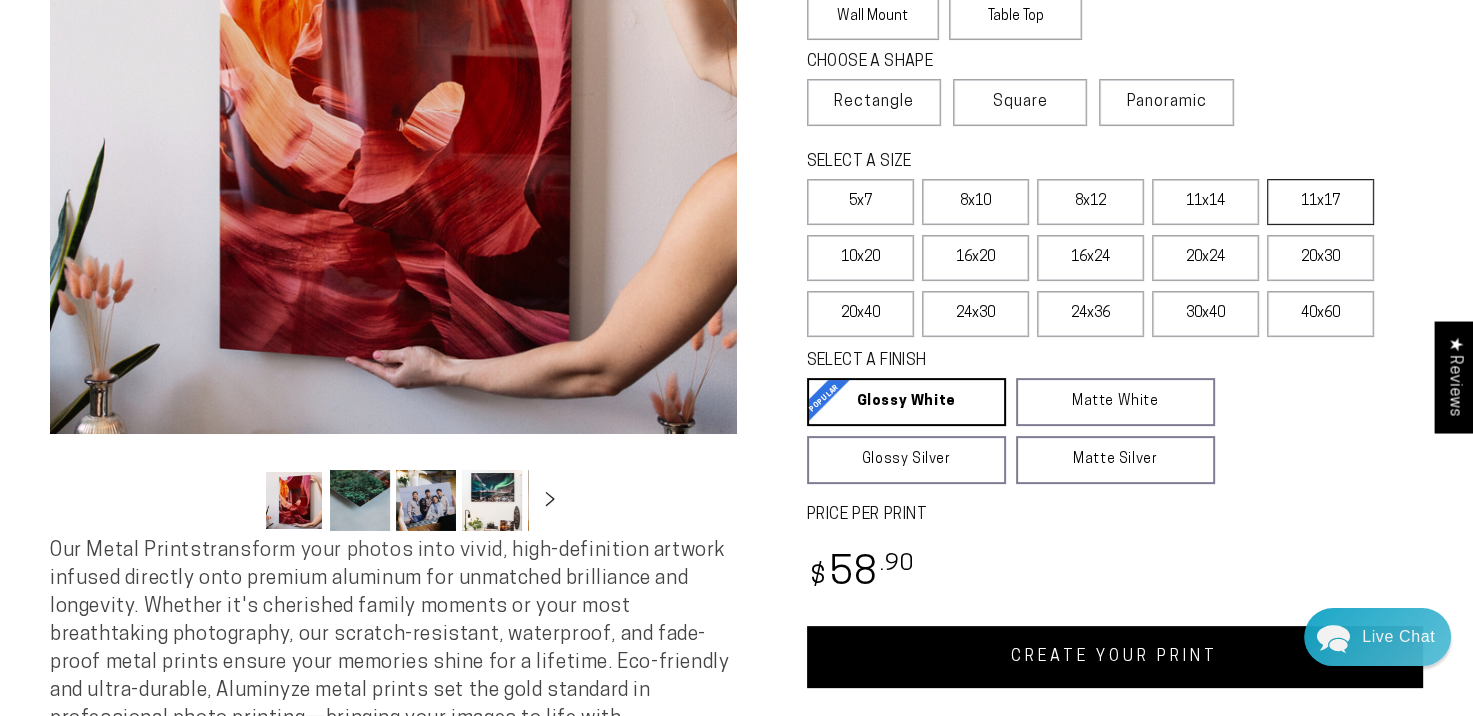 click on "11x17" at bounding box center (1320, 202) 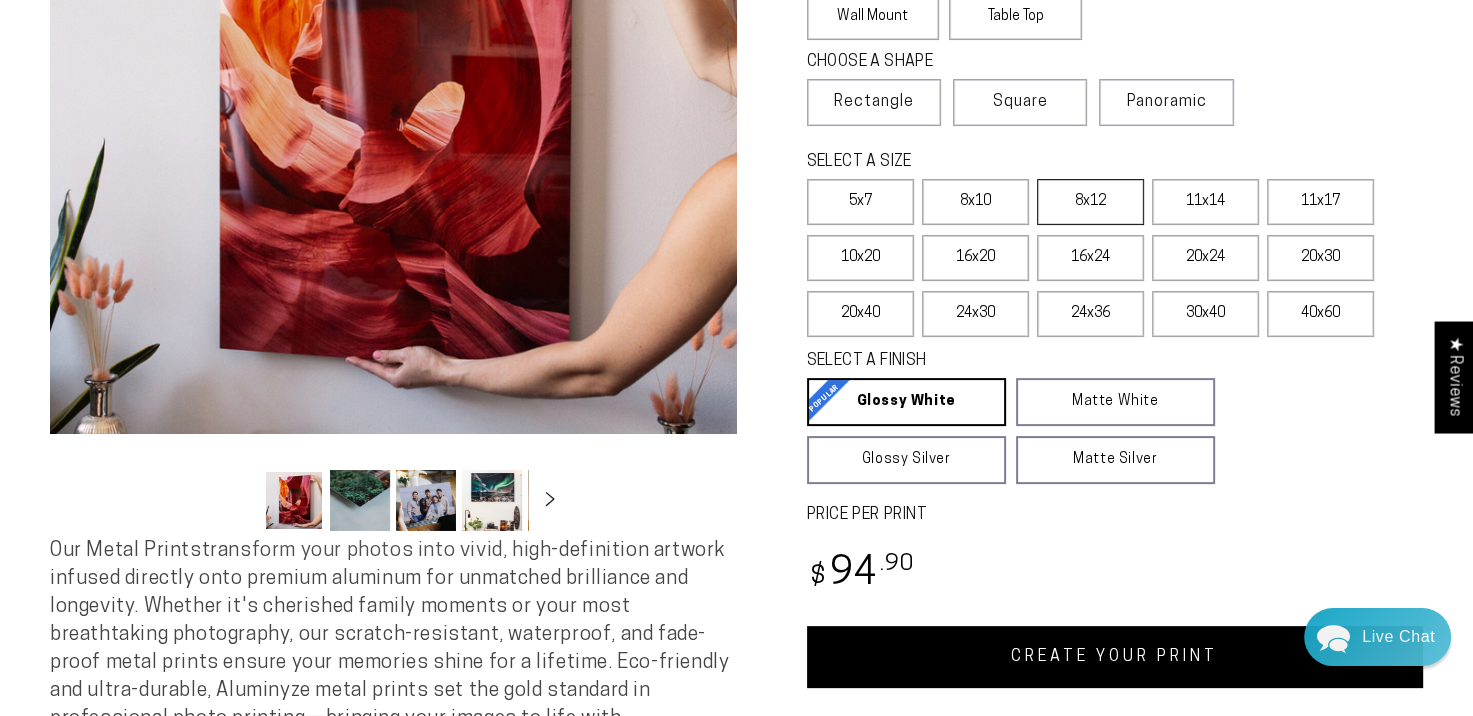 click on "8x12" at bounding box center (1090, 202) 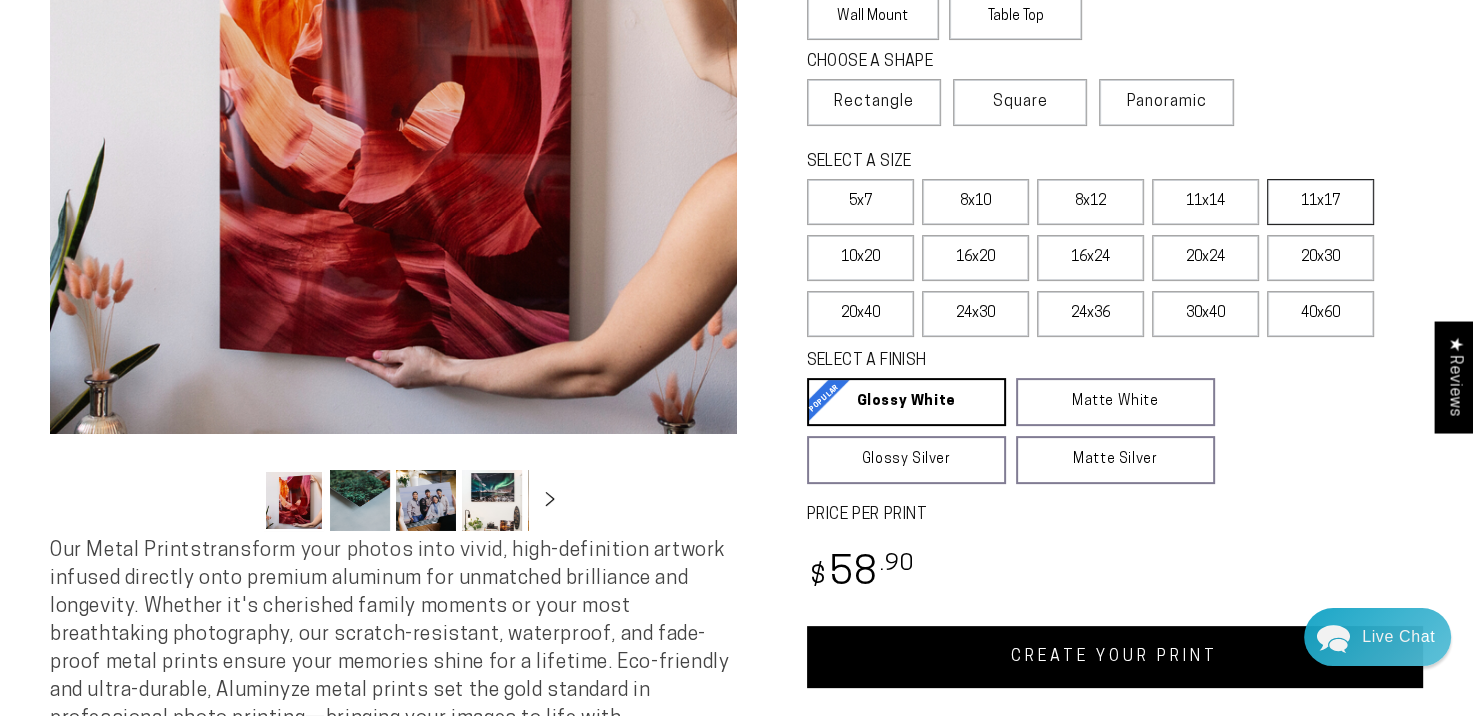 click on "11x17" at bounding box center (1320, 202) 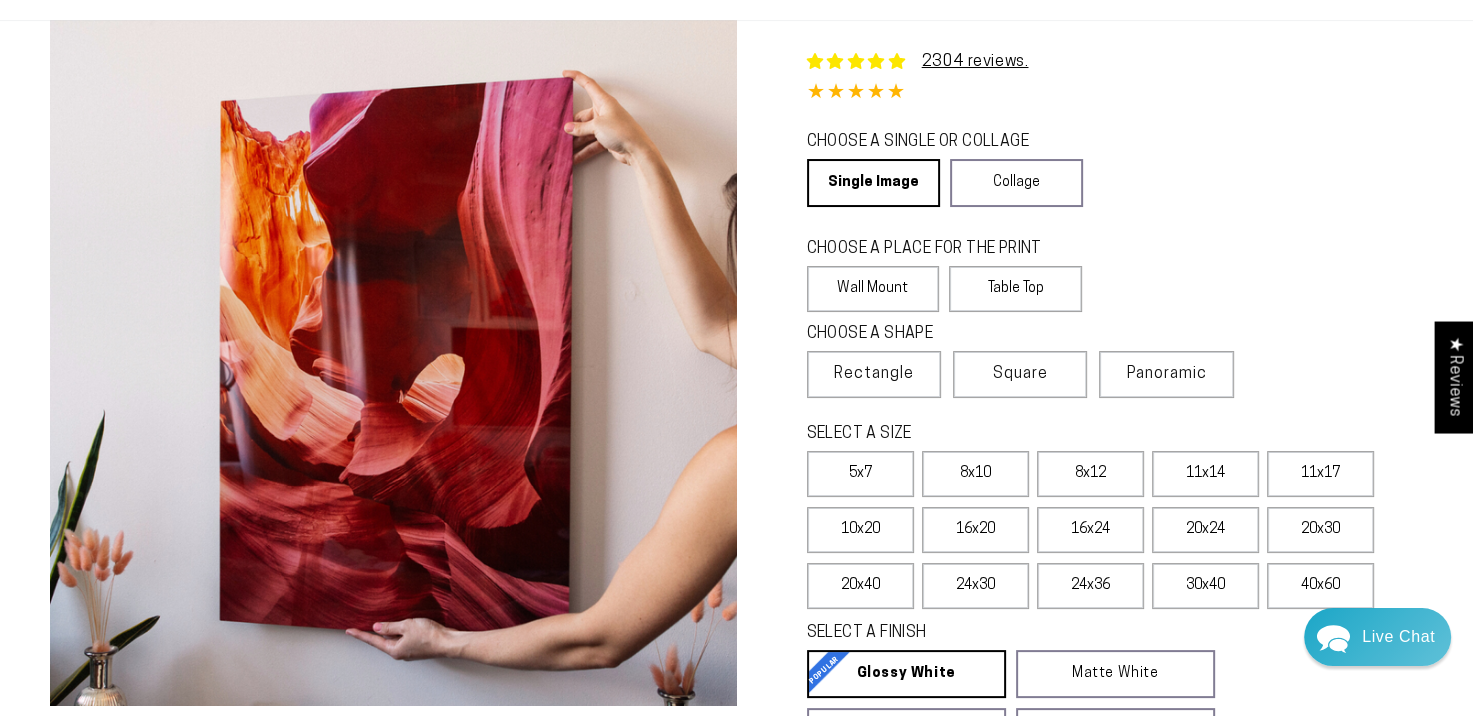 scroll, scrollTop: 0, scrollLeft: 0, axis: both 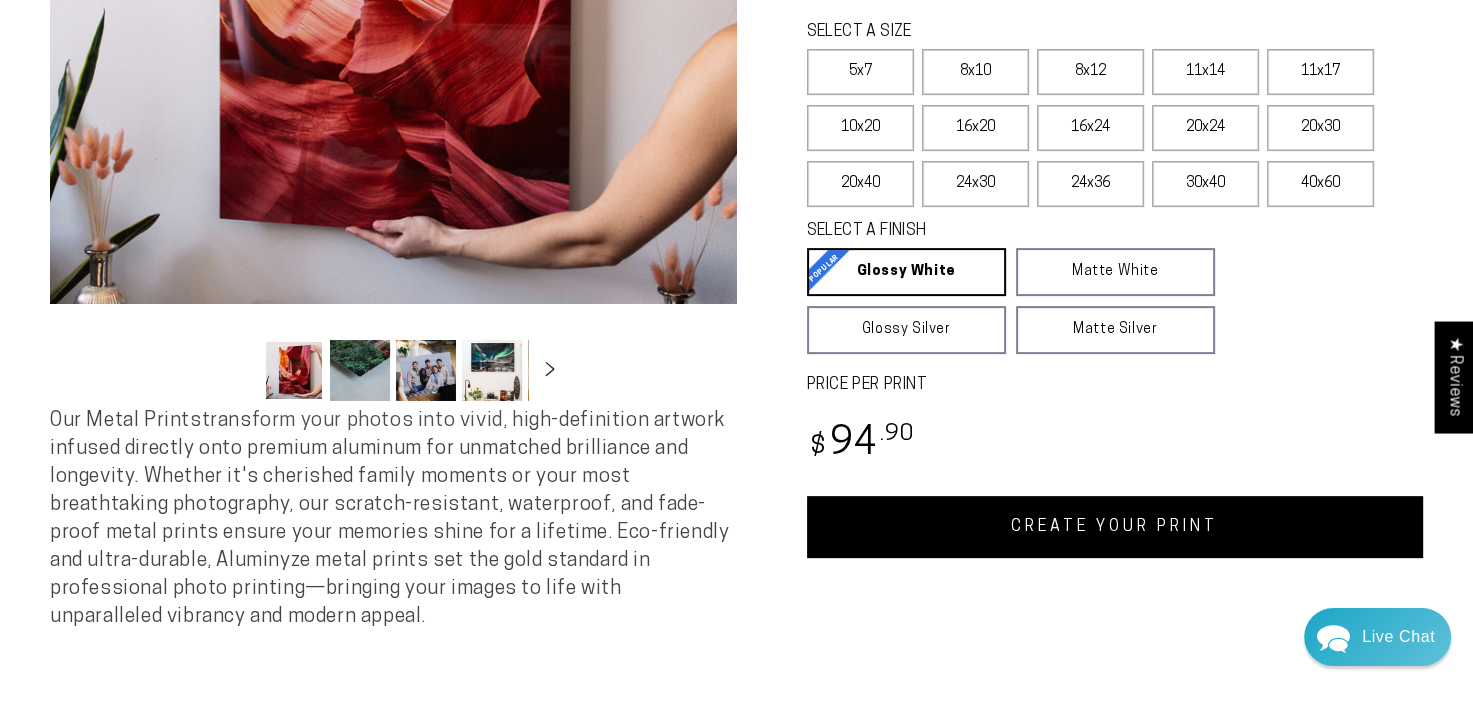 click on "CREATE YOUR PRINT" at bounding box center (1115, 527) 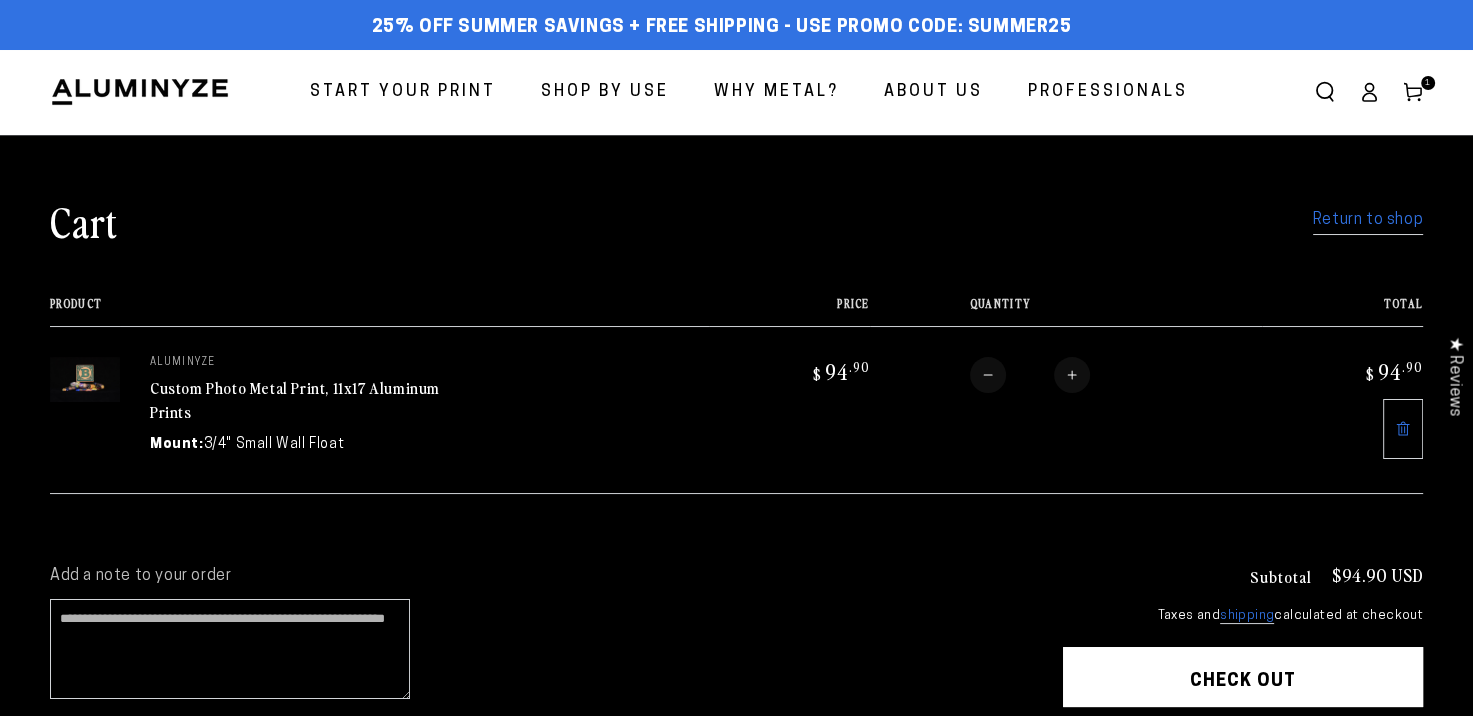 scroll, scrollTop: 0, scrollLeft: 0, axis: both 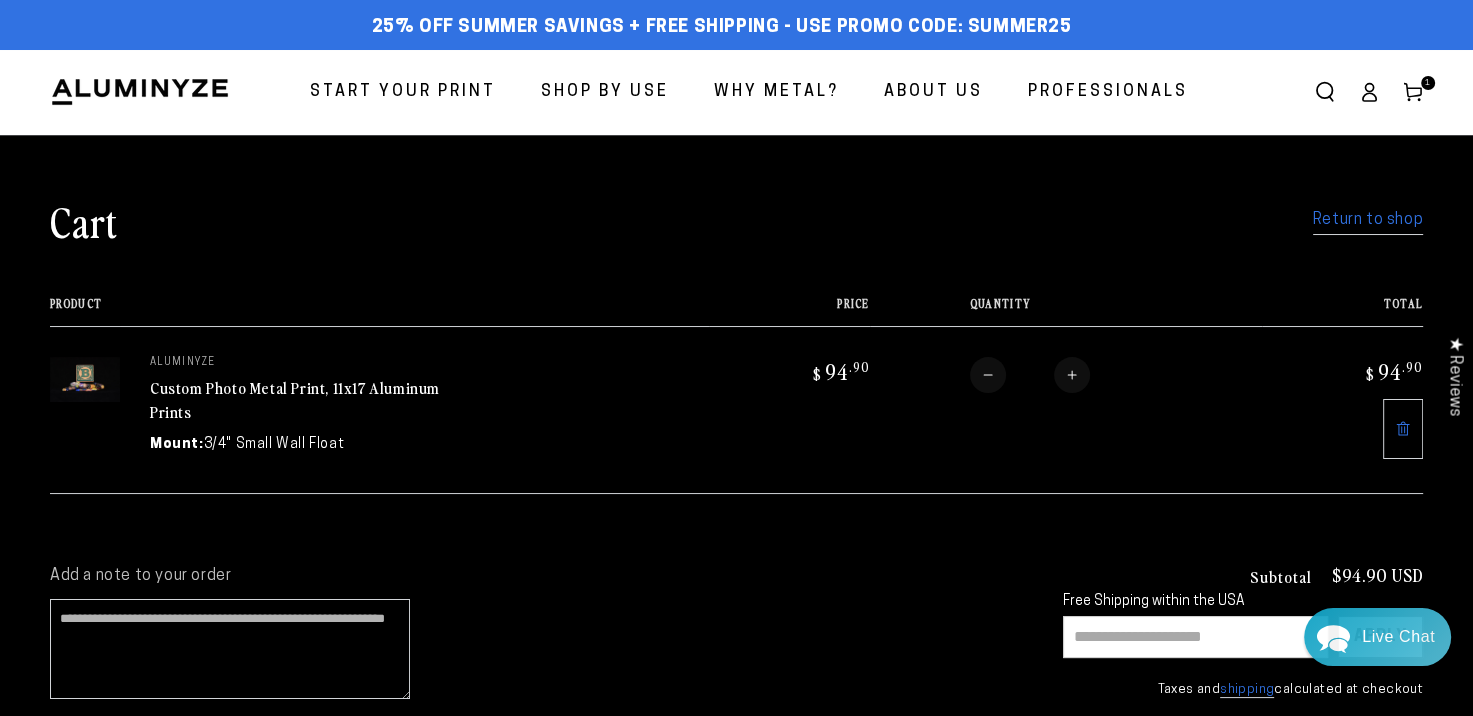 click on "Return to shop" at bounding box center (1368, 220) 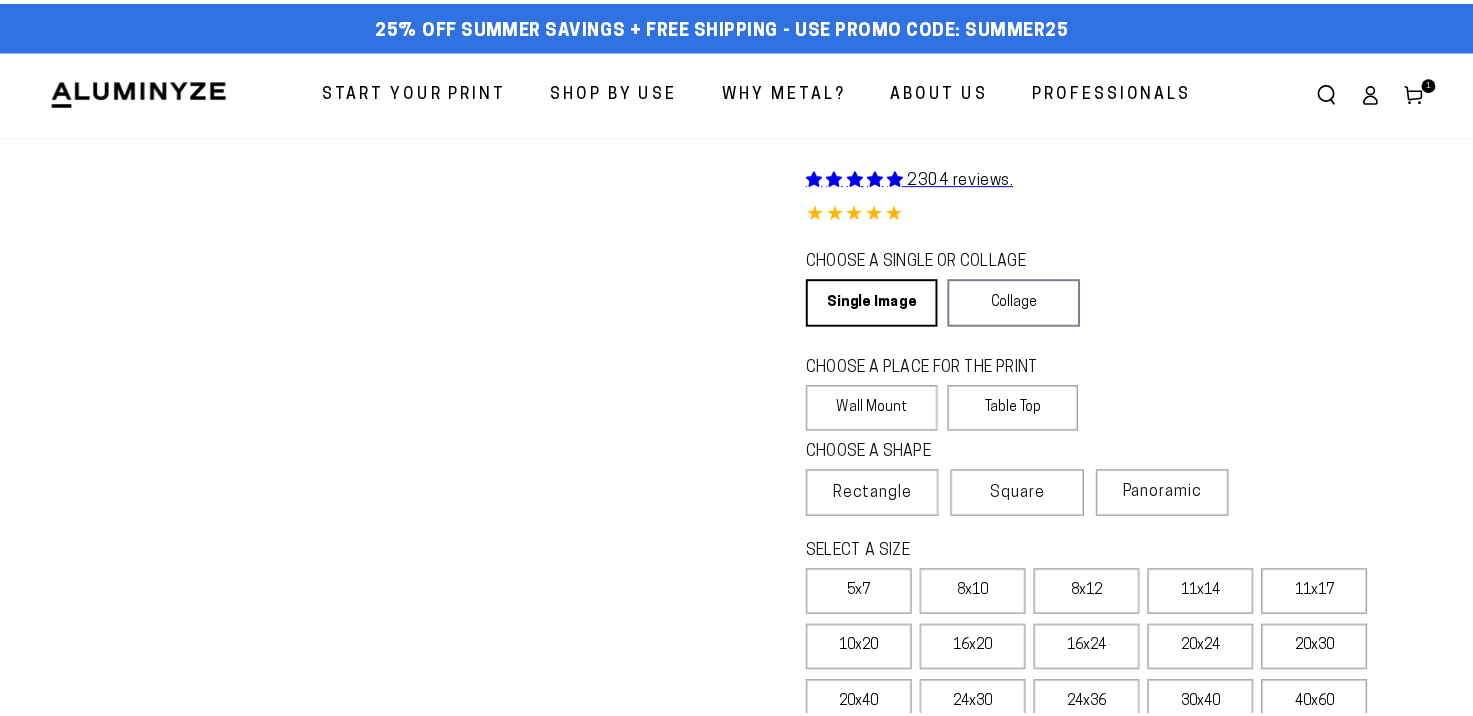 scroll, scrollTop: 0, scrollLeft: 0, axis: both 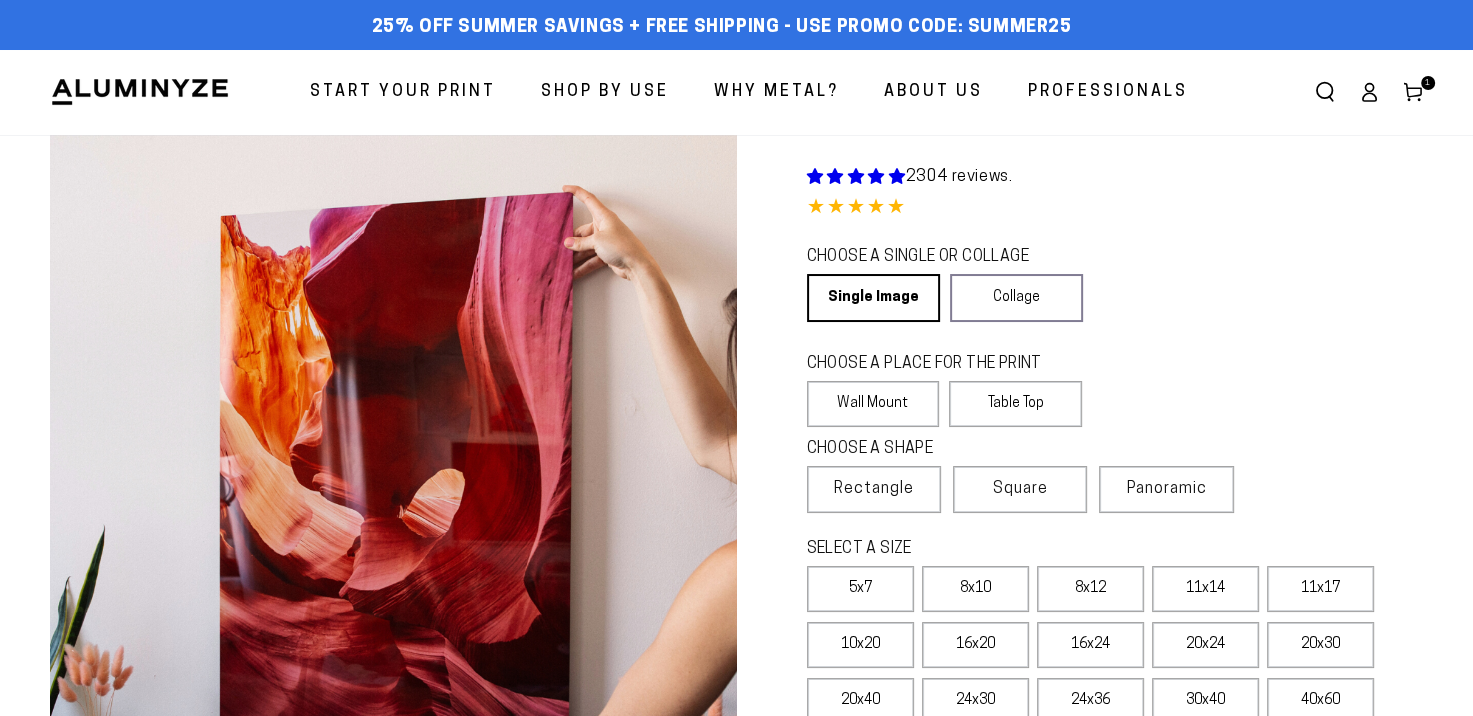 select on "**********" 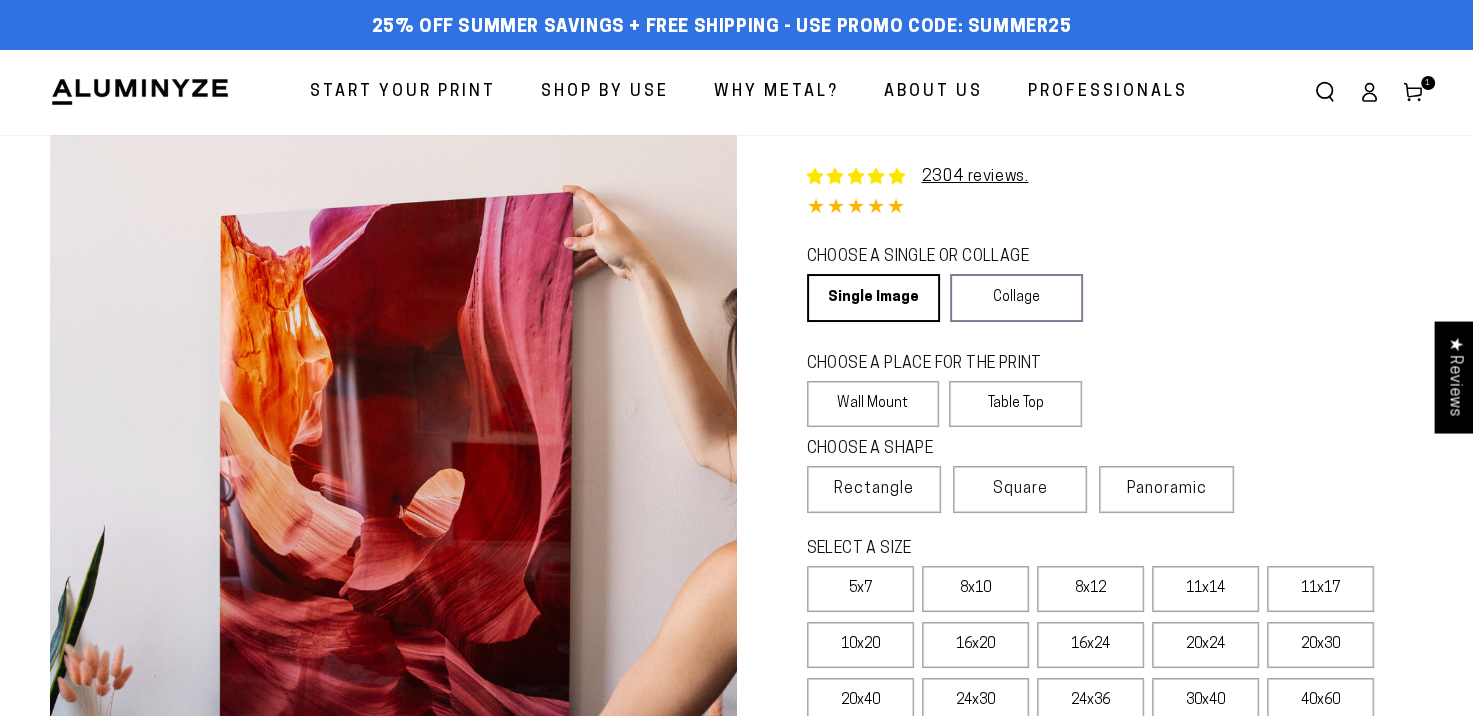 scroll, scrollTop: 0, scrollLeft: 0, axis: both 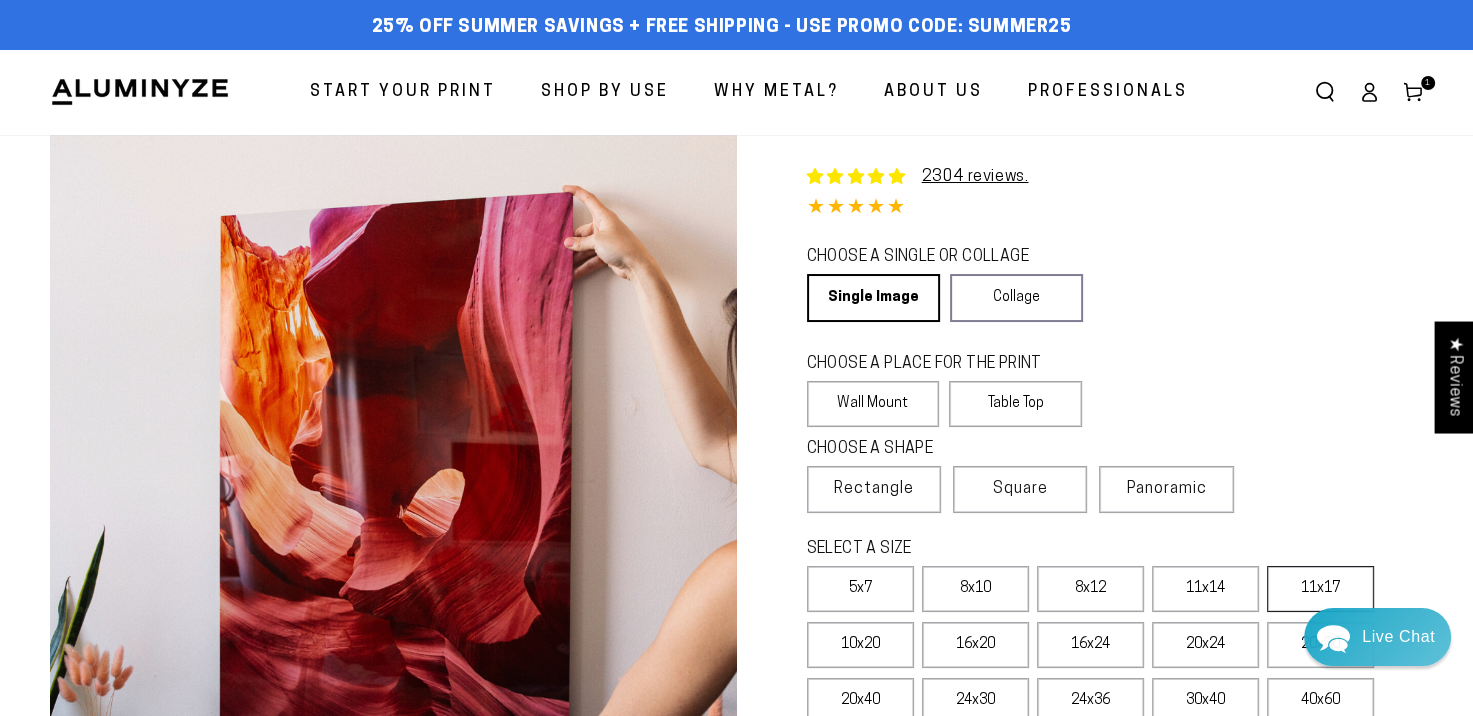 click on "11x17" at bounding box center [1320, 589] 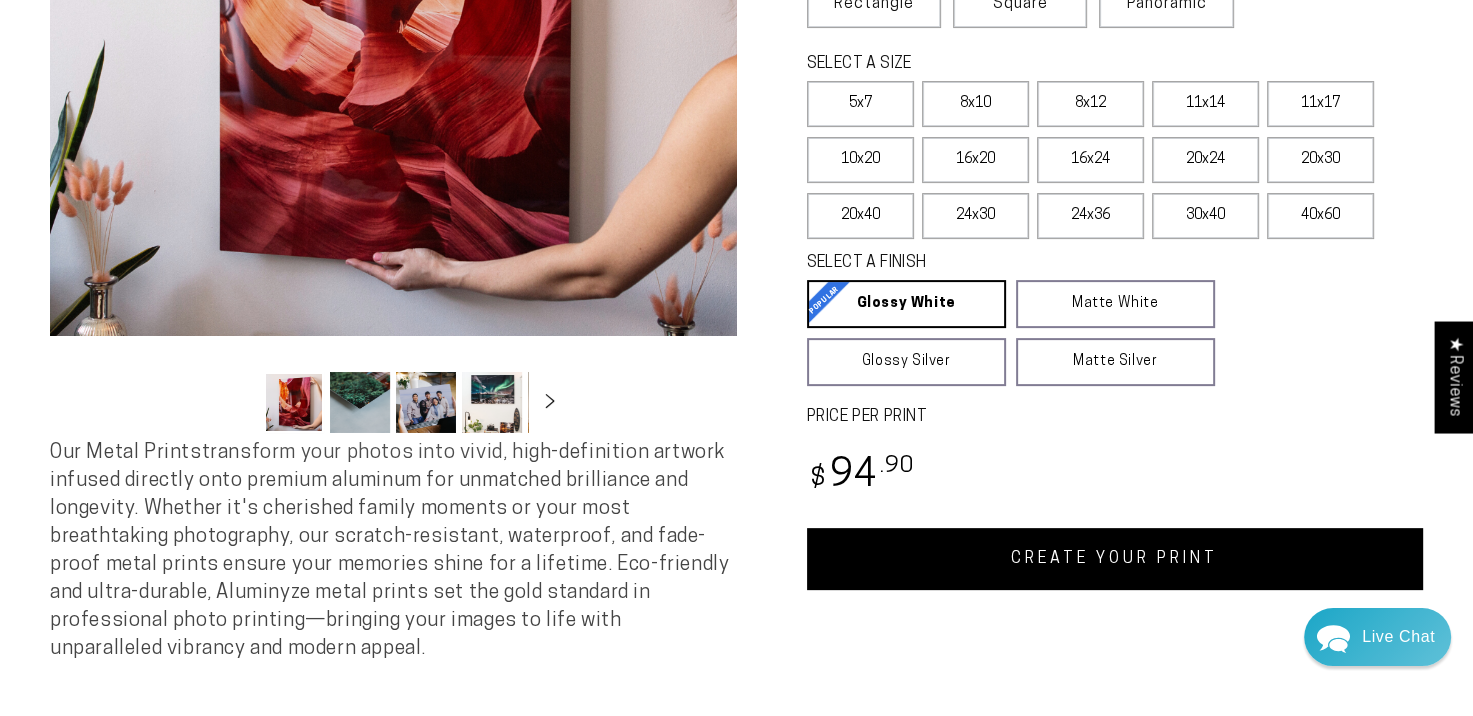 scroll, scrollTop: 509, scrollLeft: 0, axis: vertical 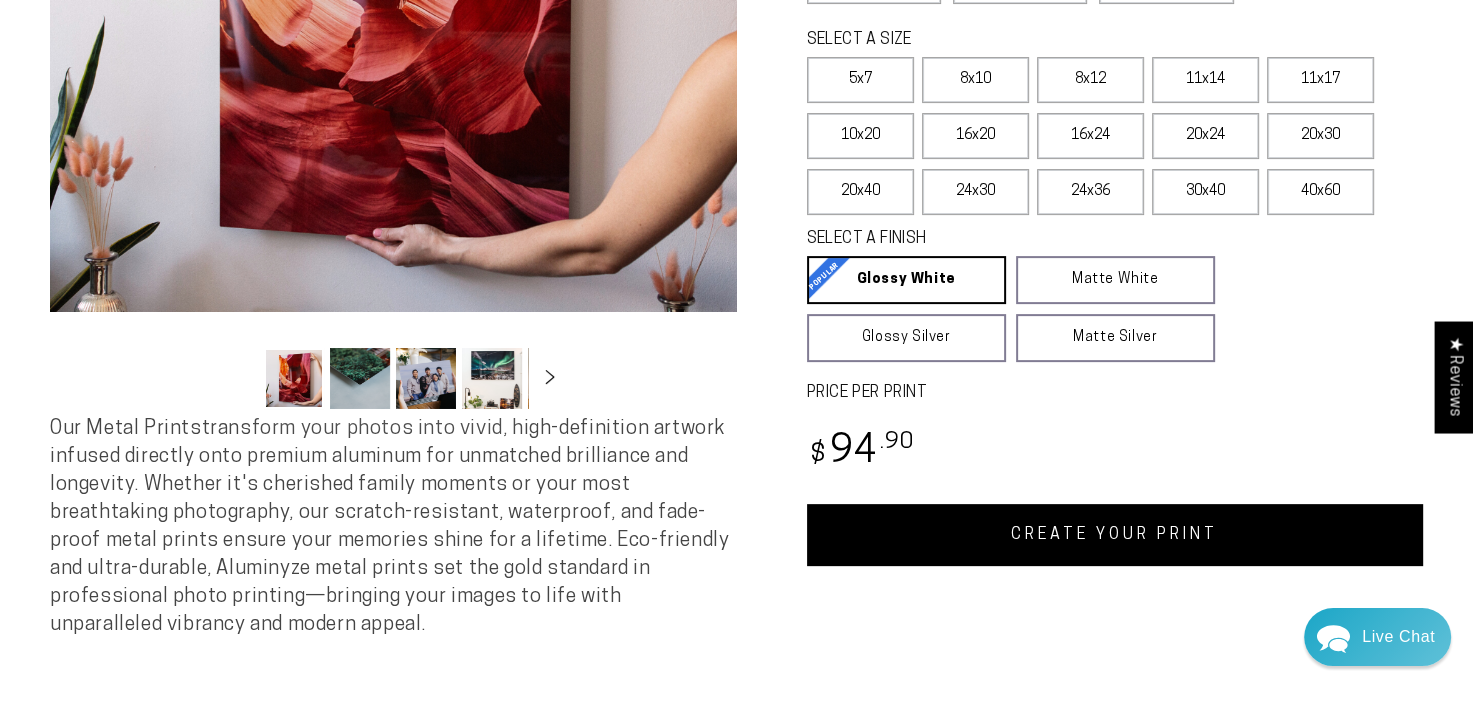 click on "CREATE YOUR PRINT" at bounding box center [1115, 535] 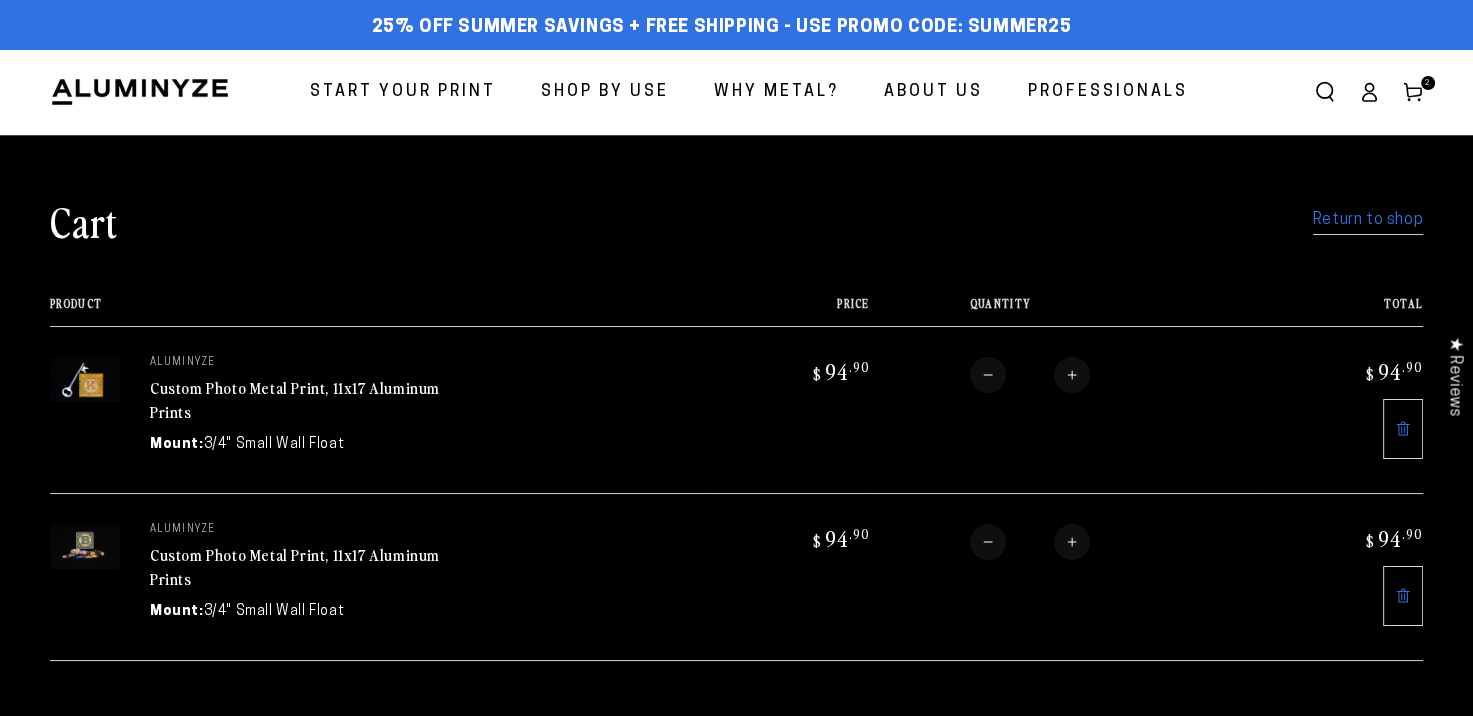 scroll, scrollTop: 0, scrollLeft: 0, axis: both 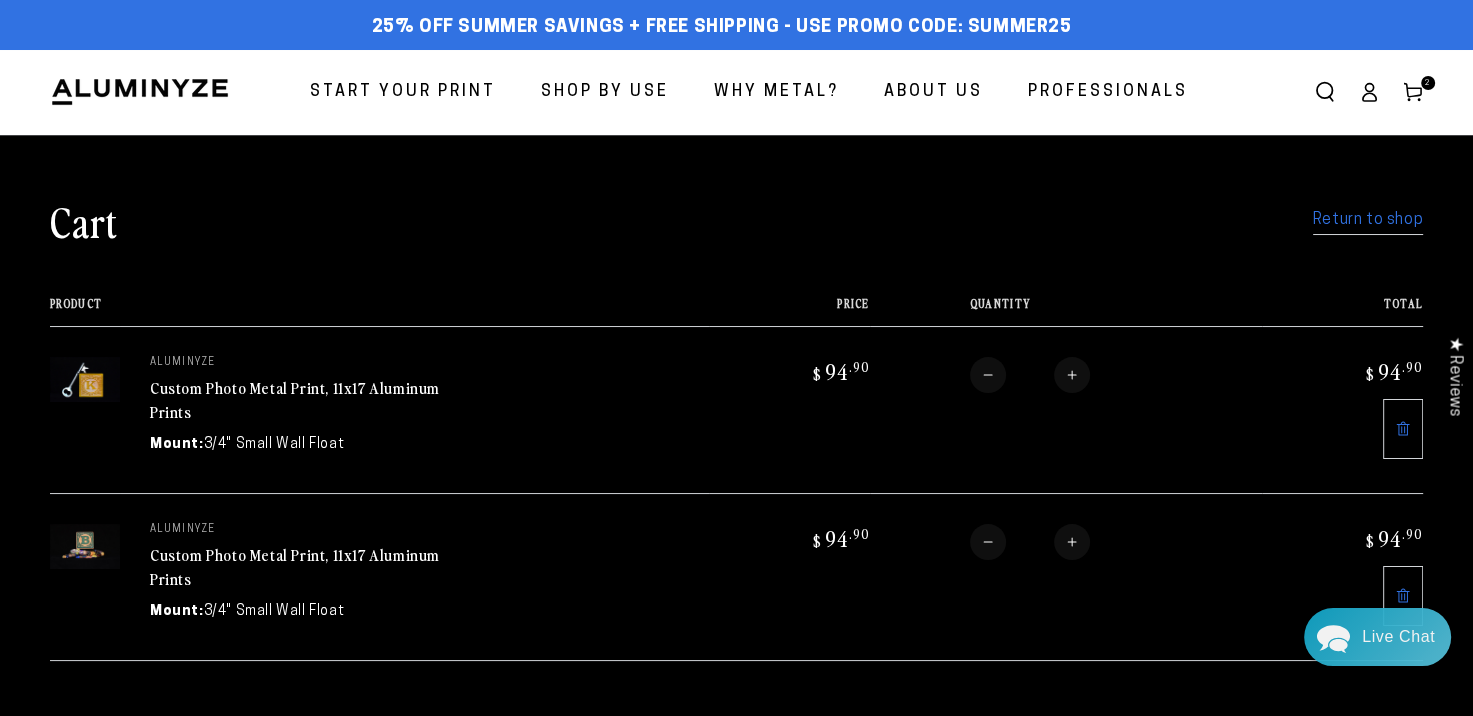 click on "Return to shop" at bounding box center (1368, 220) 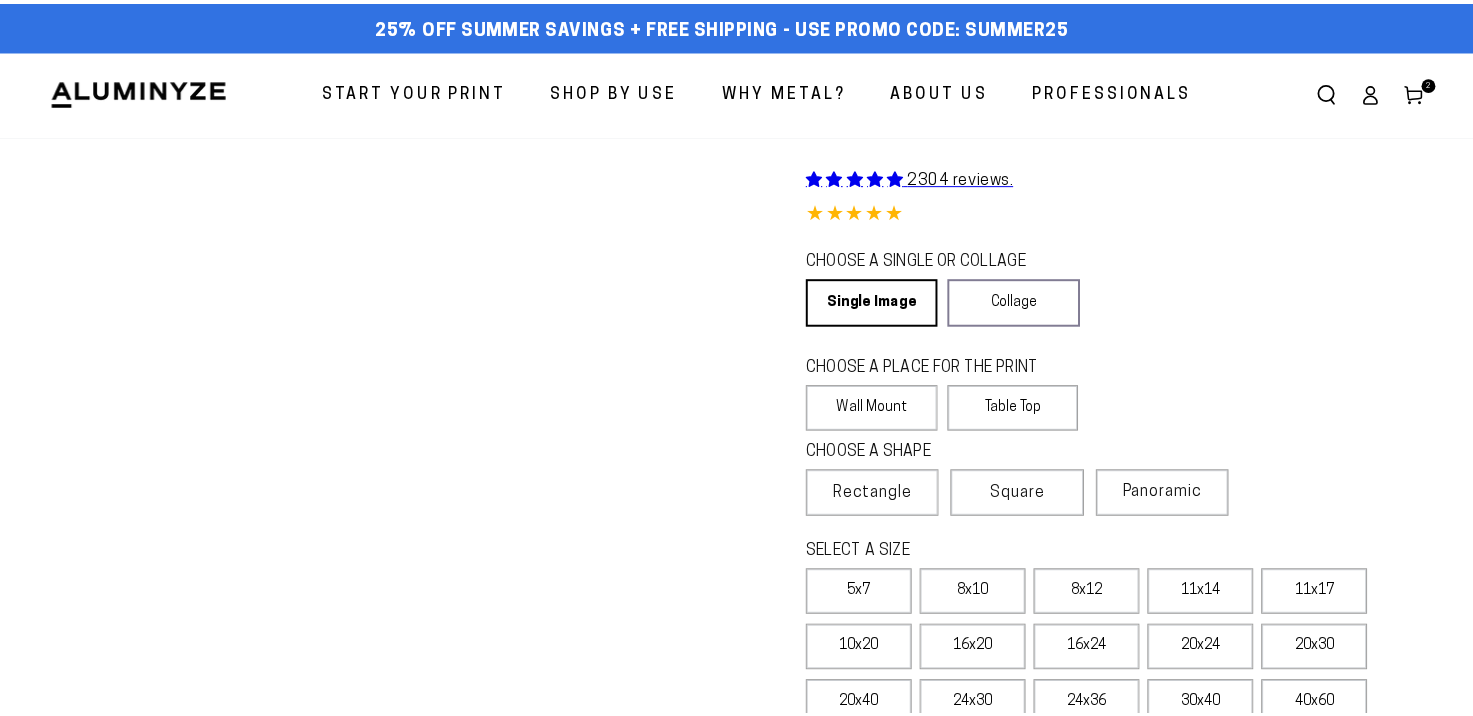 scroll, scrollTop: 0, scrollLeft: 0, axis: both 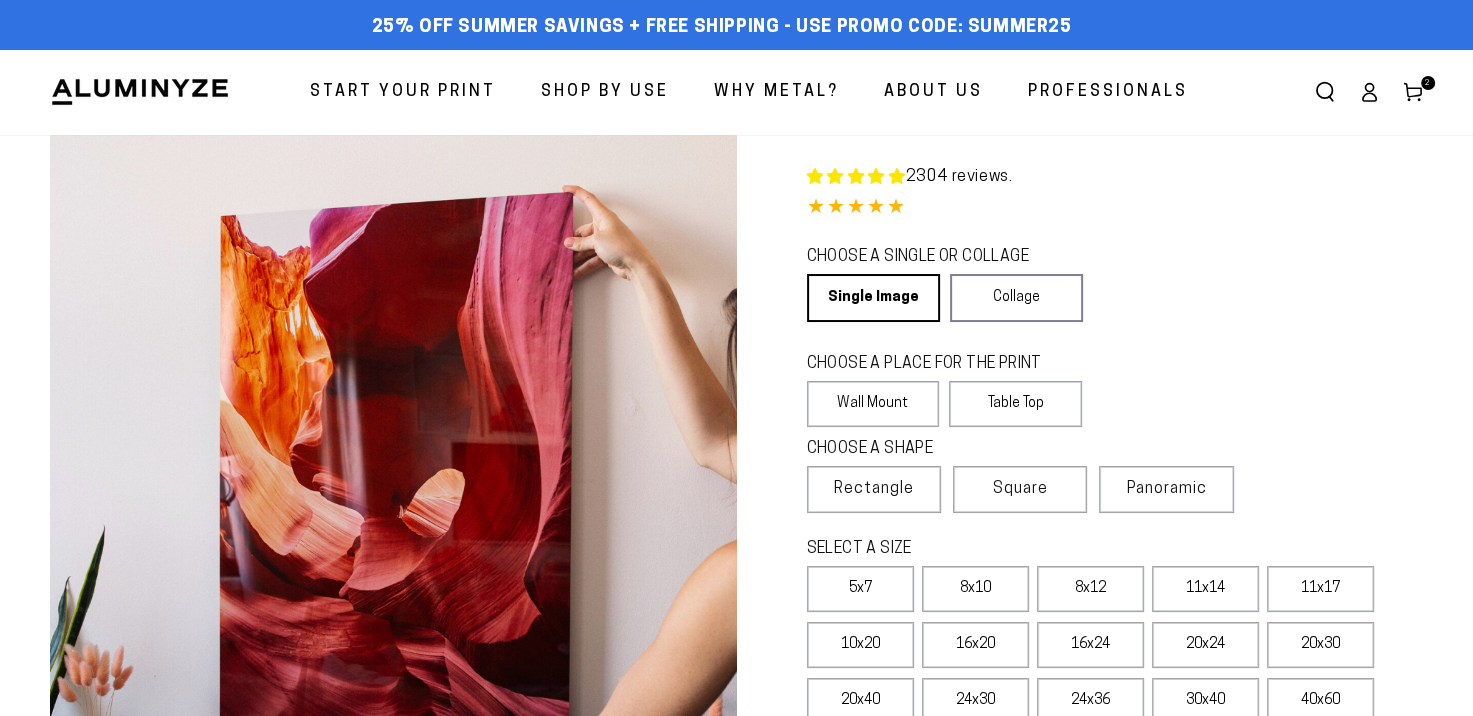 select on "**********" 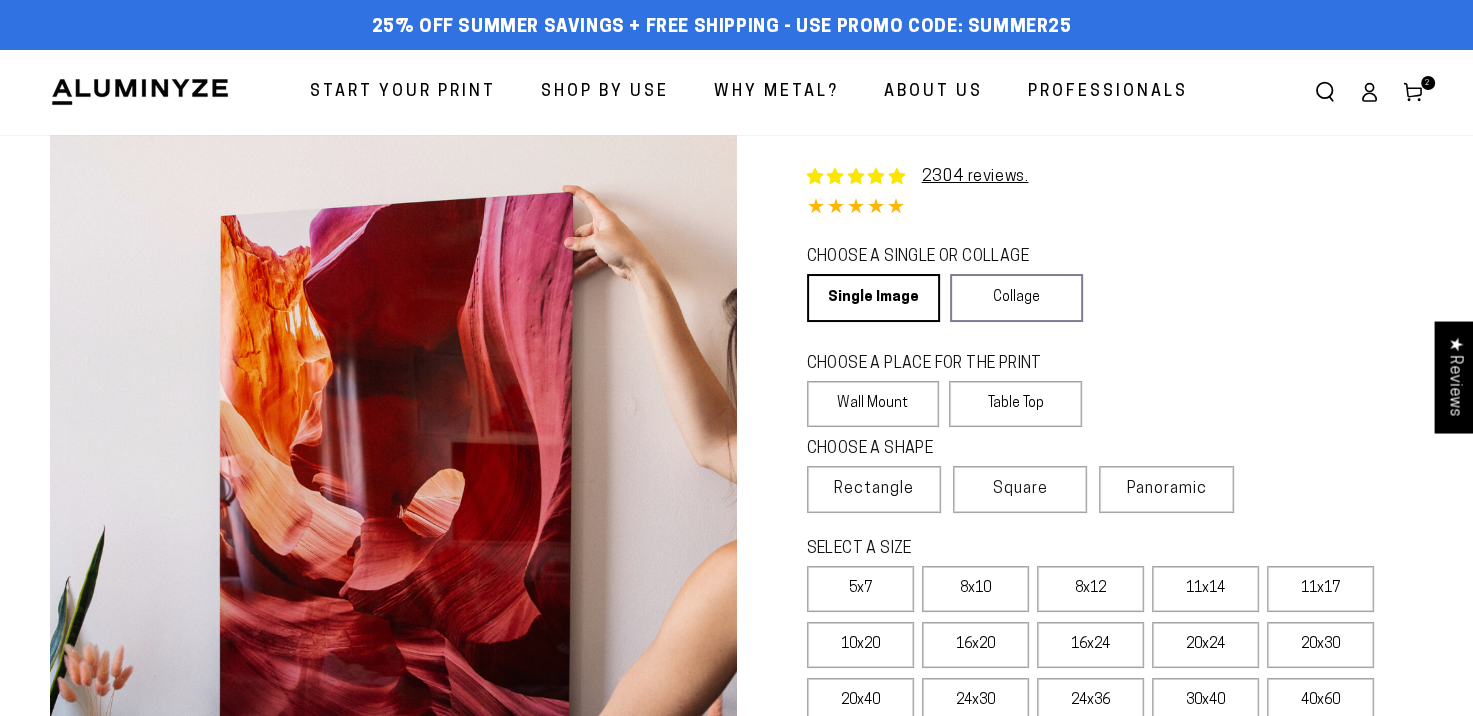 scroll, scrollTop: 0, scrollLeft: 0, axis: both 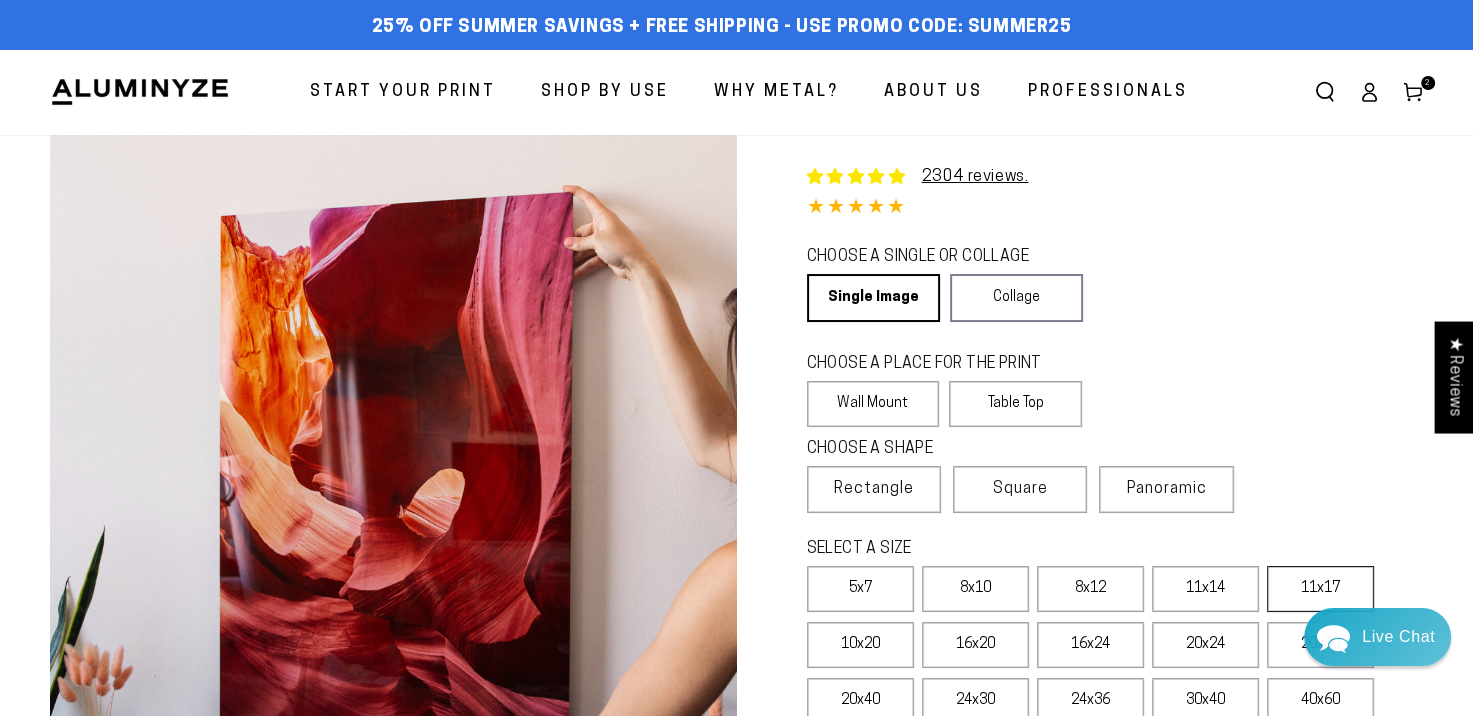 click on "11x17" at bounding box center [1320, 589] 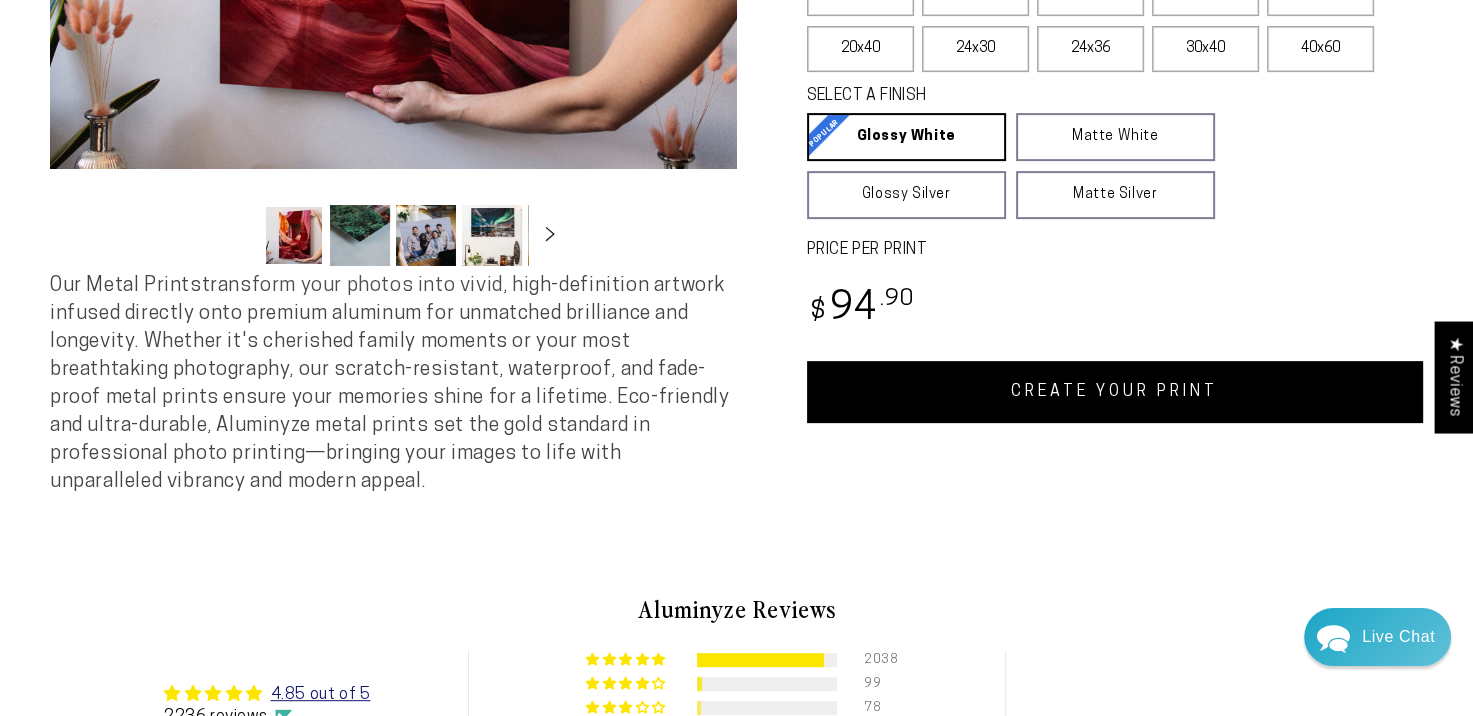 scroll, scrollTop: 664, scrollLeft: 0, axis: vertical 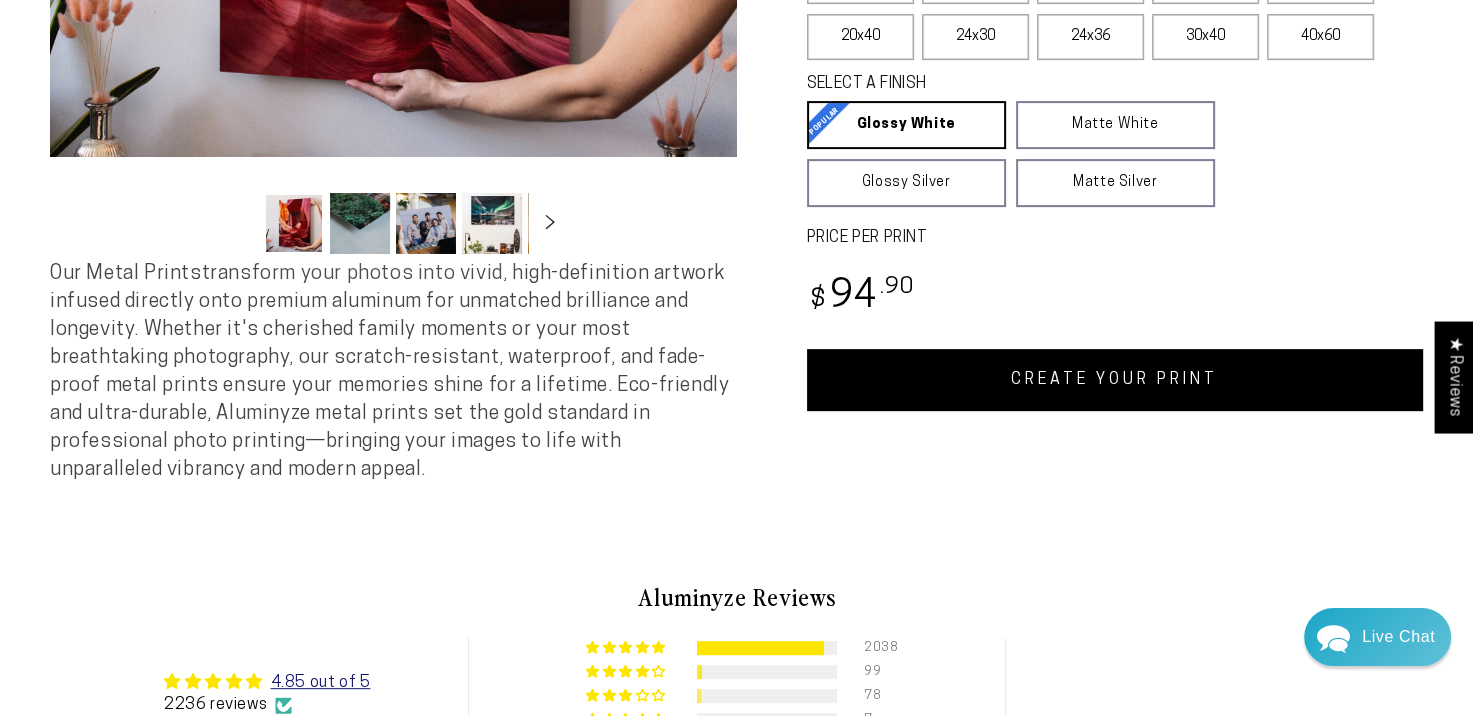 click on "CREATE YOUR PRINT" at bounding box center [1115, 380] 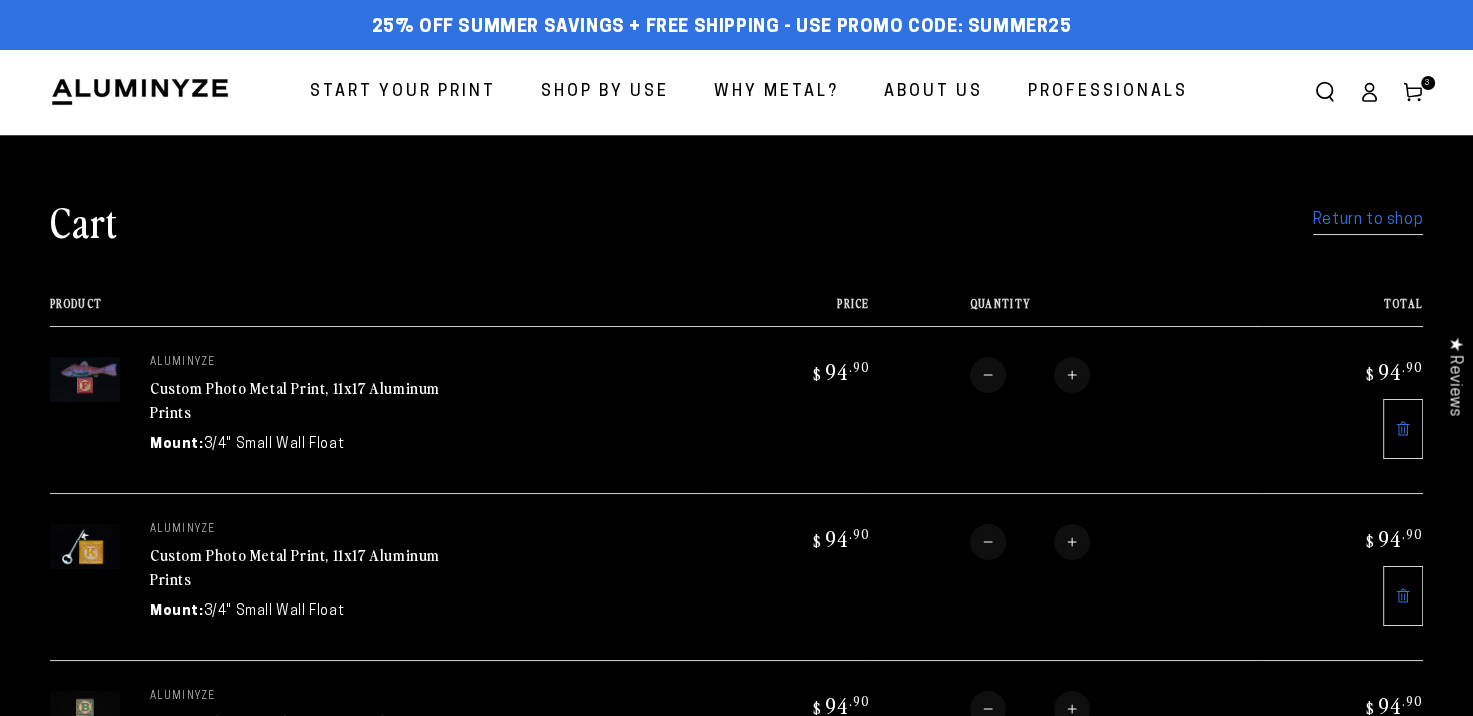 scroll, scrollTop: 0, scrollLeft: 0, axis: both 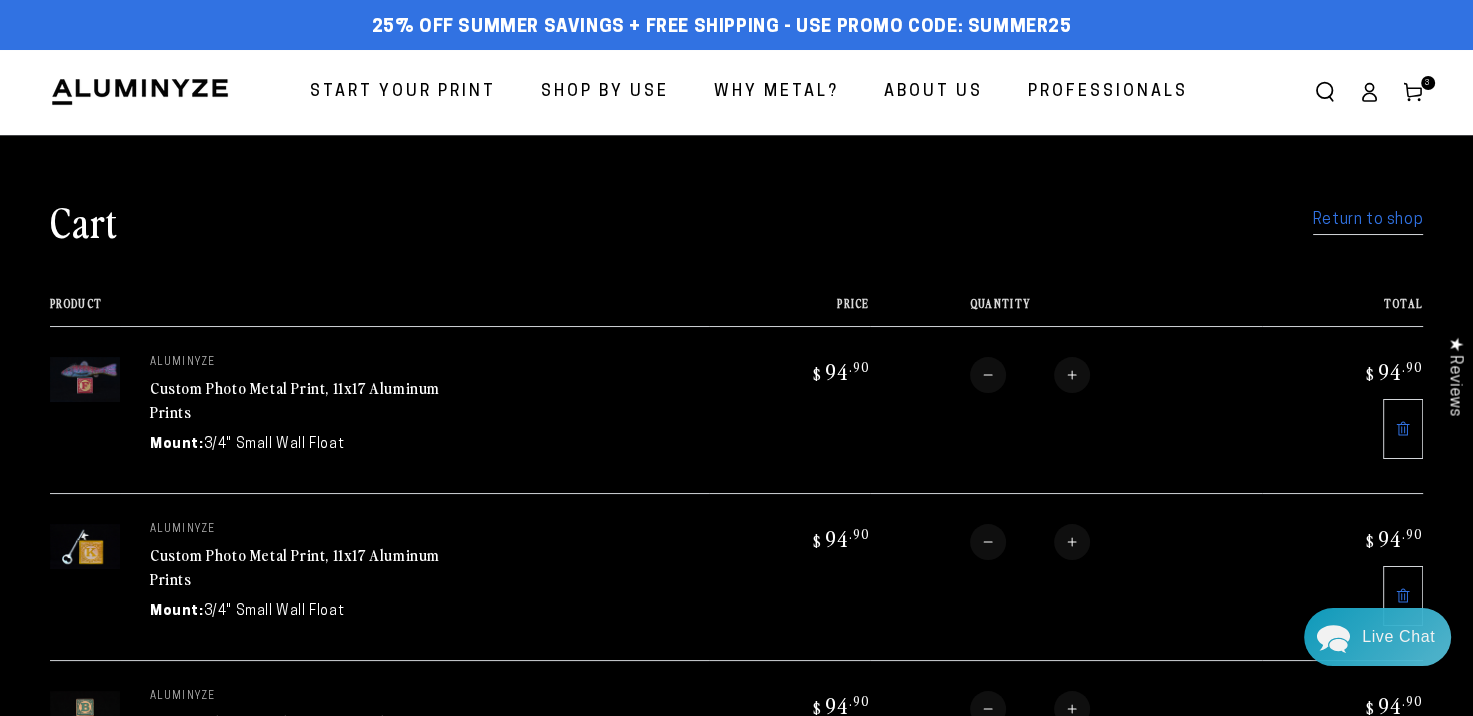 click on "Return to shop" at bounding box center (1368, 220) 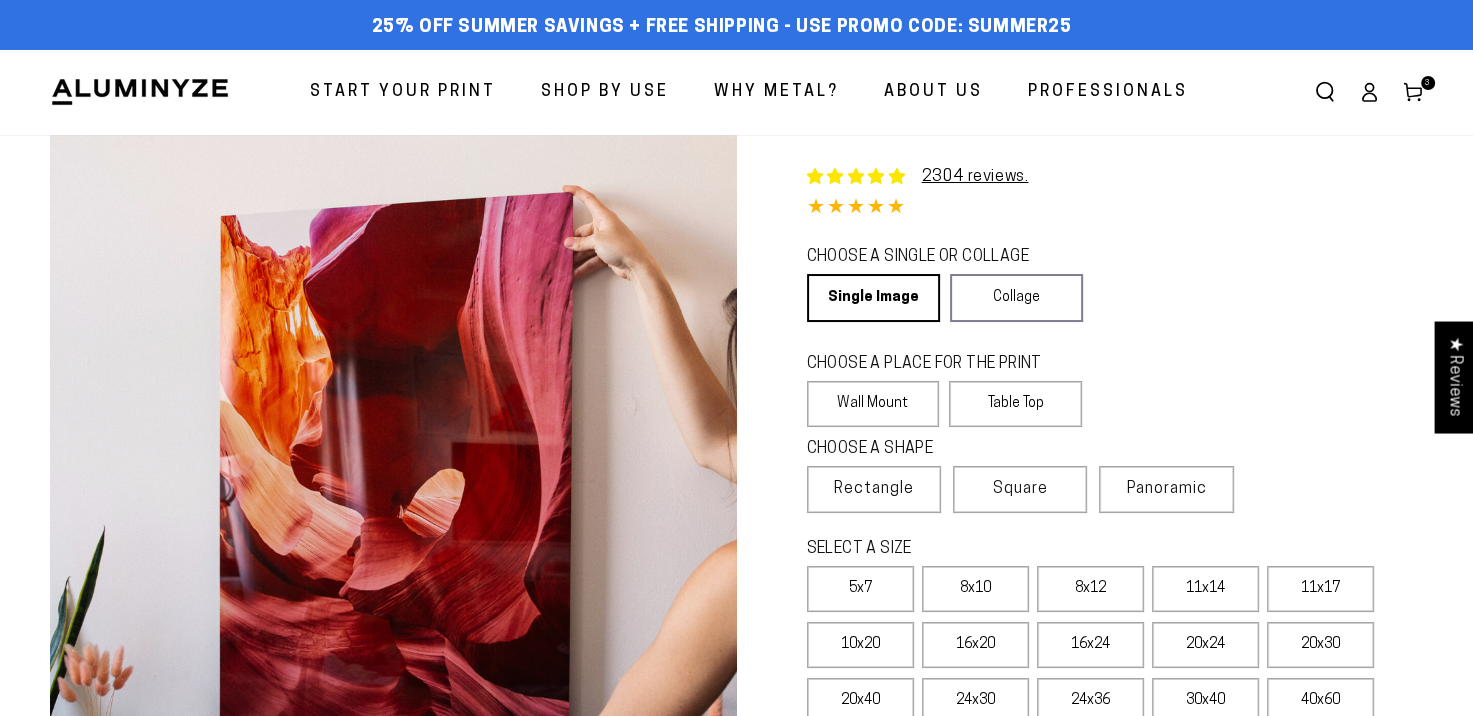 scroll, scrollTop: 0, scrollLeft: 0, axis: both 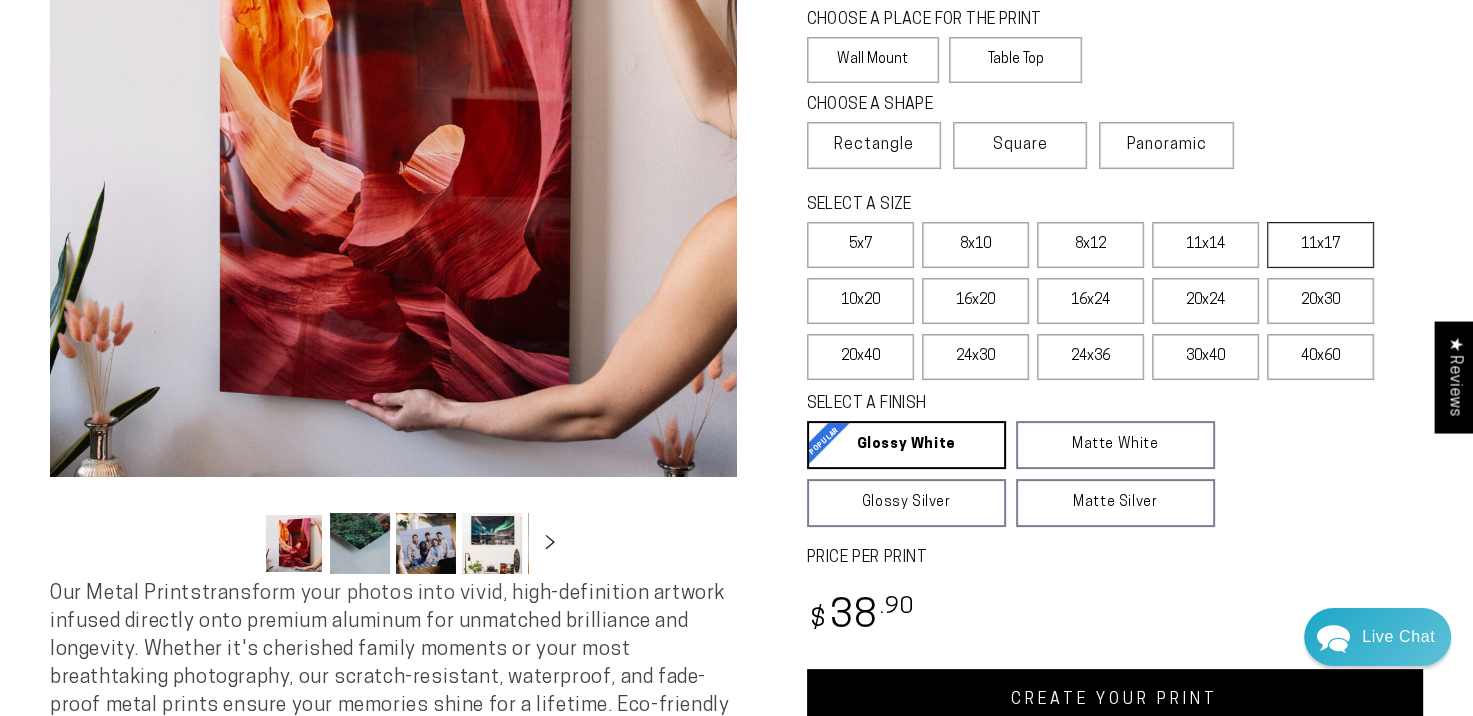 click on "11x17" at bounding box center [1320, 245] 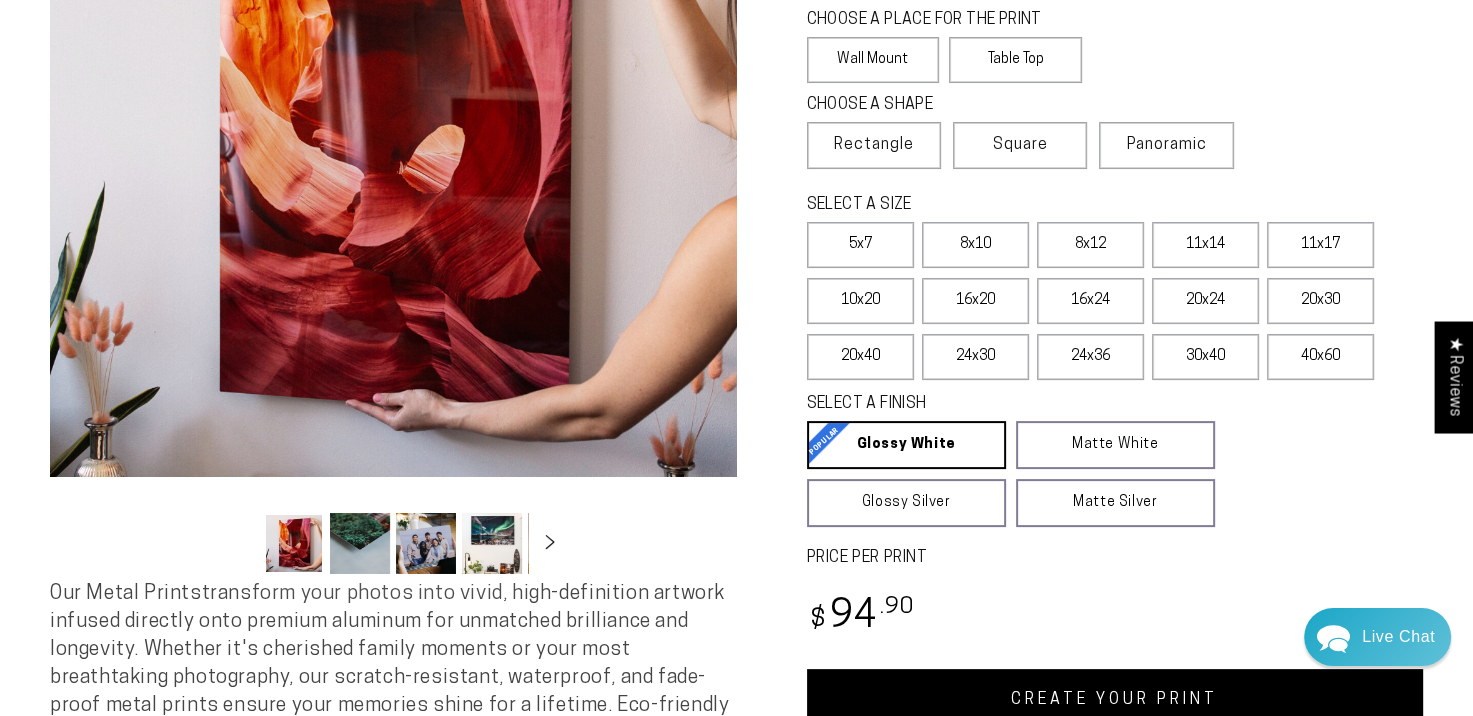 click on "CREATE YOUR PRINT" at bounding box center [1115, 700] 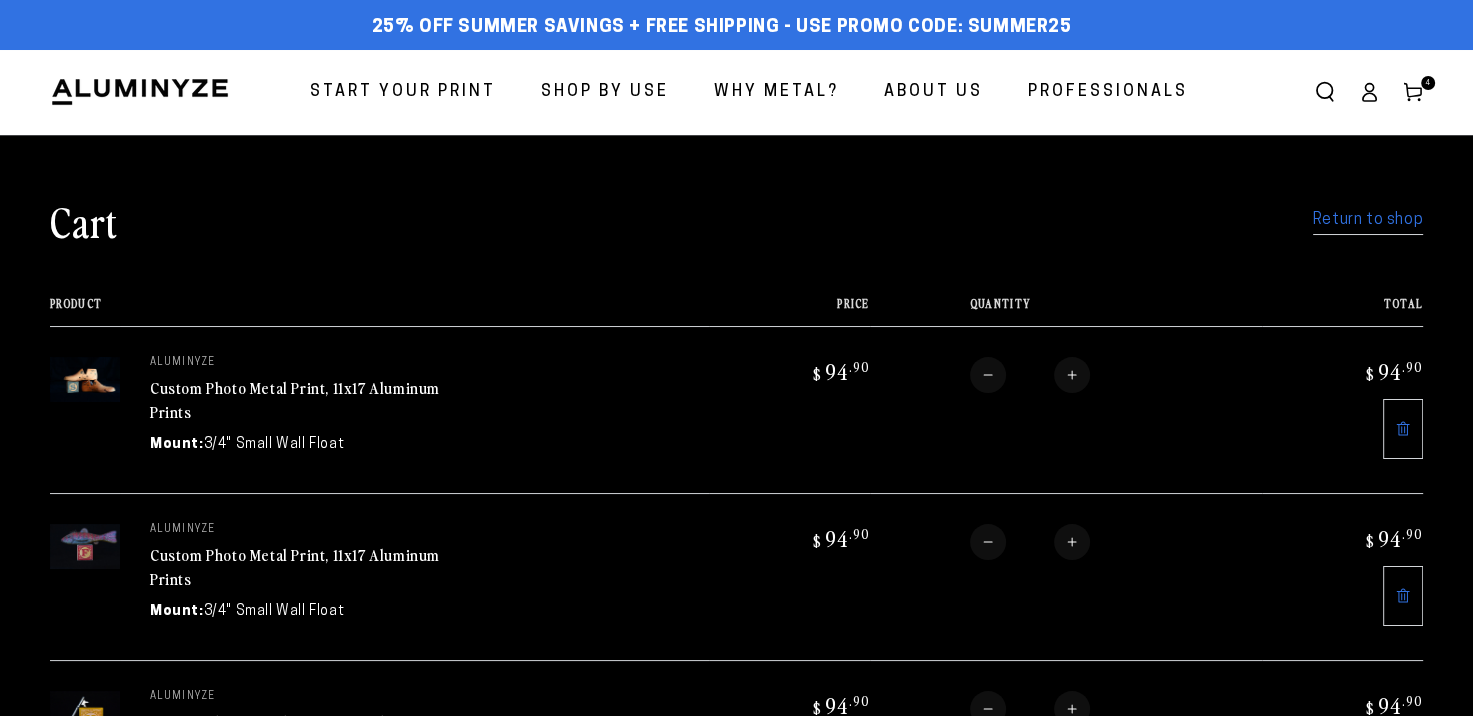 scroll, scrollTop: 0, scrollLeft: 0, axis: both 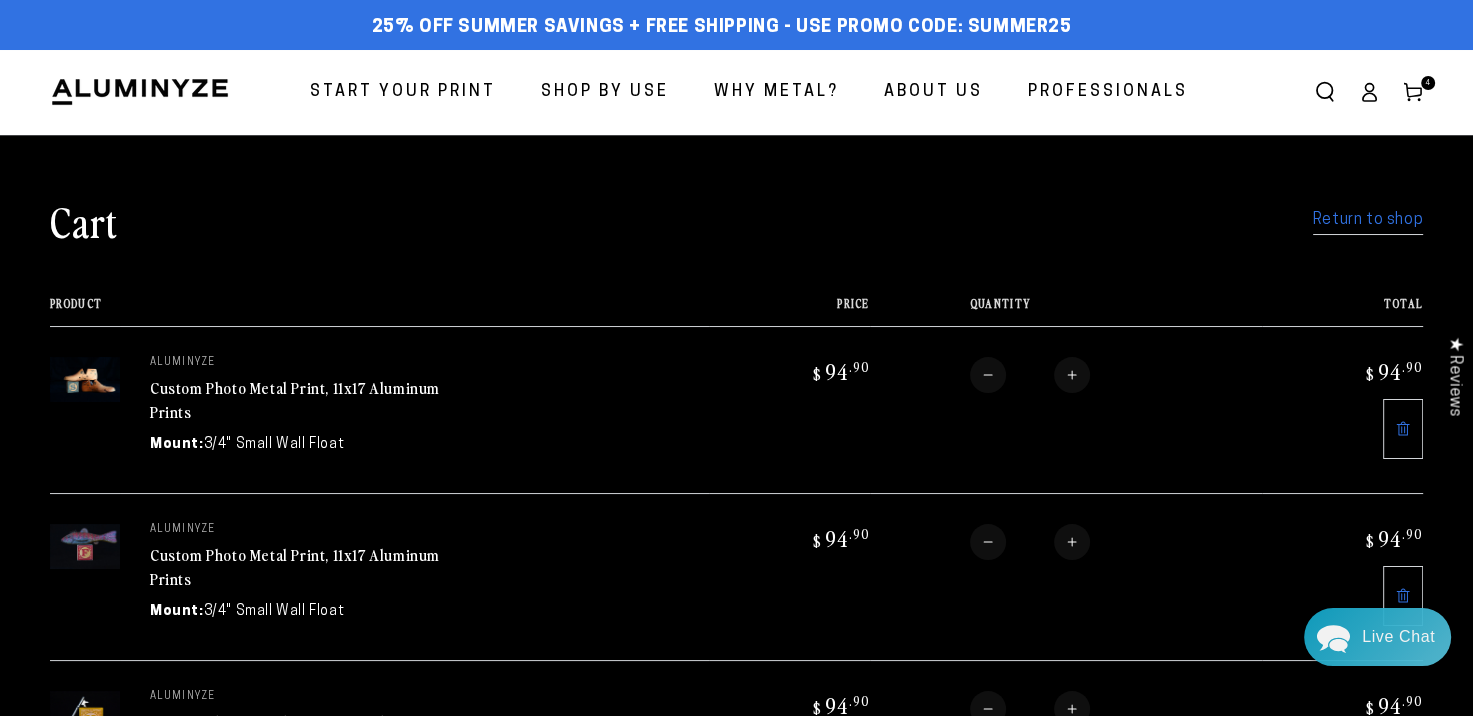click on "Return to shop" at bounding box center [1368, 220] 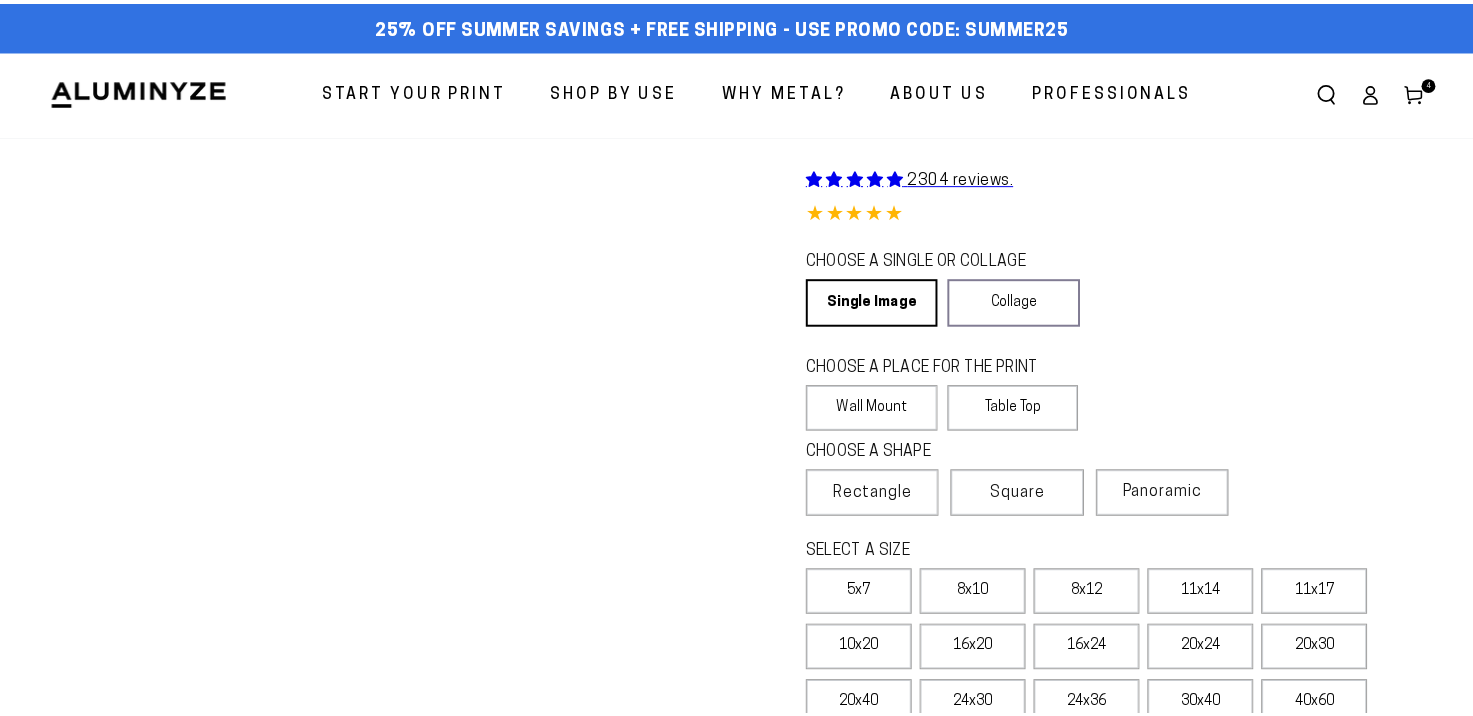 scroll, scrollTop: 0, scrollLeft: 0, axis: both 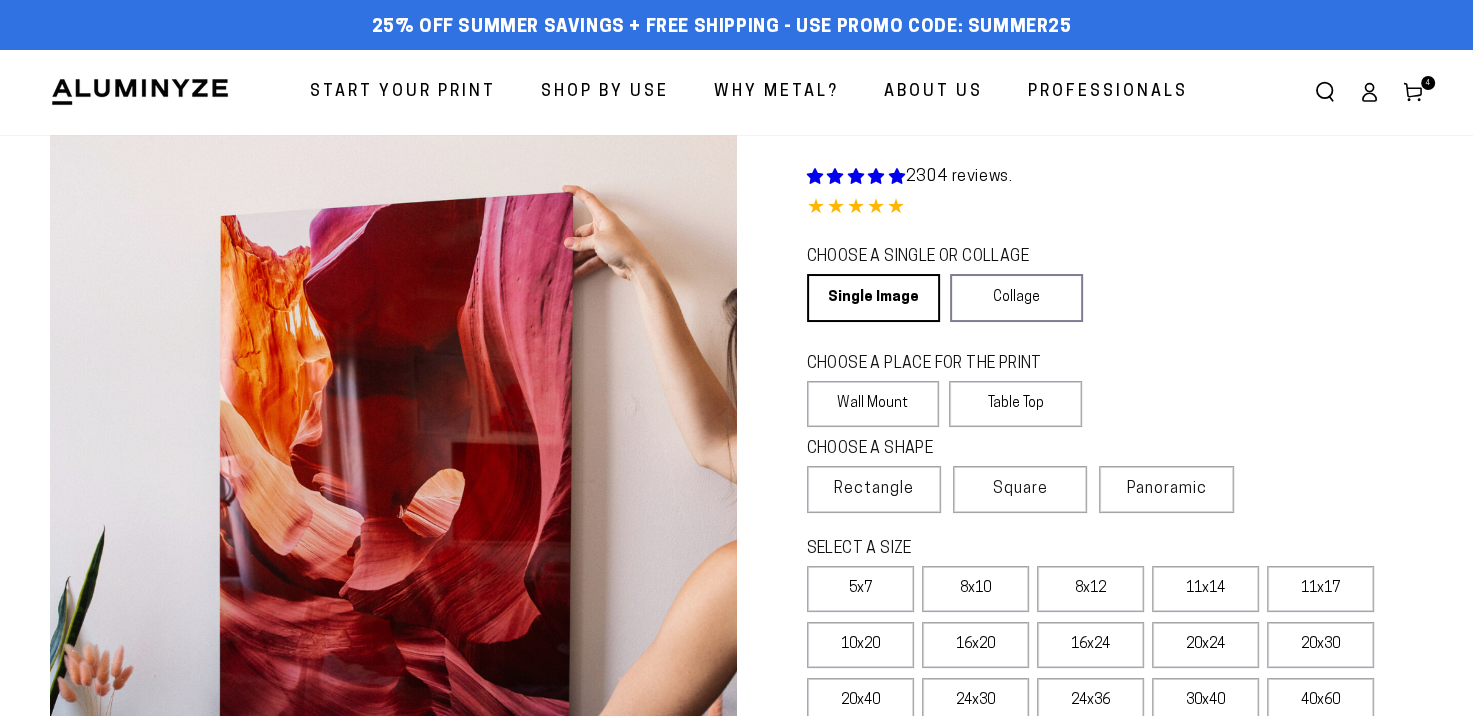 select on "**********" 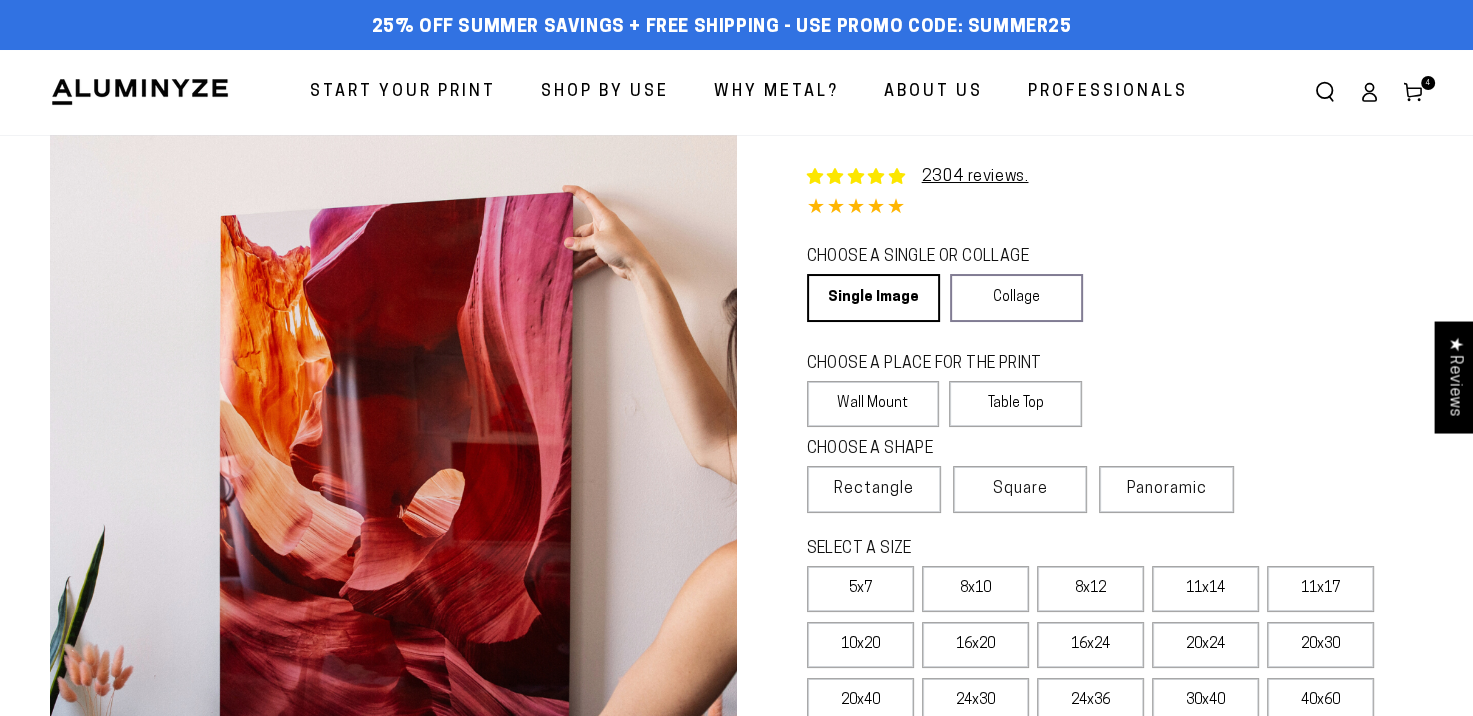scroll, scrollTop: 0, scrollLeft: 0, axis: both 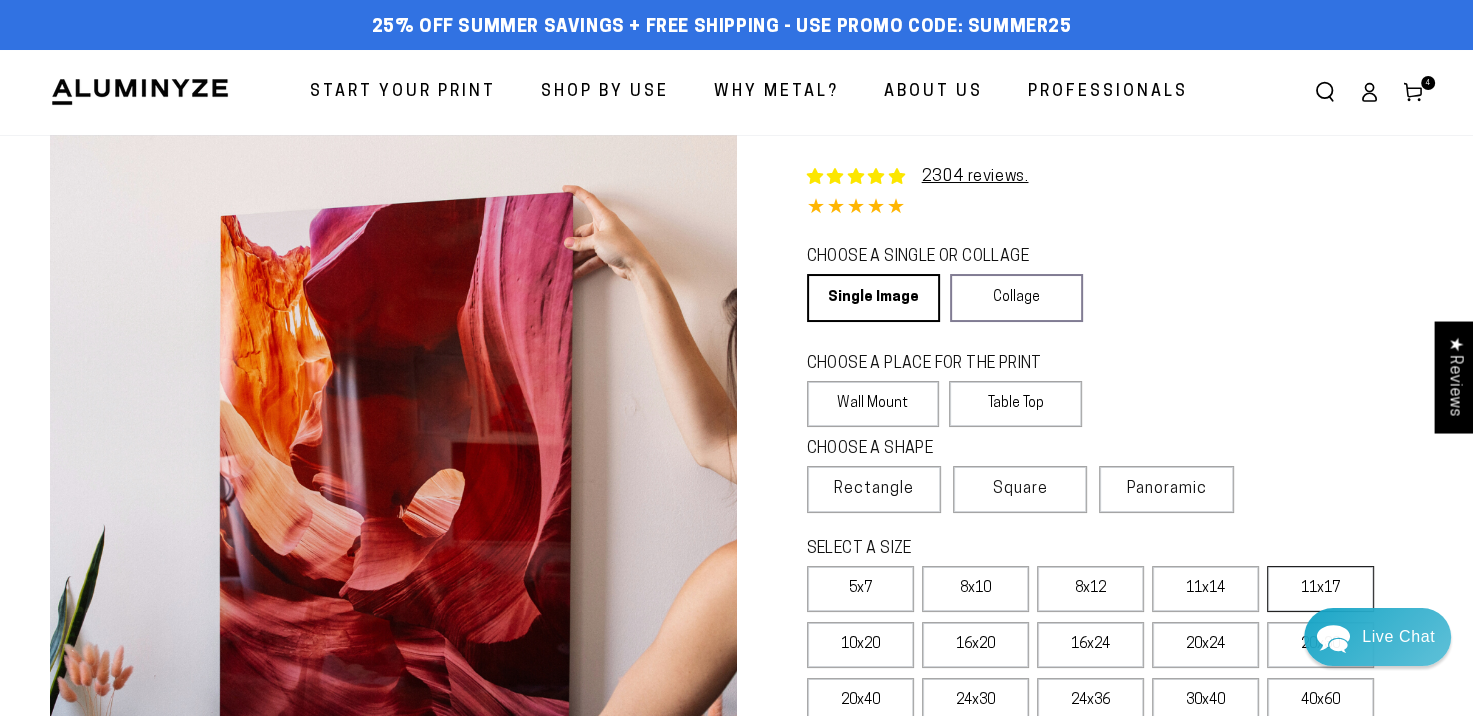 click on "11x17" at bounding box center [1320, 589] 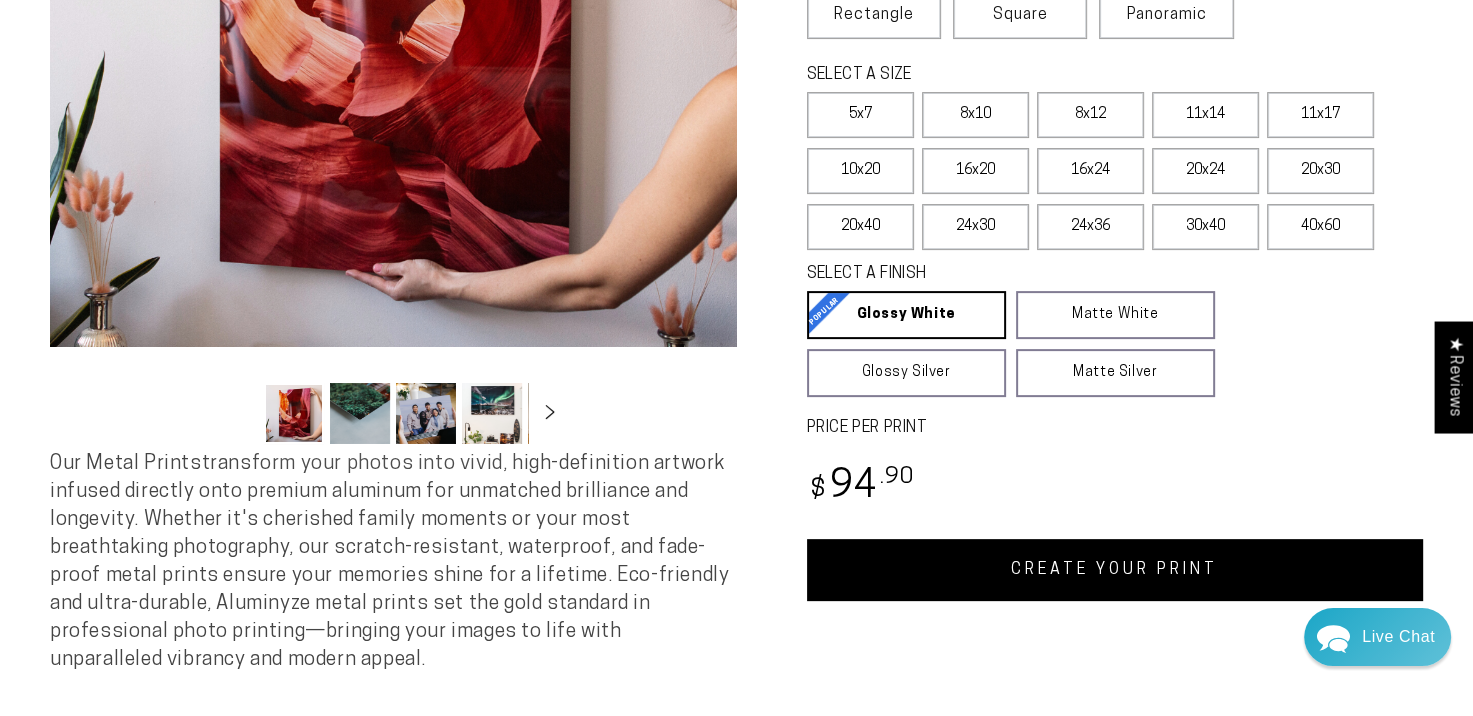 scroll, scrollTop: 485, scrollLeft: 0, axis: vertical 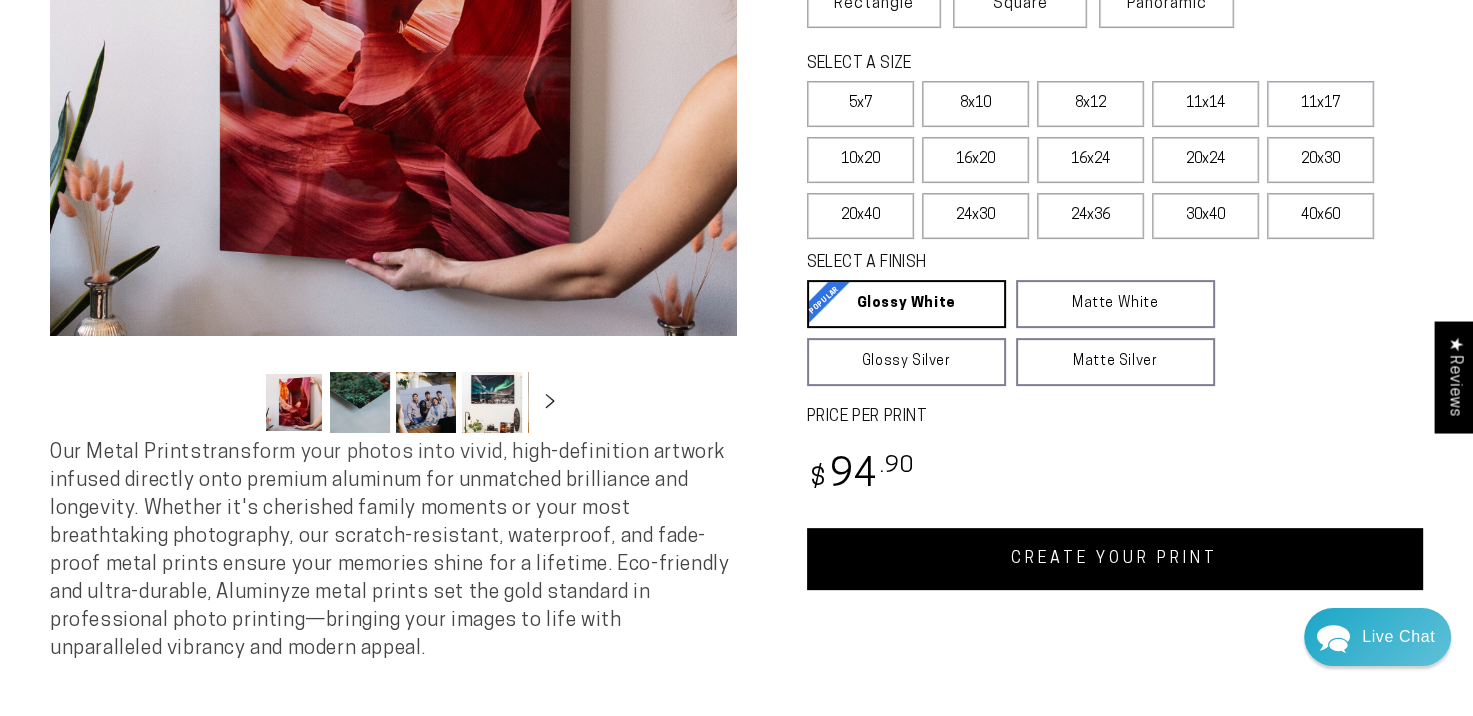click on "CREATE YOUR PRINT" at bounding box center (1115, 559) 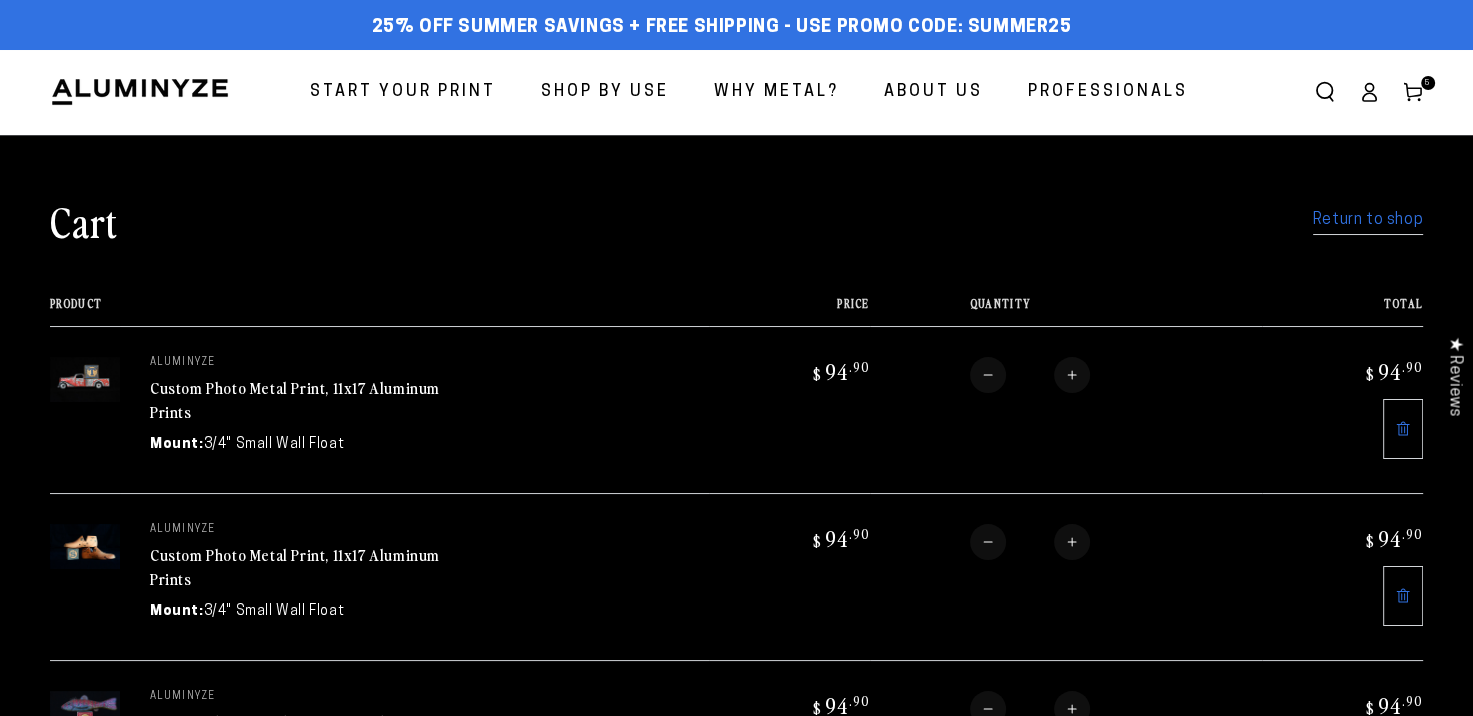 scroll, scrollTop: 0, scrollLeft: 0, axis: both 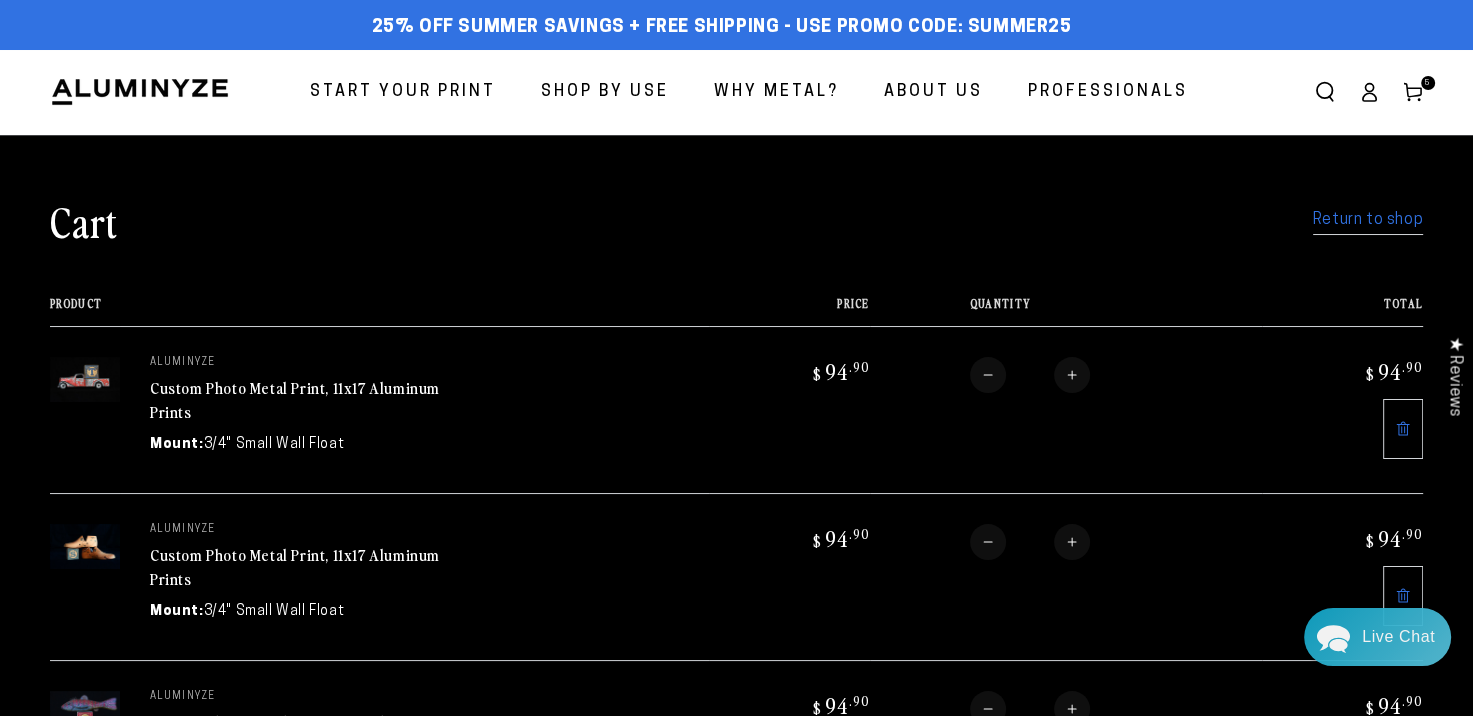 click on "Return to shop" at bounding box center (1368, 220) 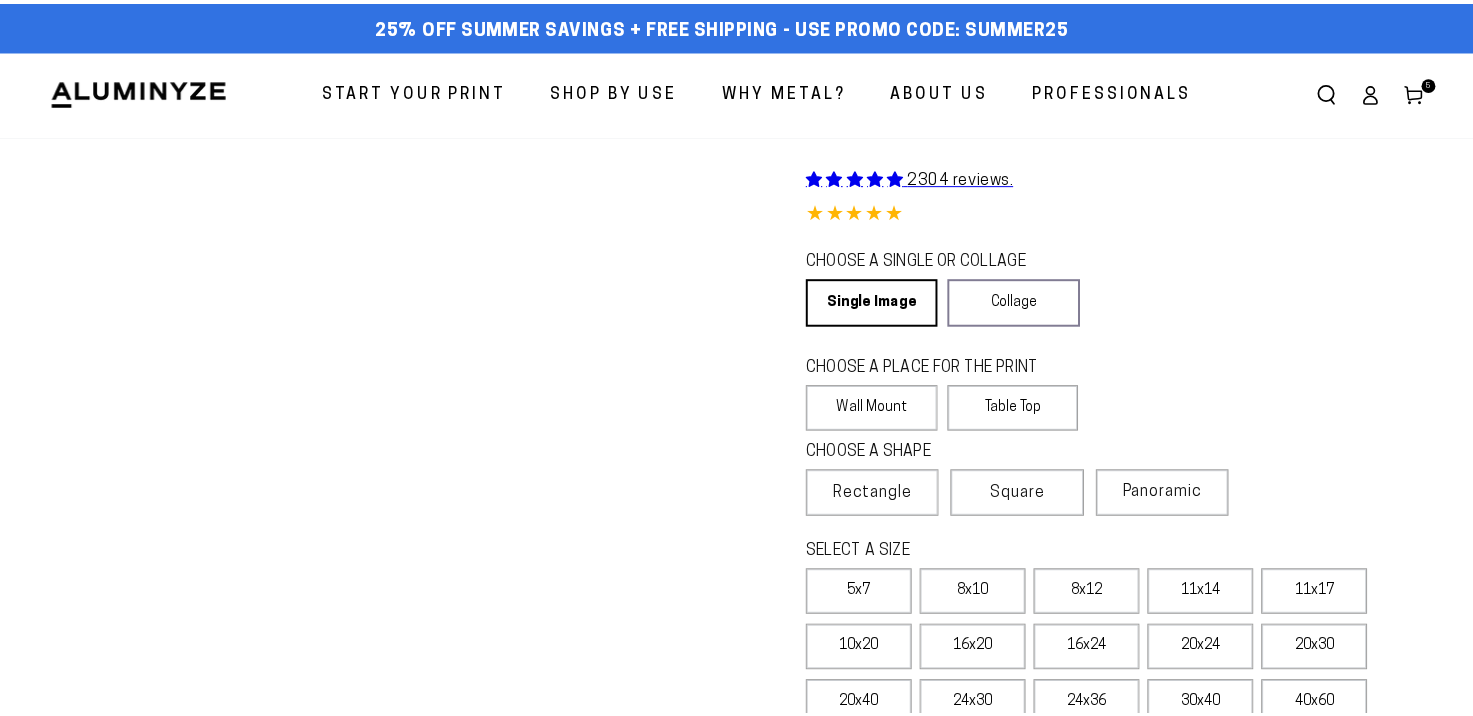 scroll, scrollTop: 0, scrollLeft: 0, axis: both 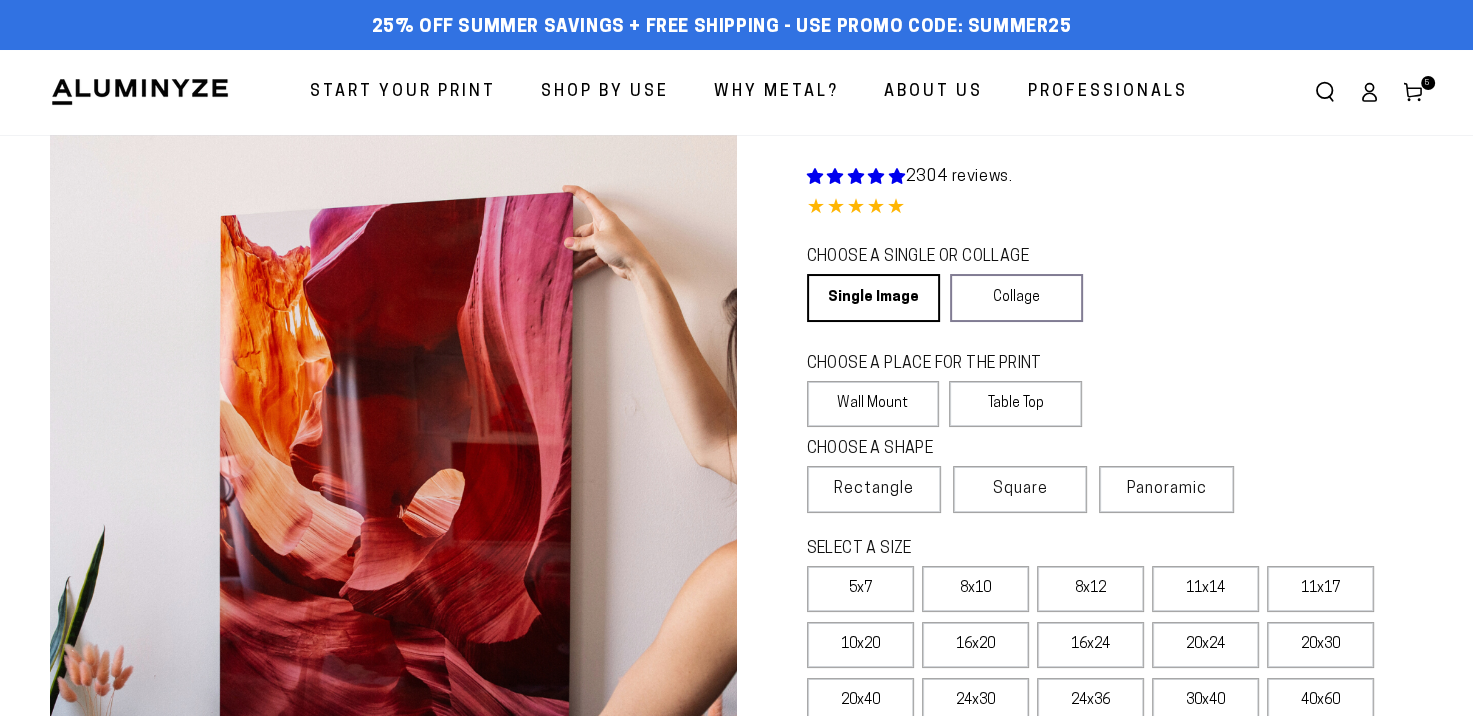 select on "**********" 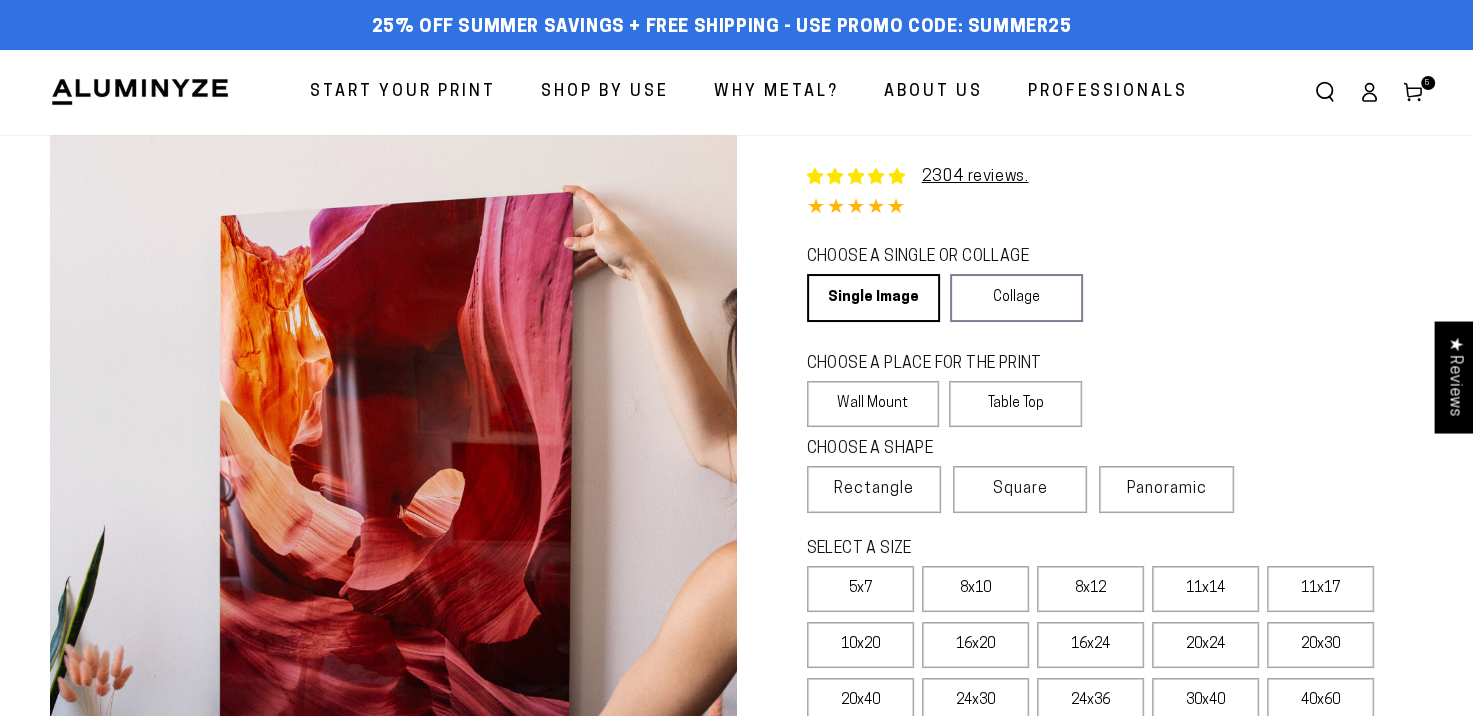 scroll, scrollTop: 0, scrollLeft: 0, axis: both 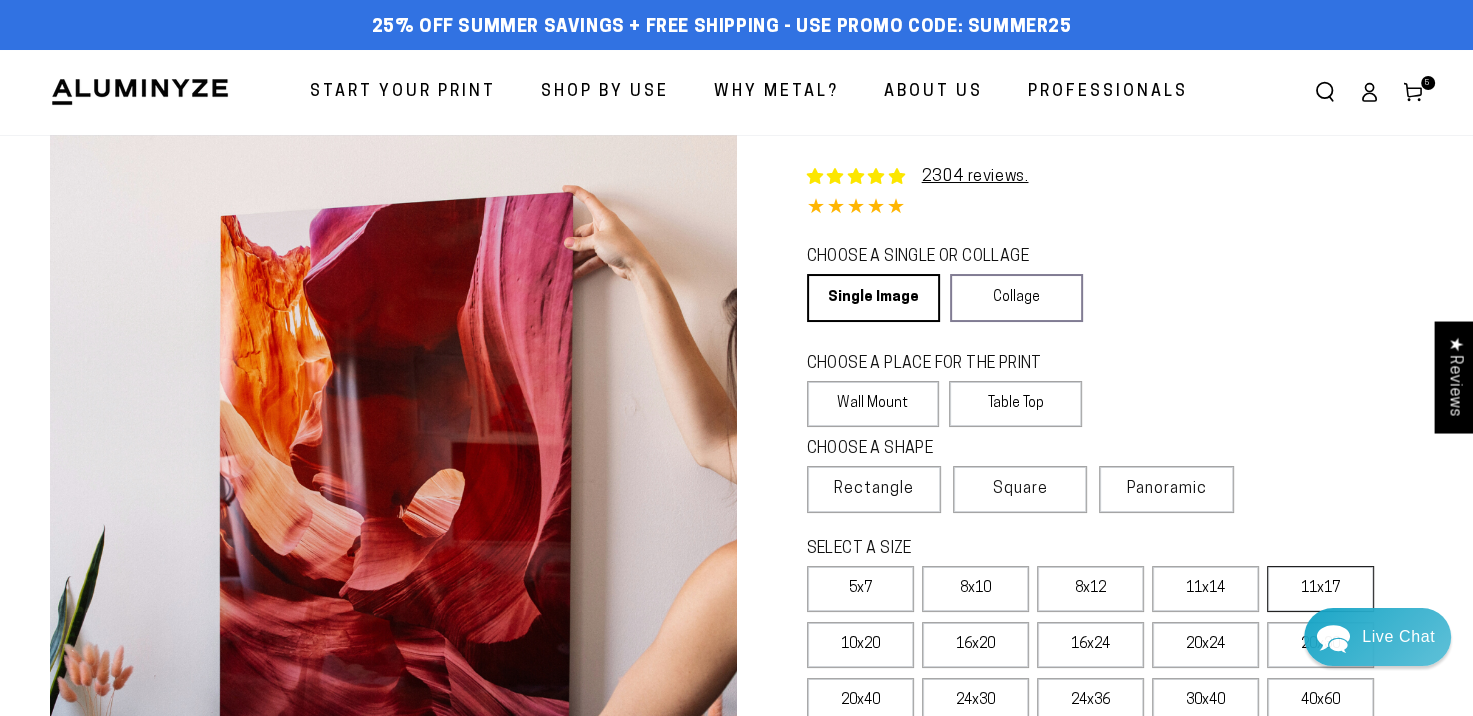 click on "11x17" at bounding box center [1320, 589] 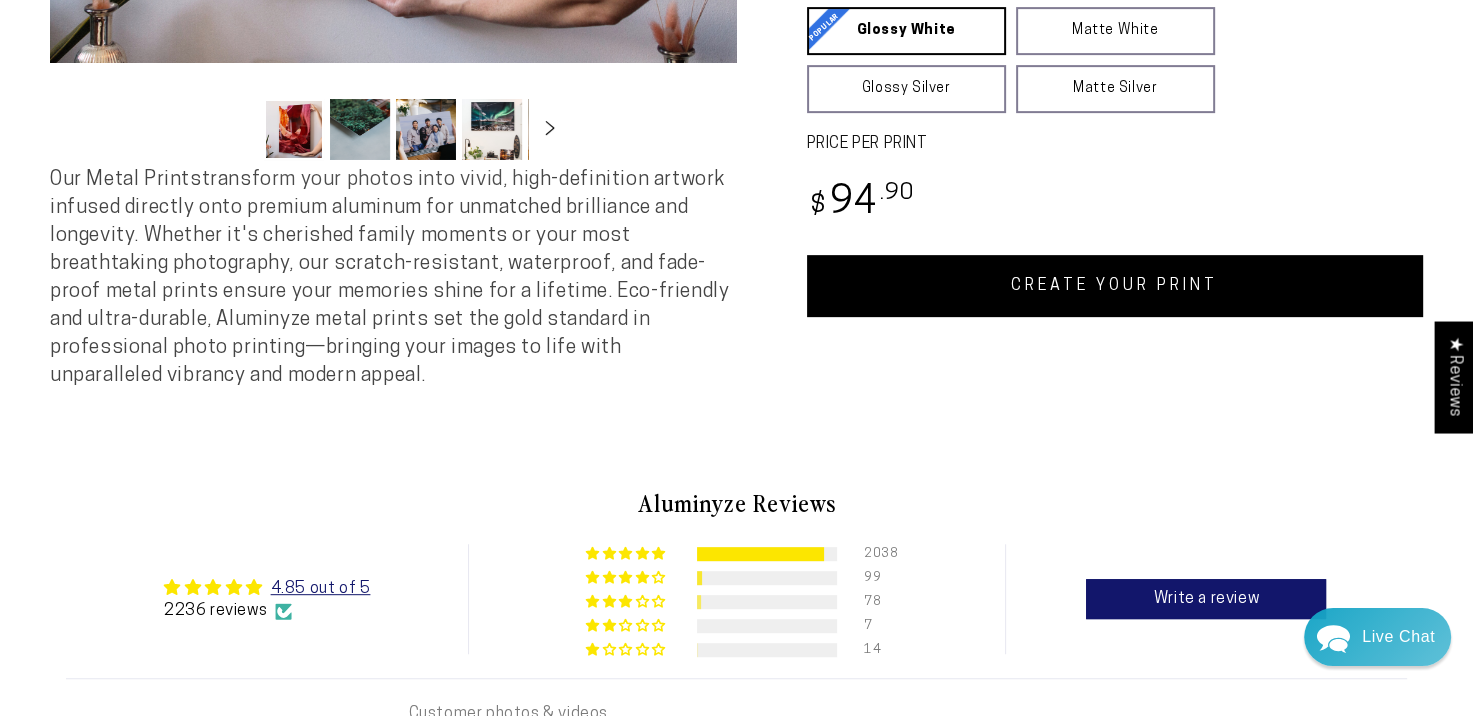 scroll, scrollTop: 805, scrollLeft: 0, axis: vertical 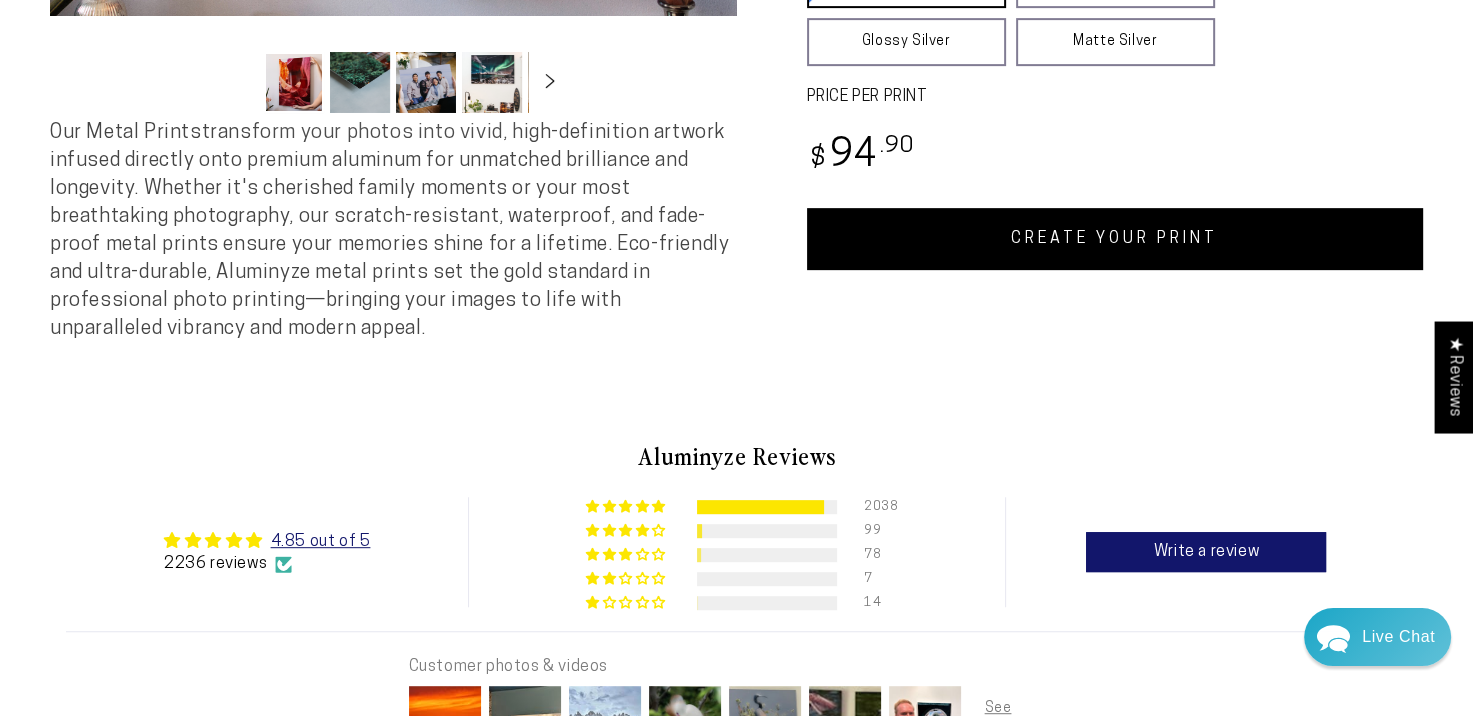 click on "CREATE YOUR PRINT" at bounding box center [1115, 239] 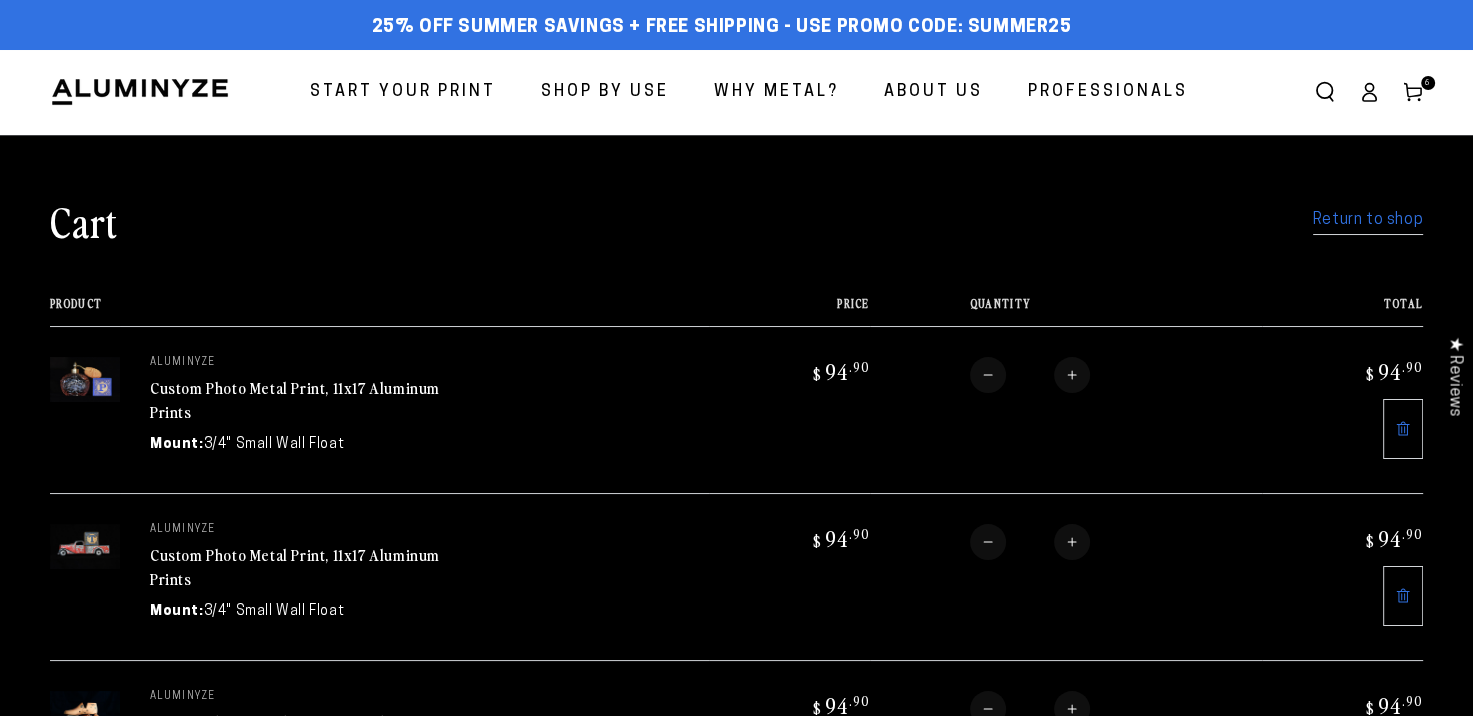 scroll, scrollTop: 0, scrollLeft: 0, axis: both 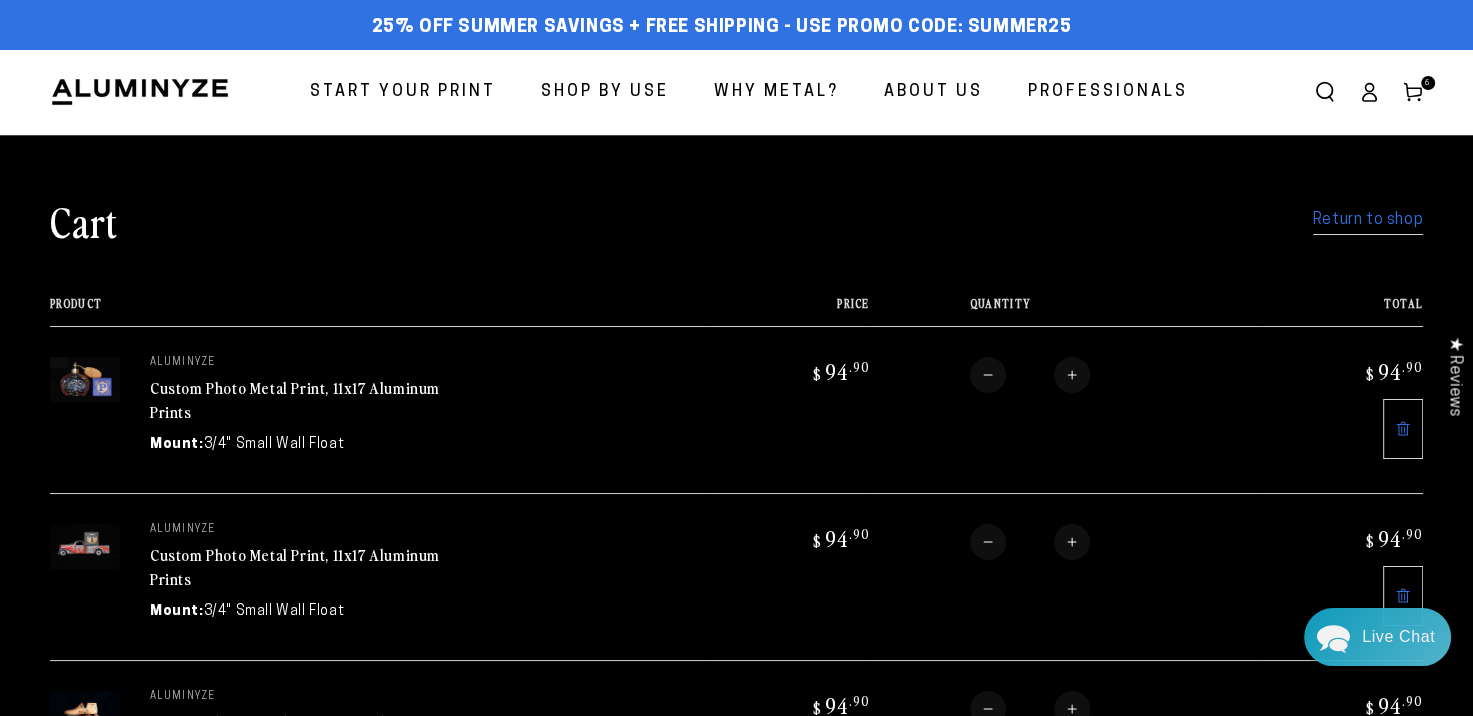 click on "Return to shop" at bounding box center [1368, 220] 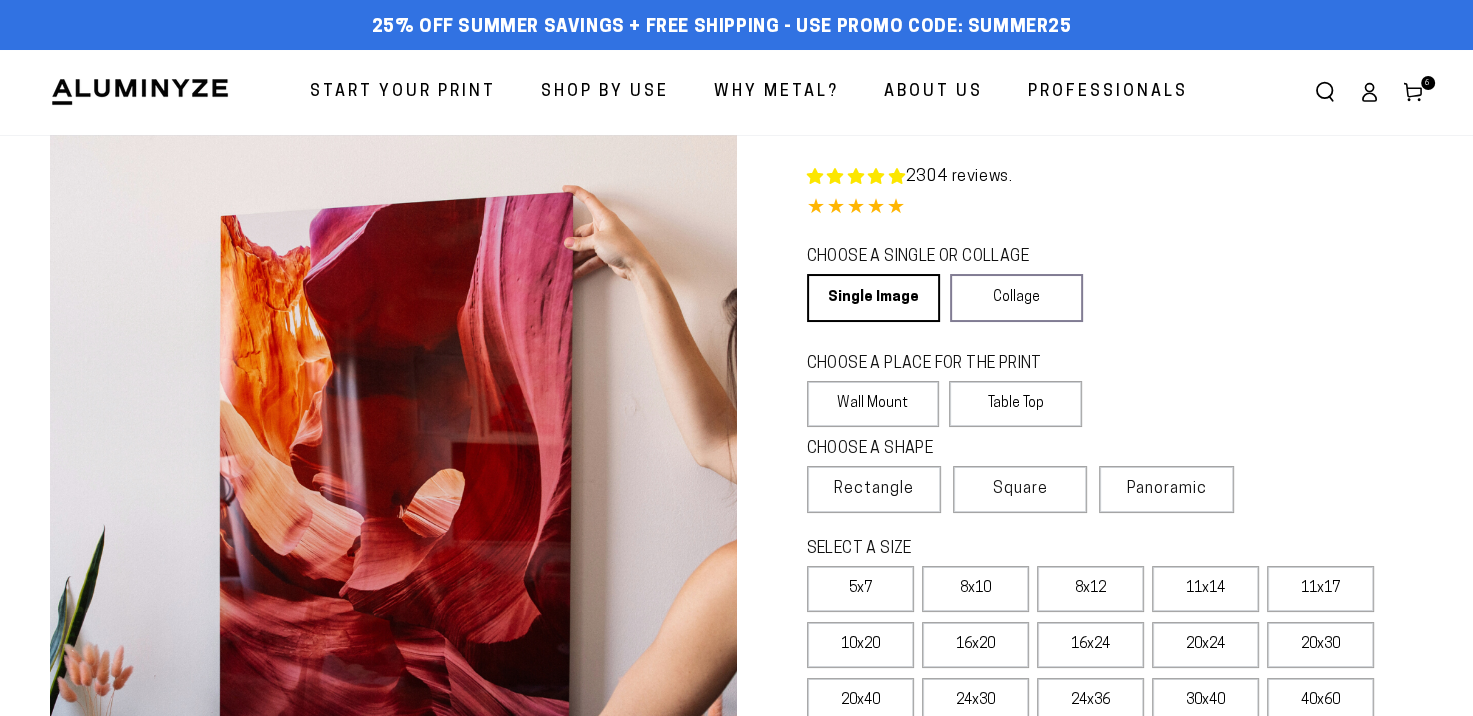 scroll, scrollTop: 0, scrollLeft: 0, axis: both 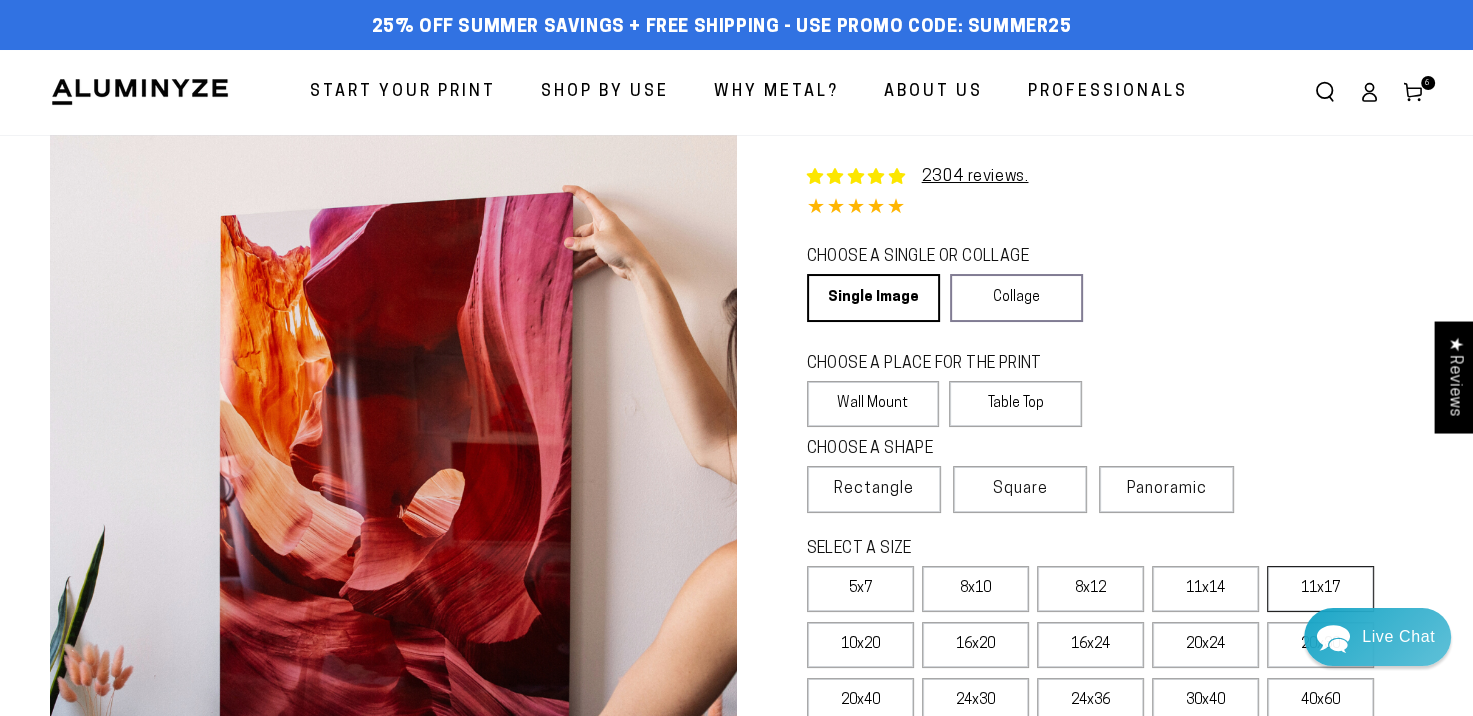 click on "11x17" at bounding box center (1320, 589) 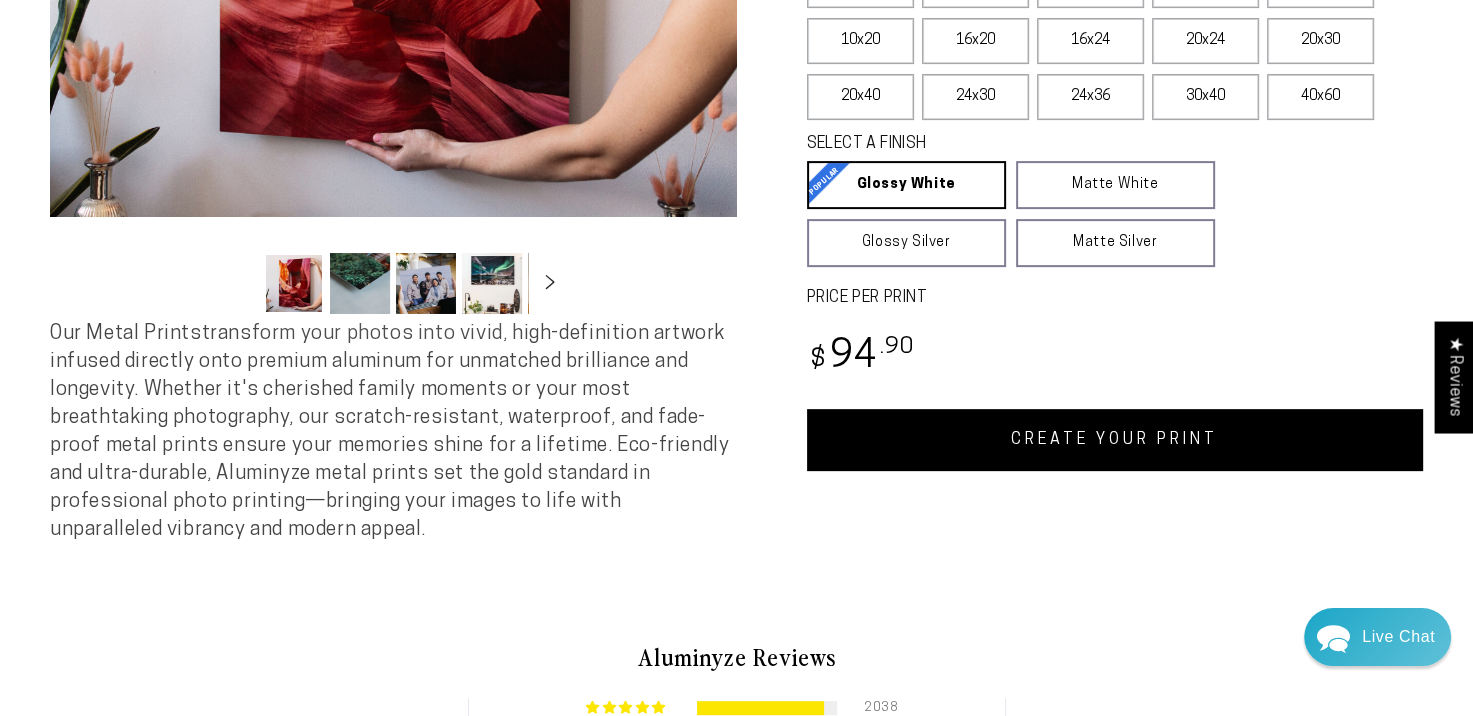 scroll, scrollTop: 628, scrollLeft: 0, axis: vertical 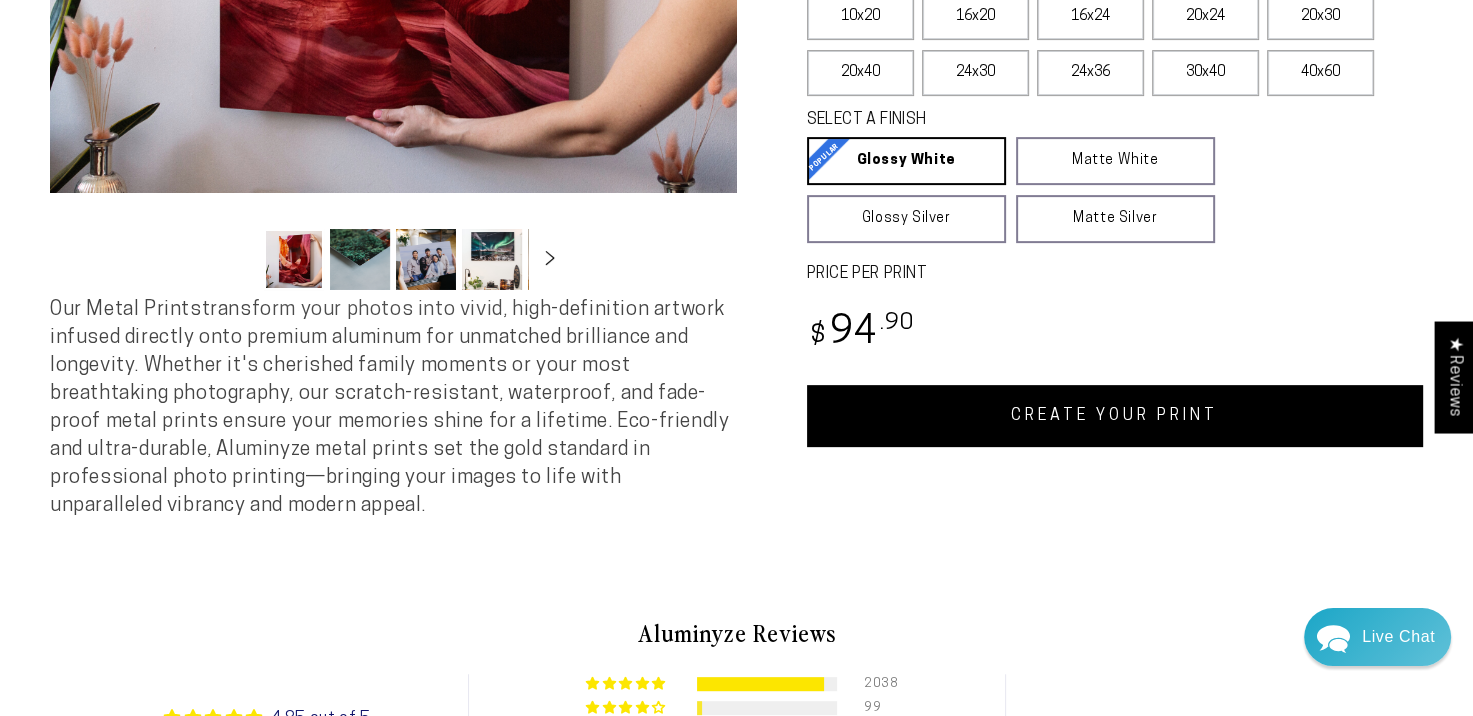 click on "CREATE YOUR PRINT" at bounding box center (1115, 416) 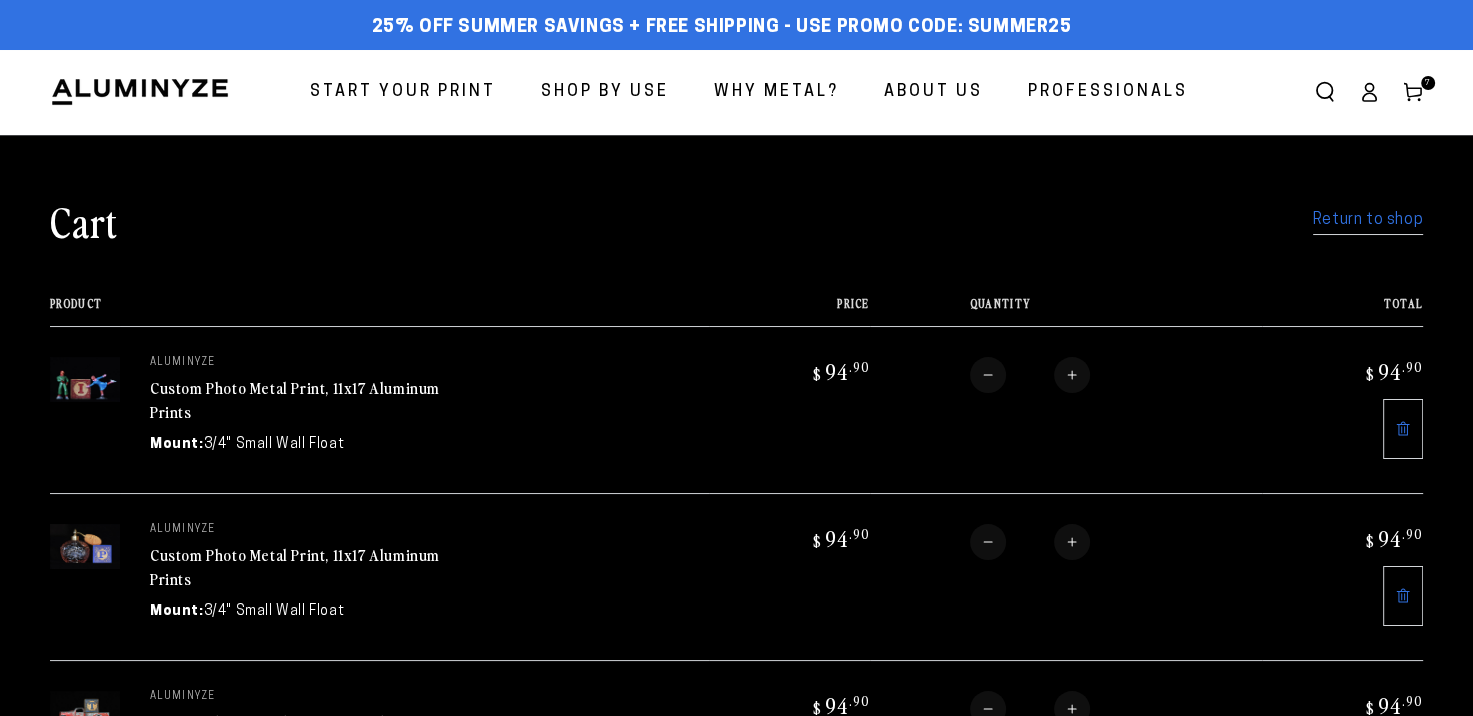 scroll, scrollTop: 0, scrollLeft: 0, axis: both 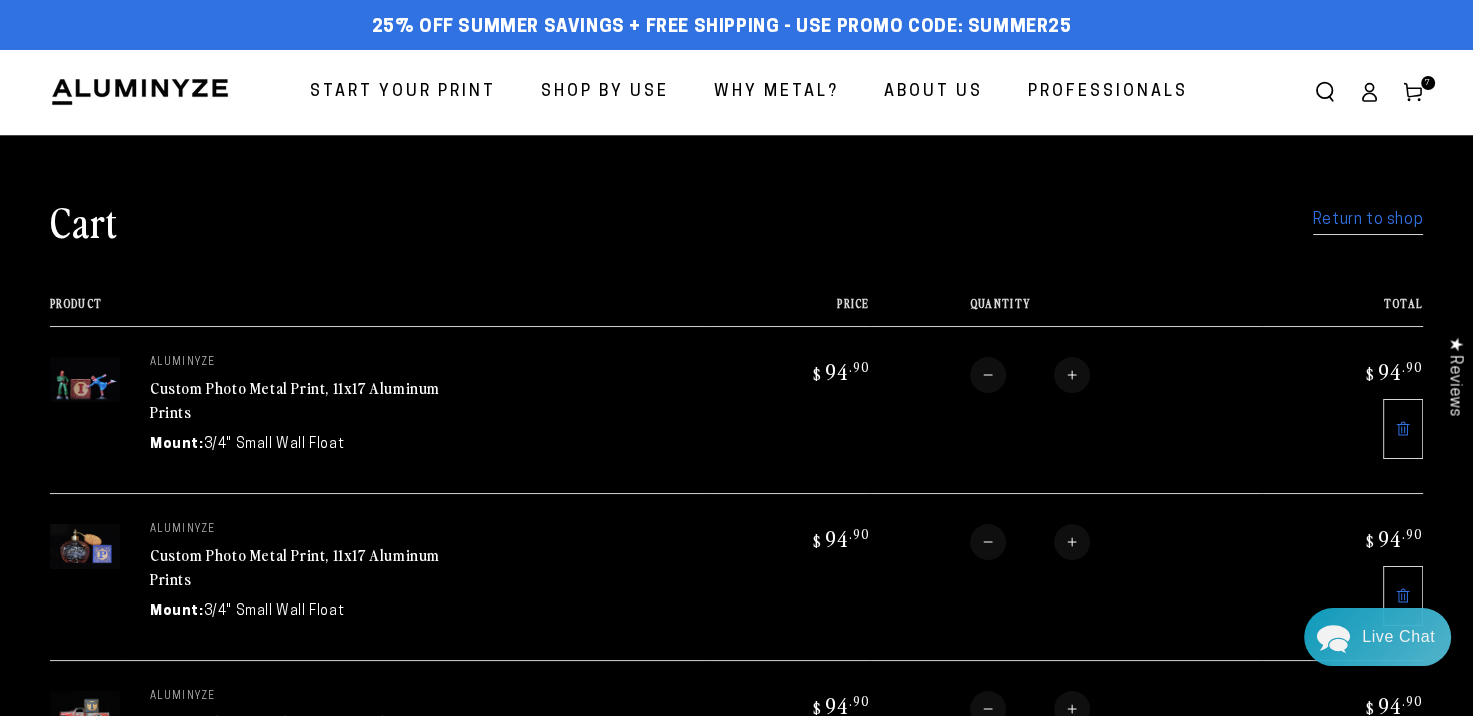 click on "Return to shop" at bounding box center [1368, 220] 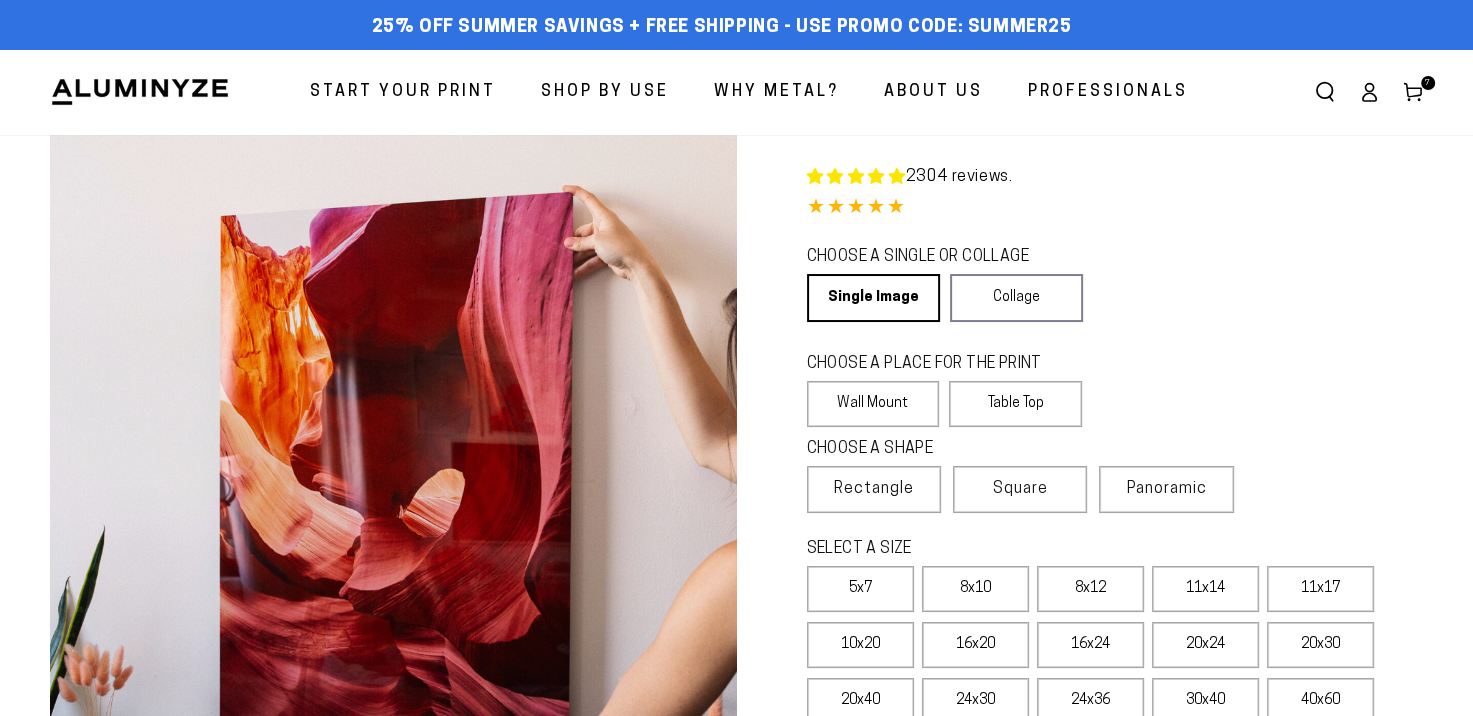 scroll, scrollTop: 0, scrollLeft: 0, axis: both 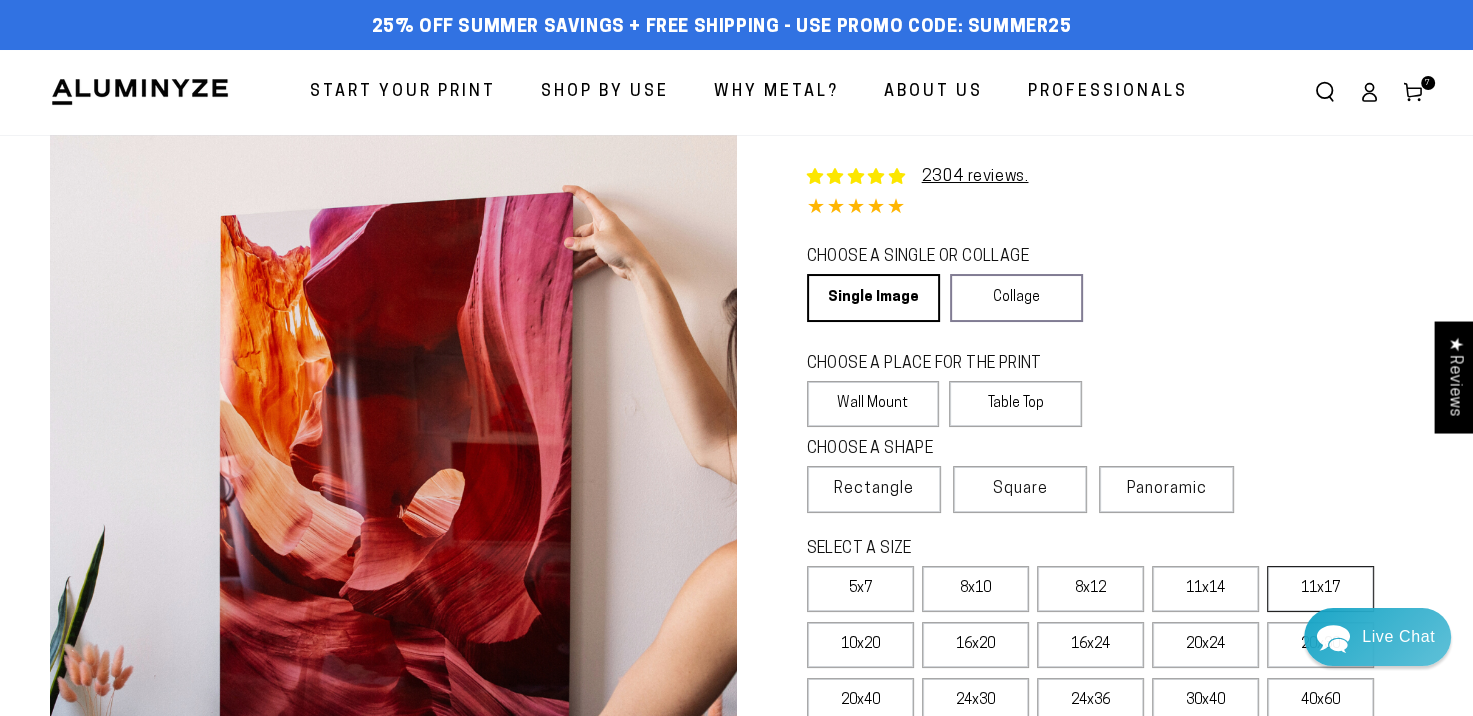 click on "11x17" at bounding box center (1320, 589) 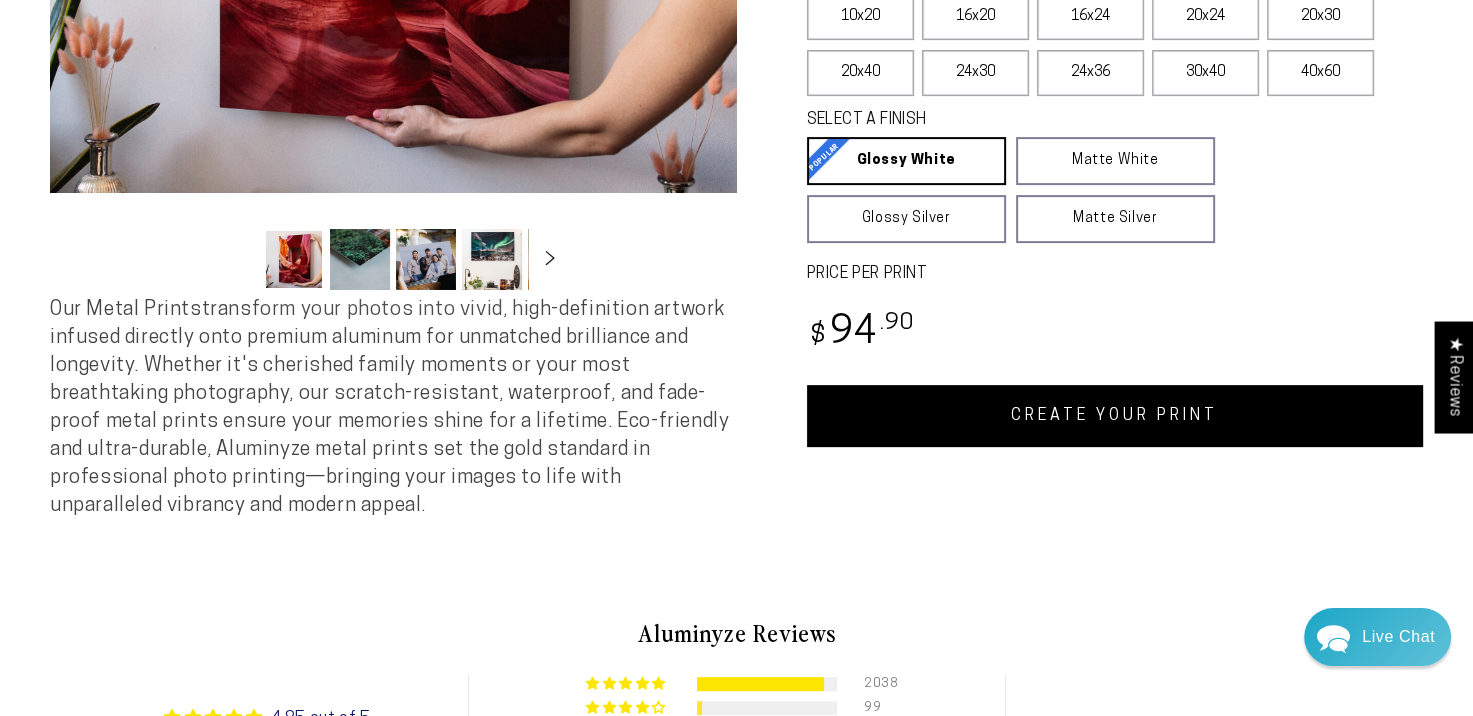 scroll, scrollTop: 723, scrollLeft: 0, axis: vertical 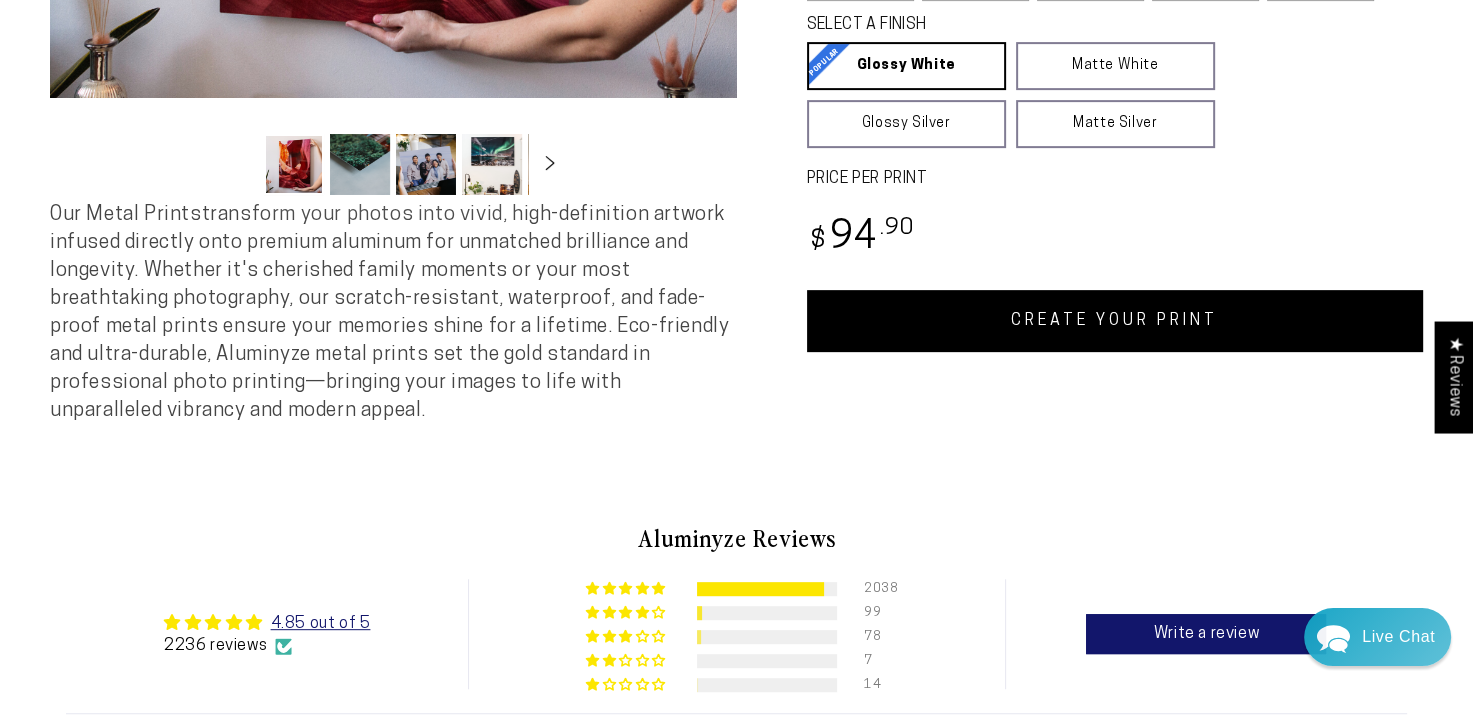 click on "CREATE YOUR PRINT" at bounding box center [1115, 321] 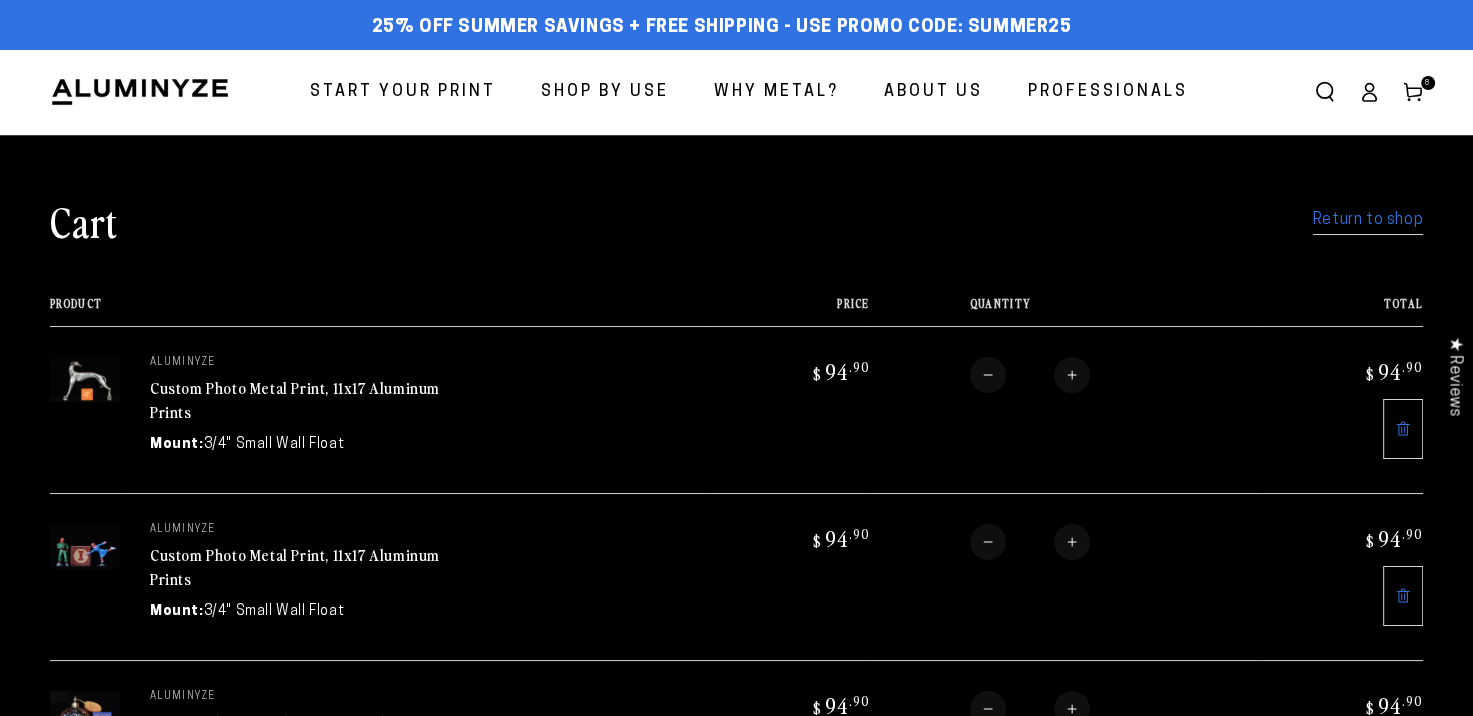 scroll, scrollTop: 0, scrollLeft: 0, axis: both 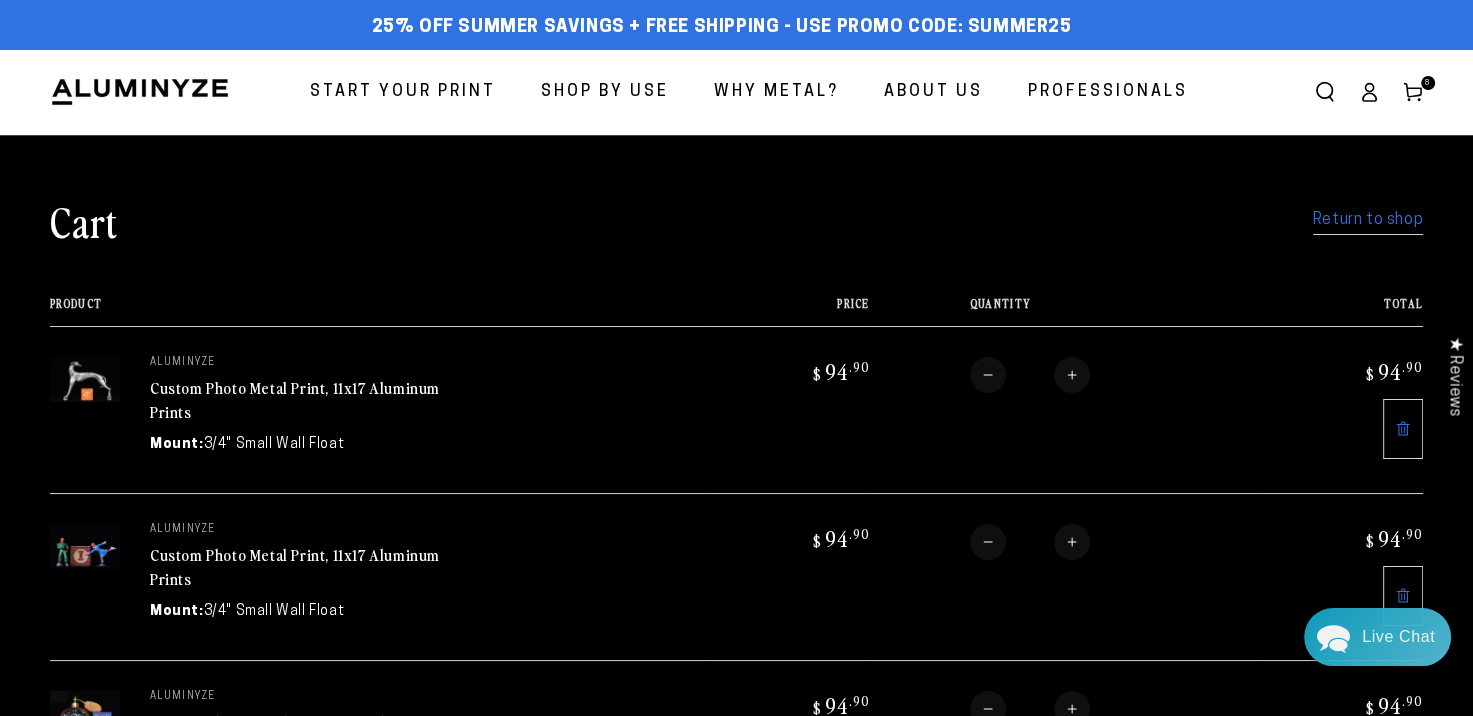 click on "Return to shop" at bounding box center (1368, 220) 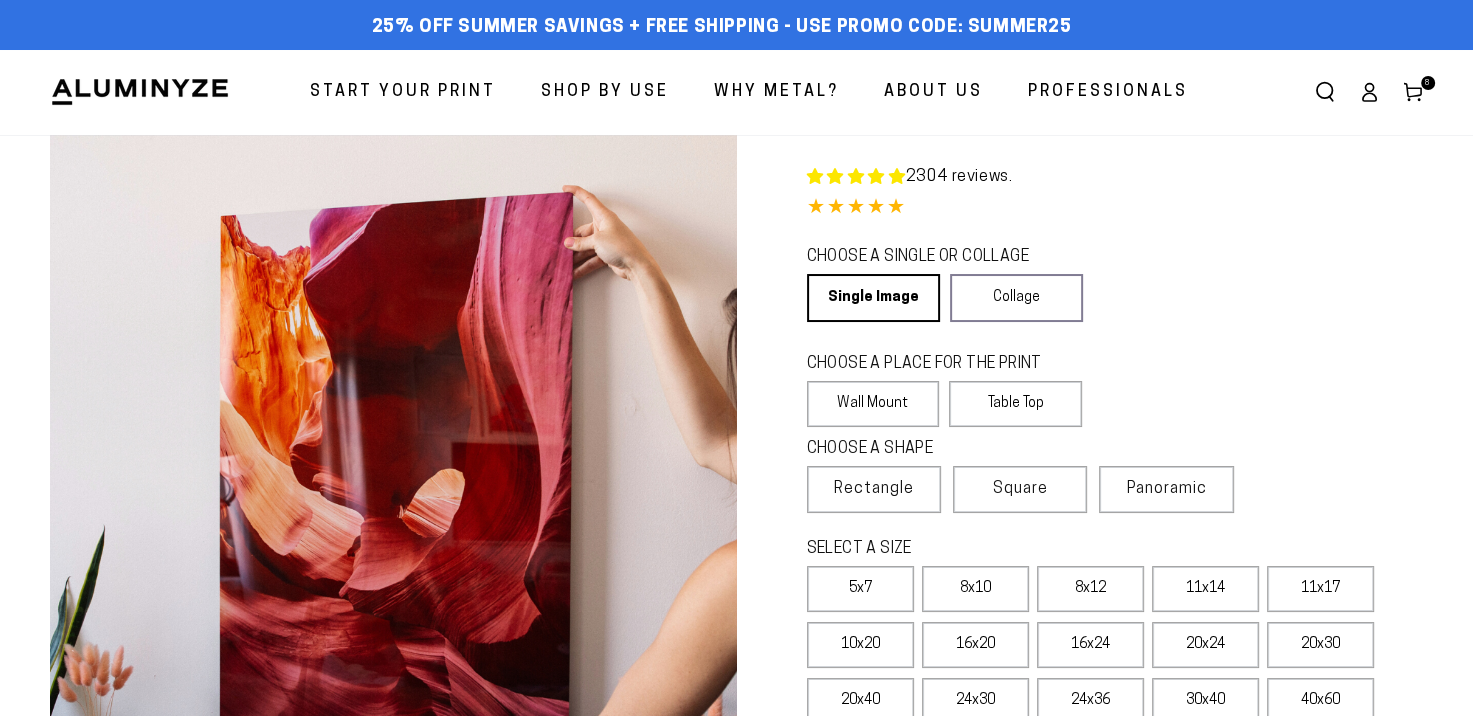 scroll, scrollTop: 0, scrollLeft: 0, axis: both 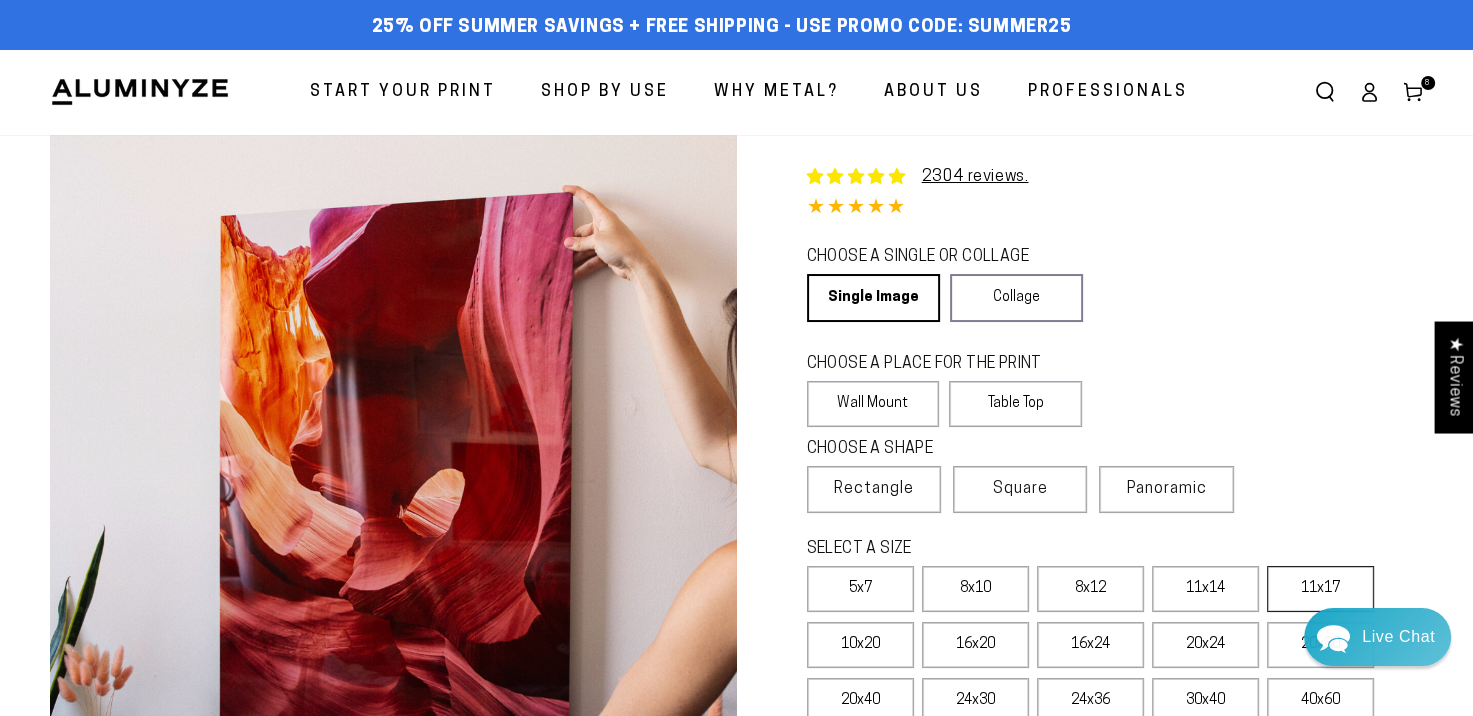 click on "11x17" at bounding box center (1320, 589) 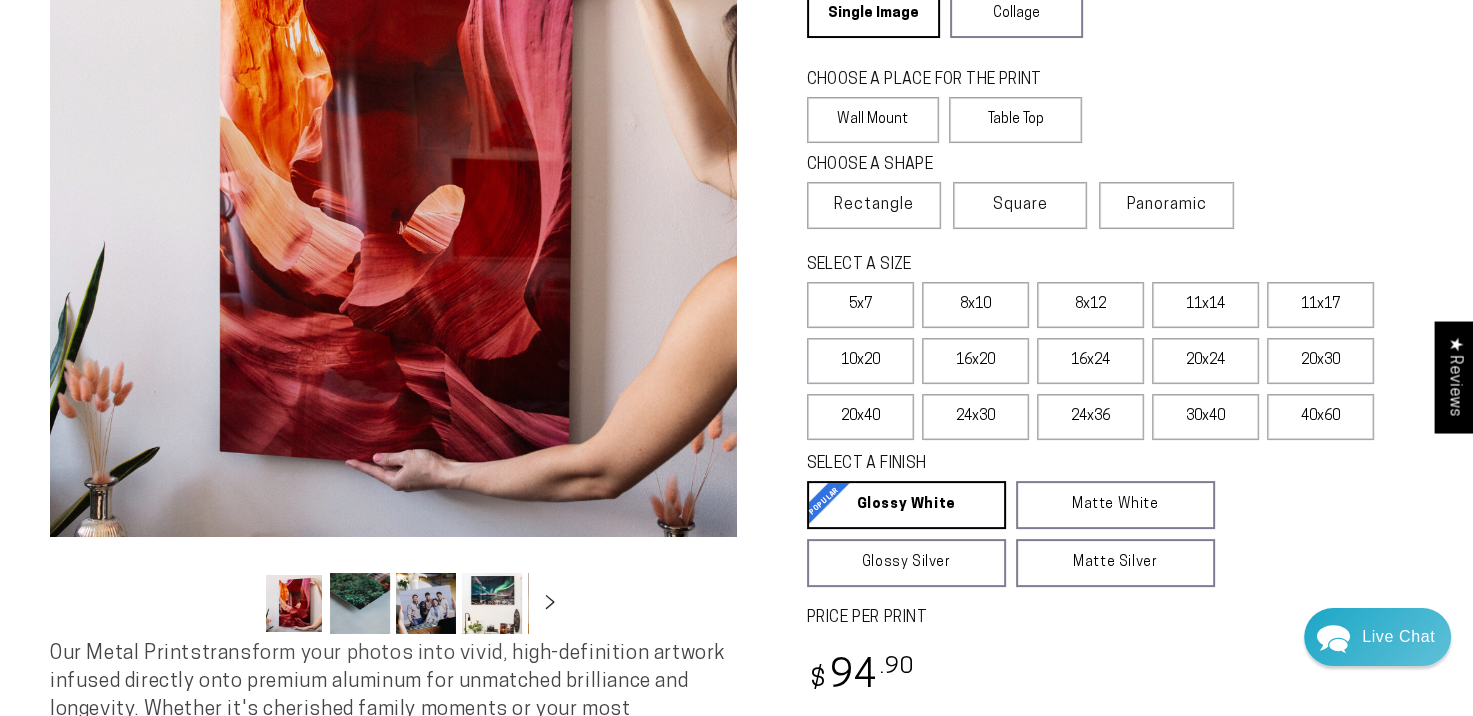 scroll, scrollTop: 344, scrollLeft: 0, axis: vertical 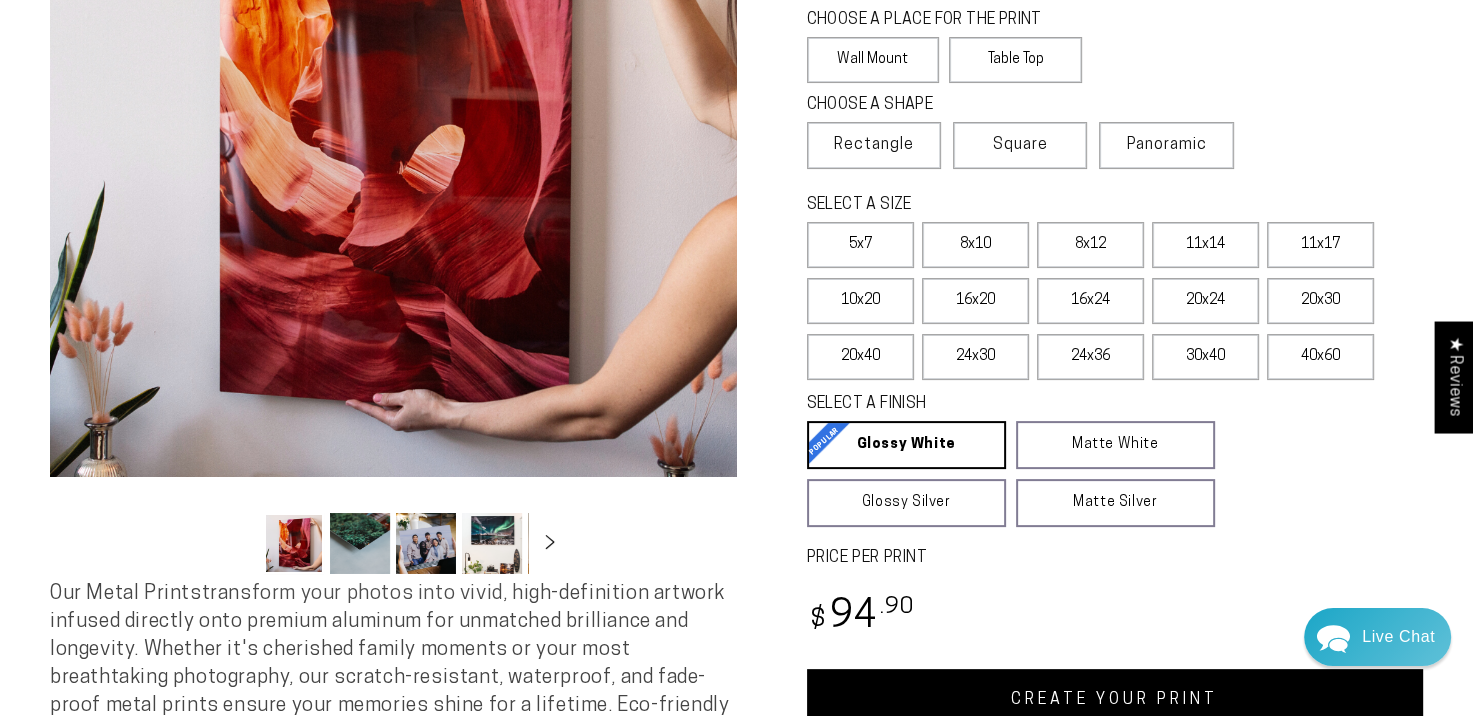 click on "CREATE YOUR PRINT" at bounding box center (1115, 700) 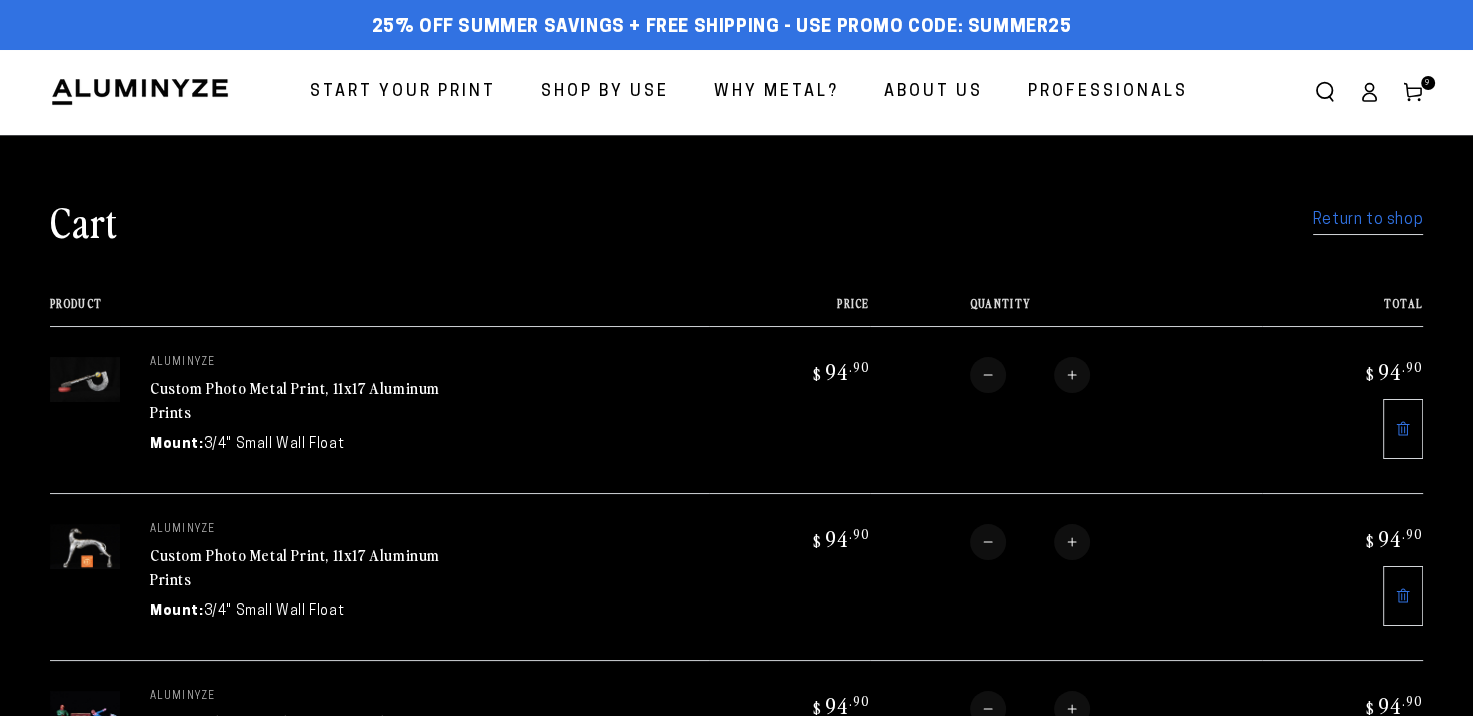 scroll, scrollTop: 0, scrollLeft: 0, axis: both 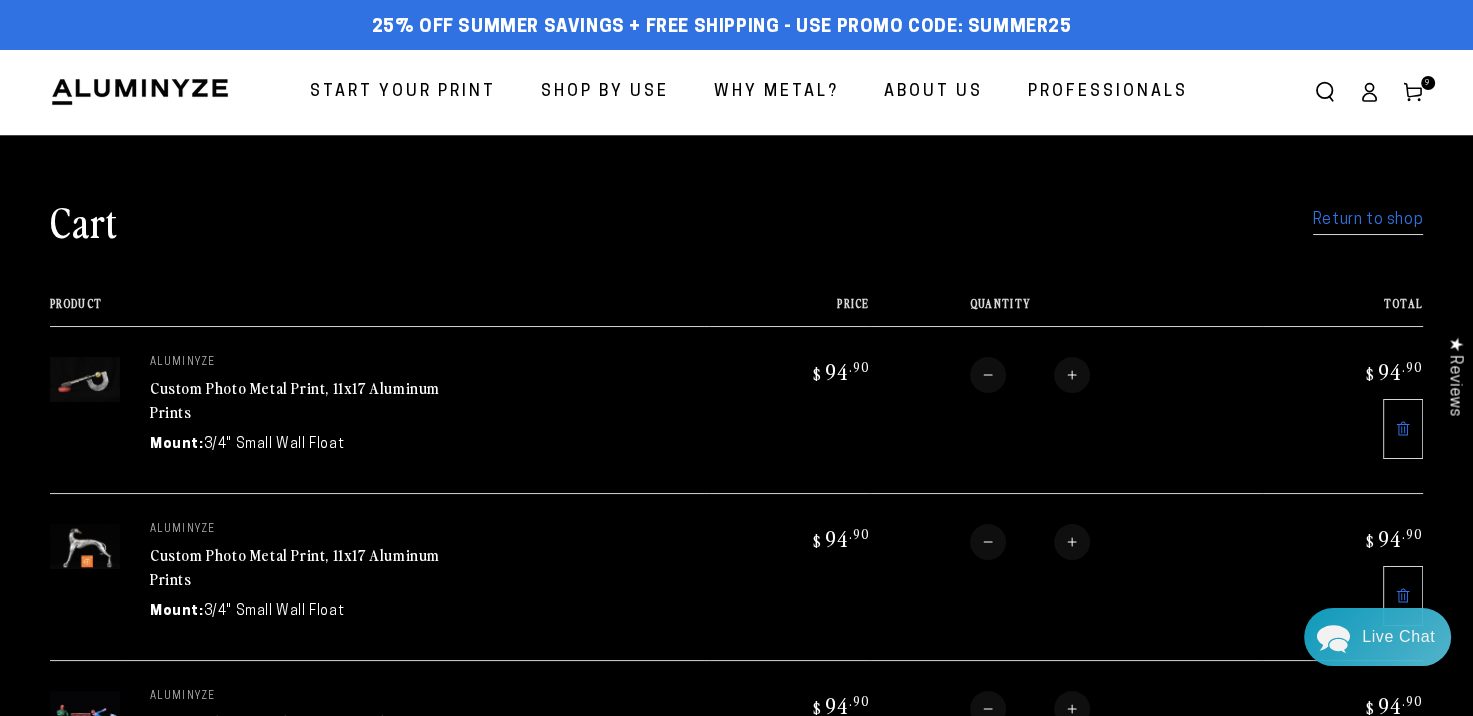 click on "Return to shop" at bounding box center [1368, 220] 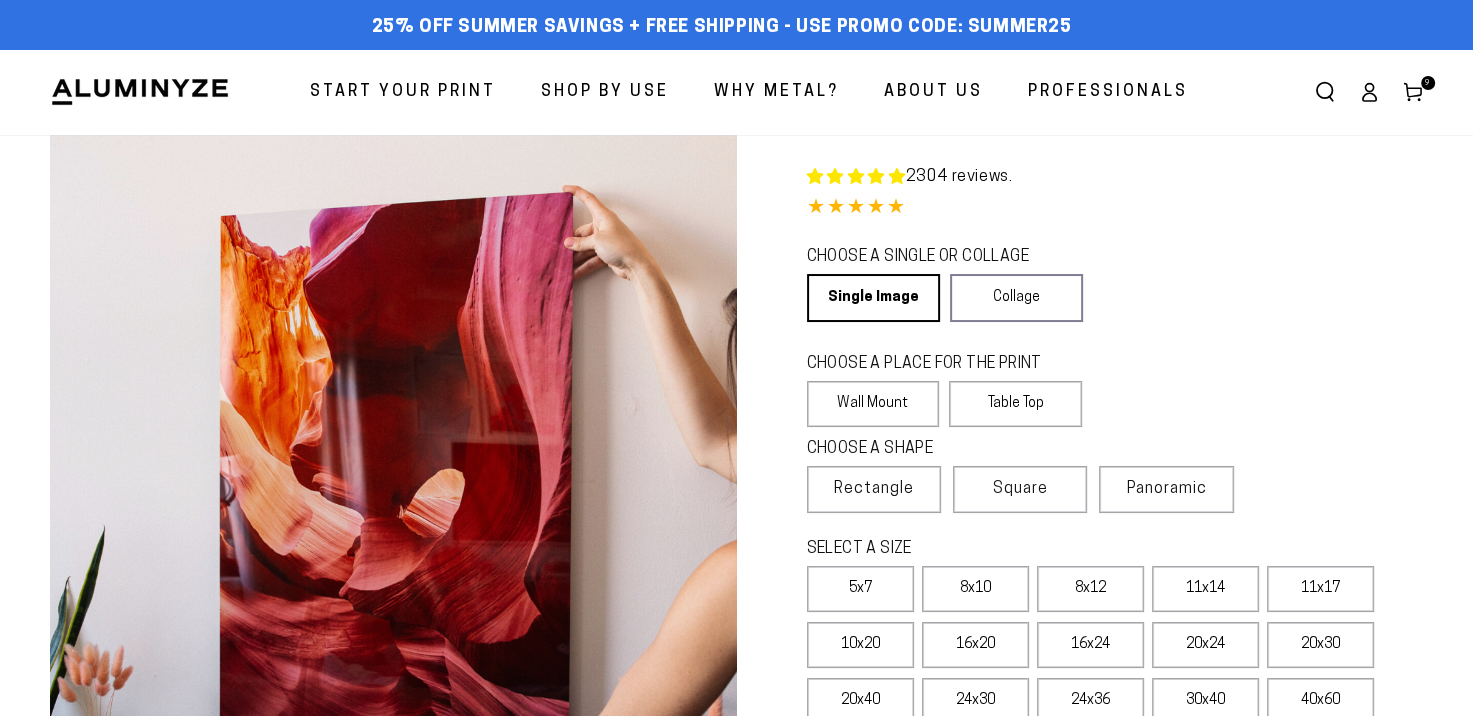 scroll, scrollTop: 0, scrollLeft: 0, axis: both 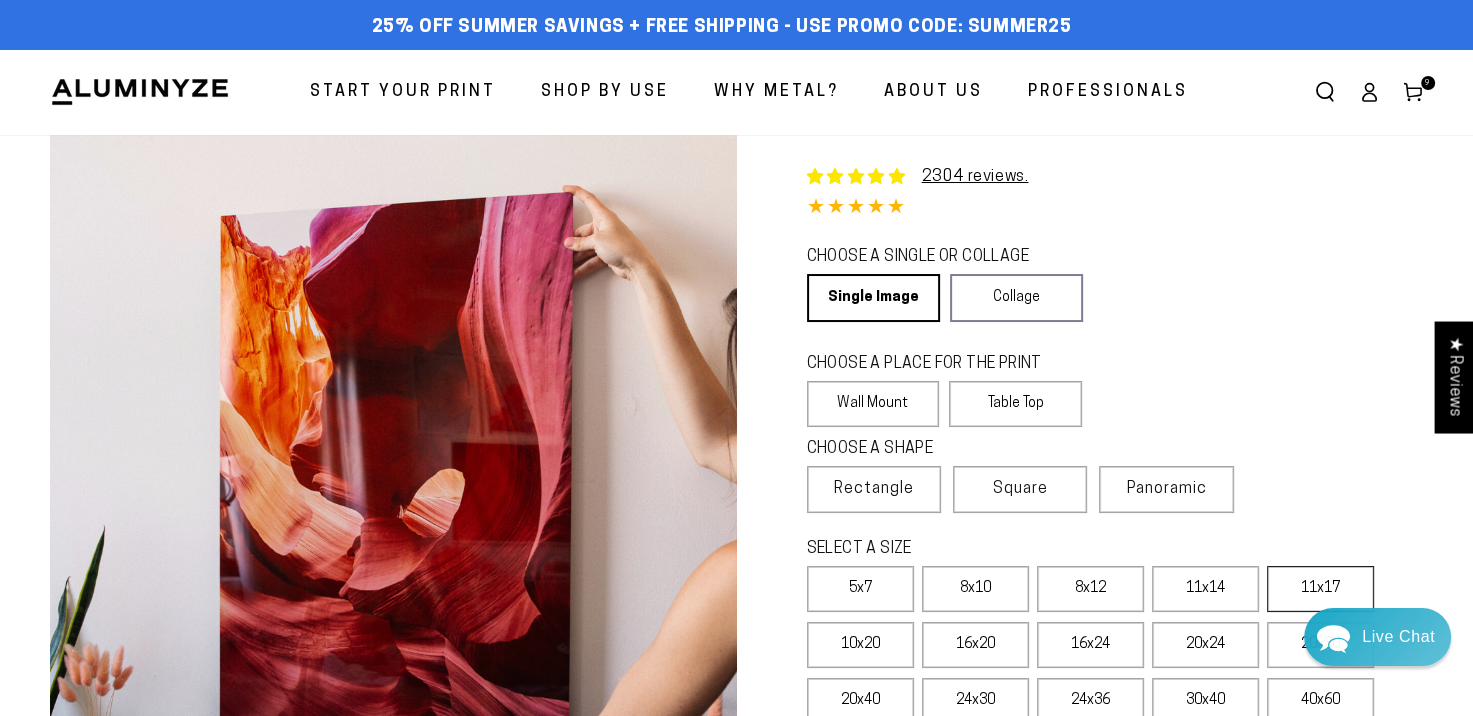 click on "11x17" at bounding box center [1320, 589] 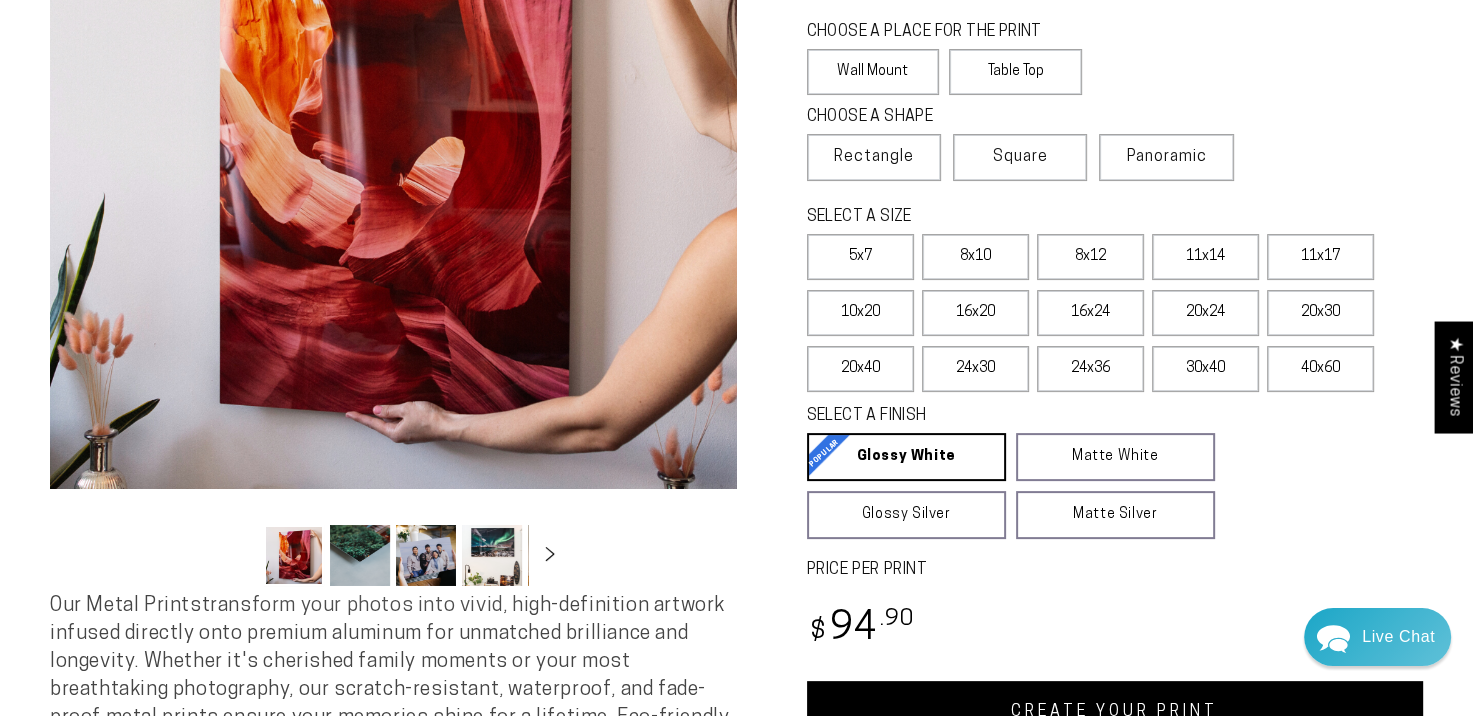 scroll, scrollTop: 367, scrollLeft: 0, axis: vertical 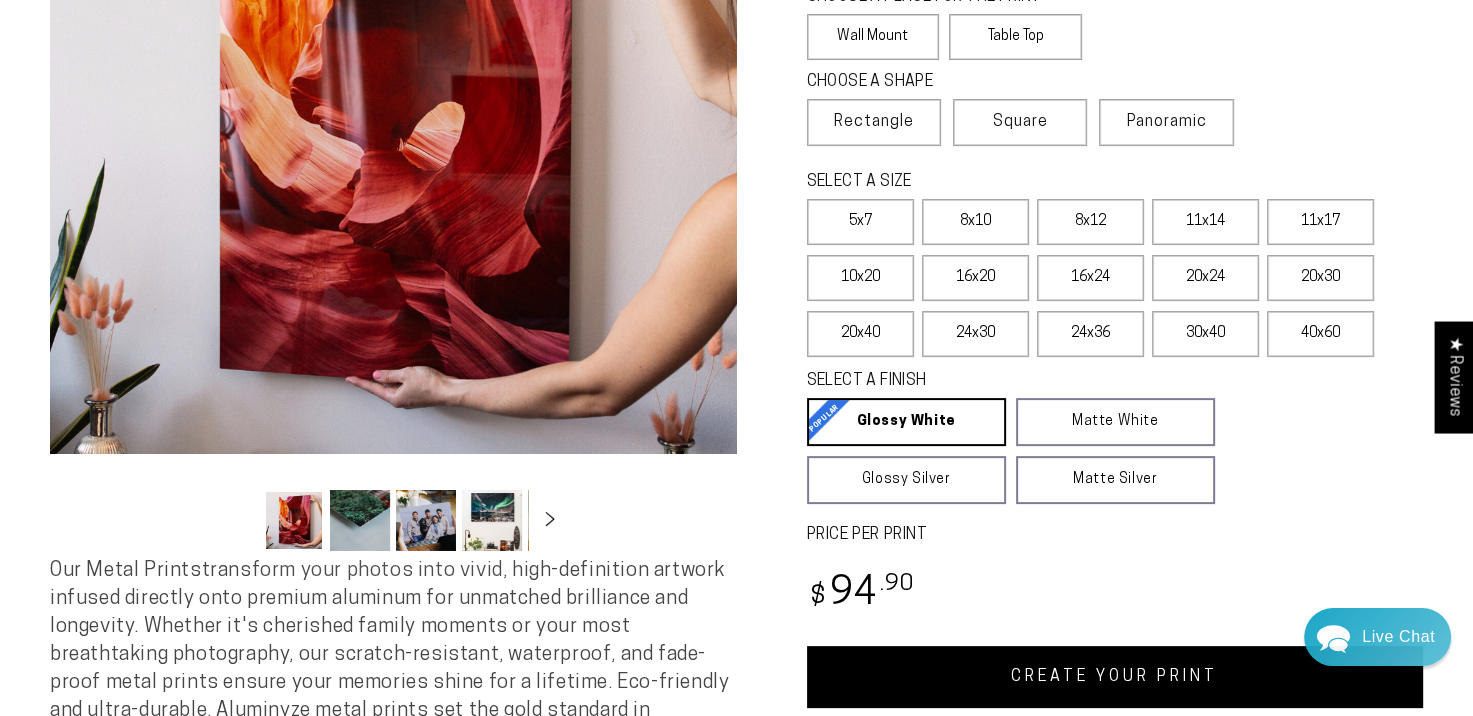 click on "CREATE YOUR PRINT" at bounding box center [1115, 677] 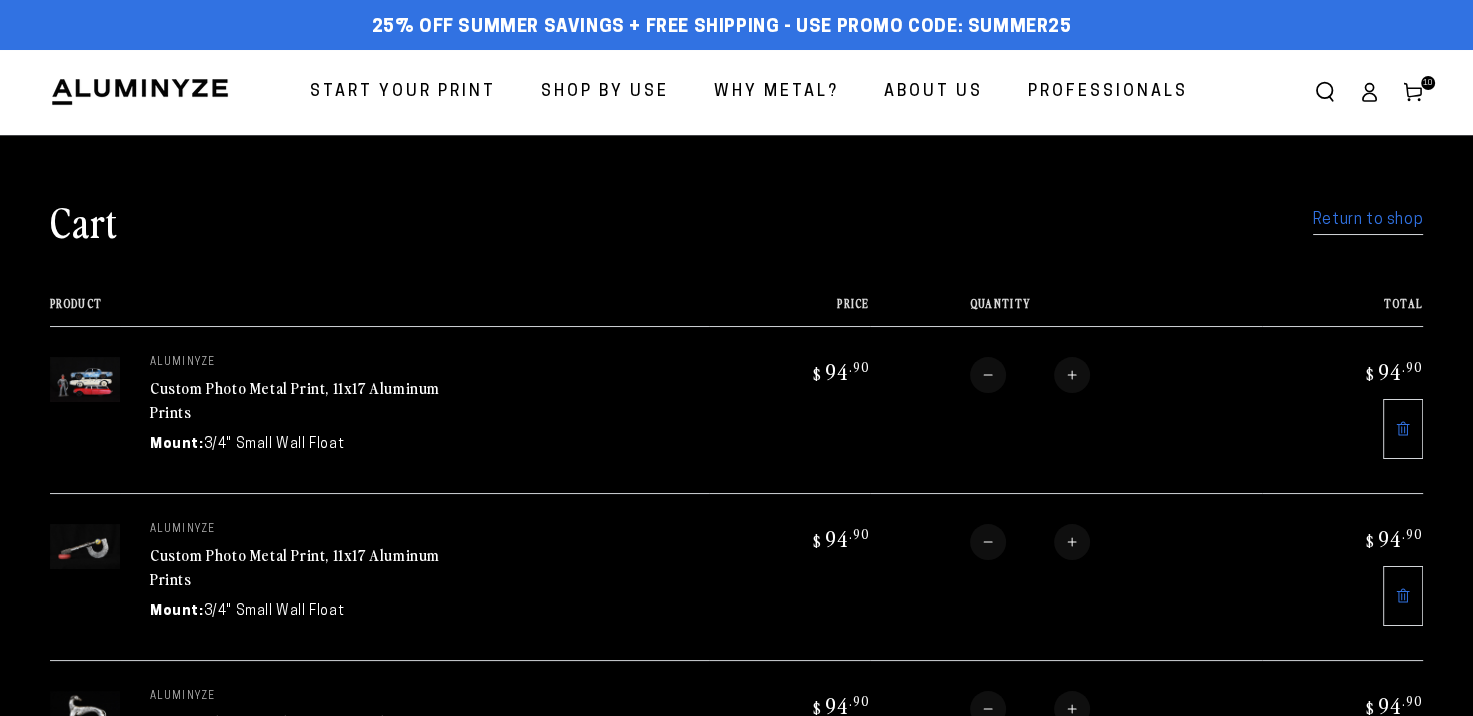 scroll, scrollTop: 0, scrollLeft: 0, axis: both 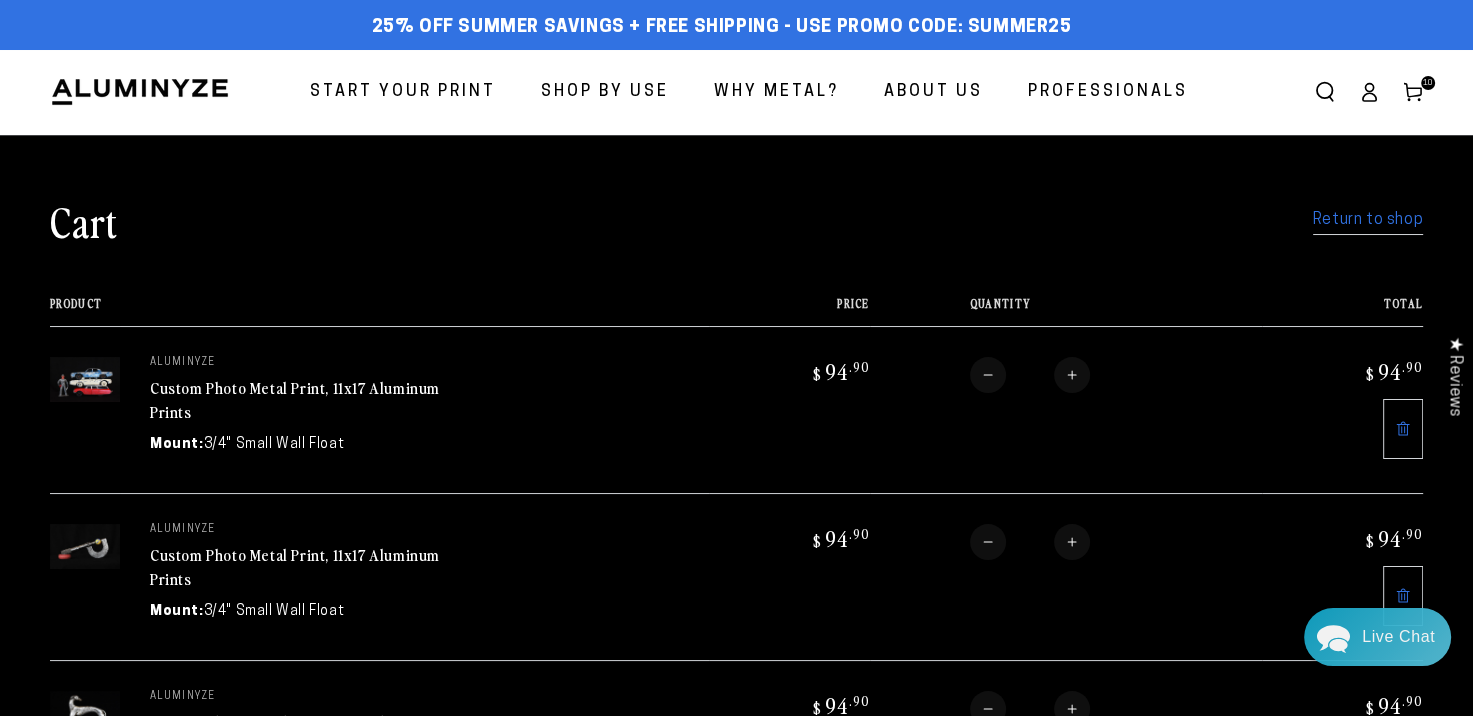 click on "Return to shop" at bounding box center (1368, 220) 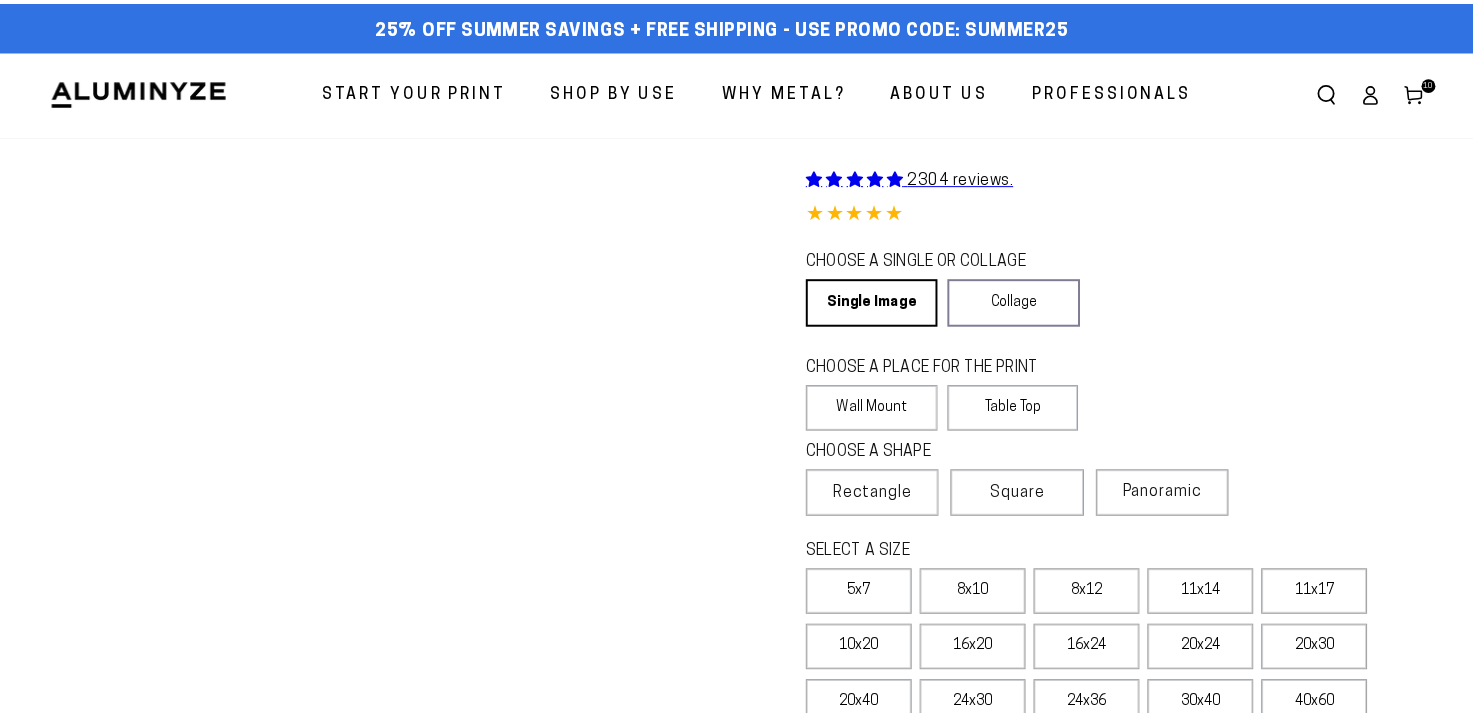 scroll, scrollTop: 0, scrollLeft: 0, axis: both 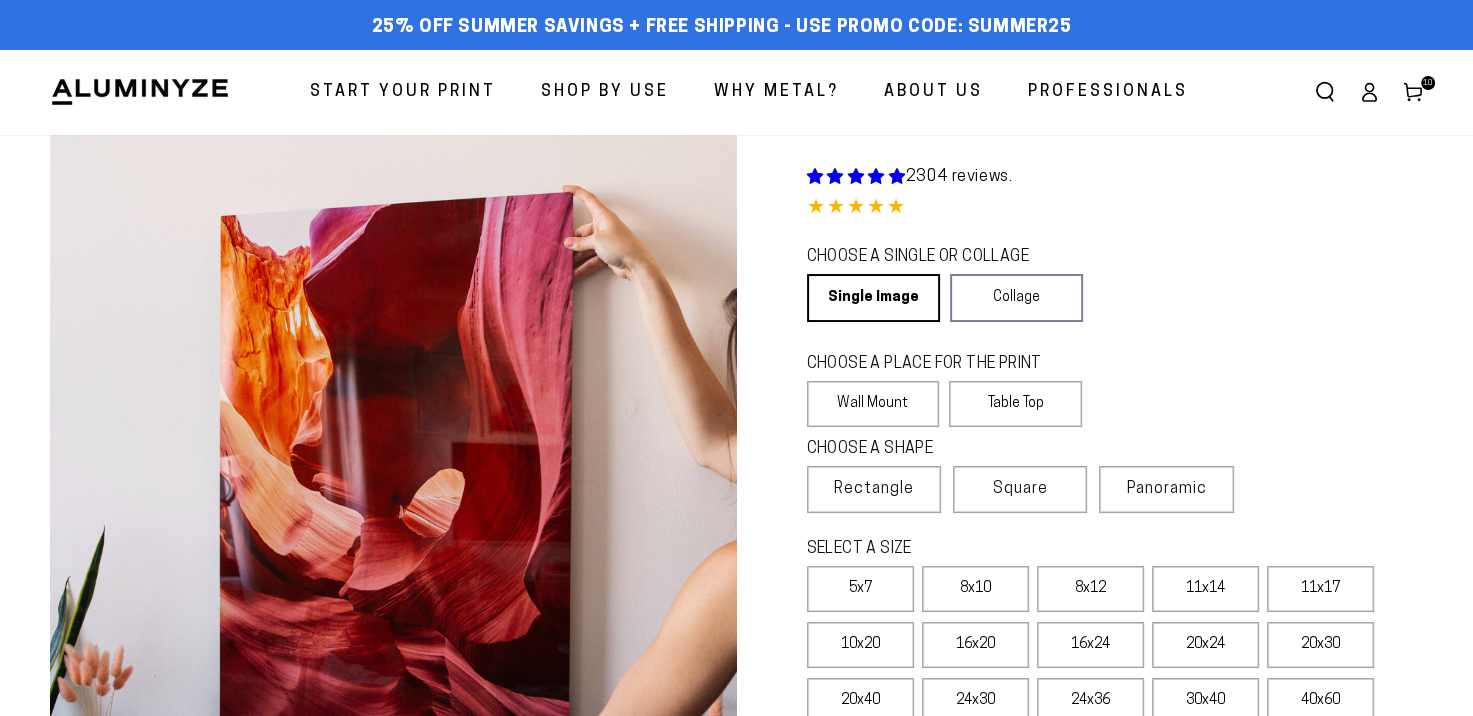 select on "**********" 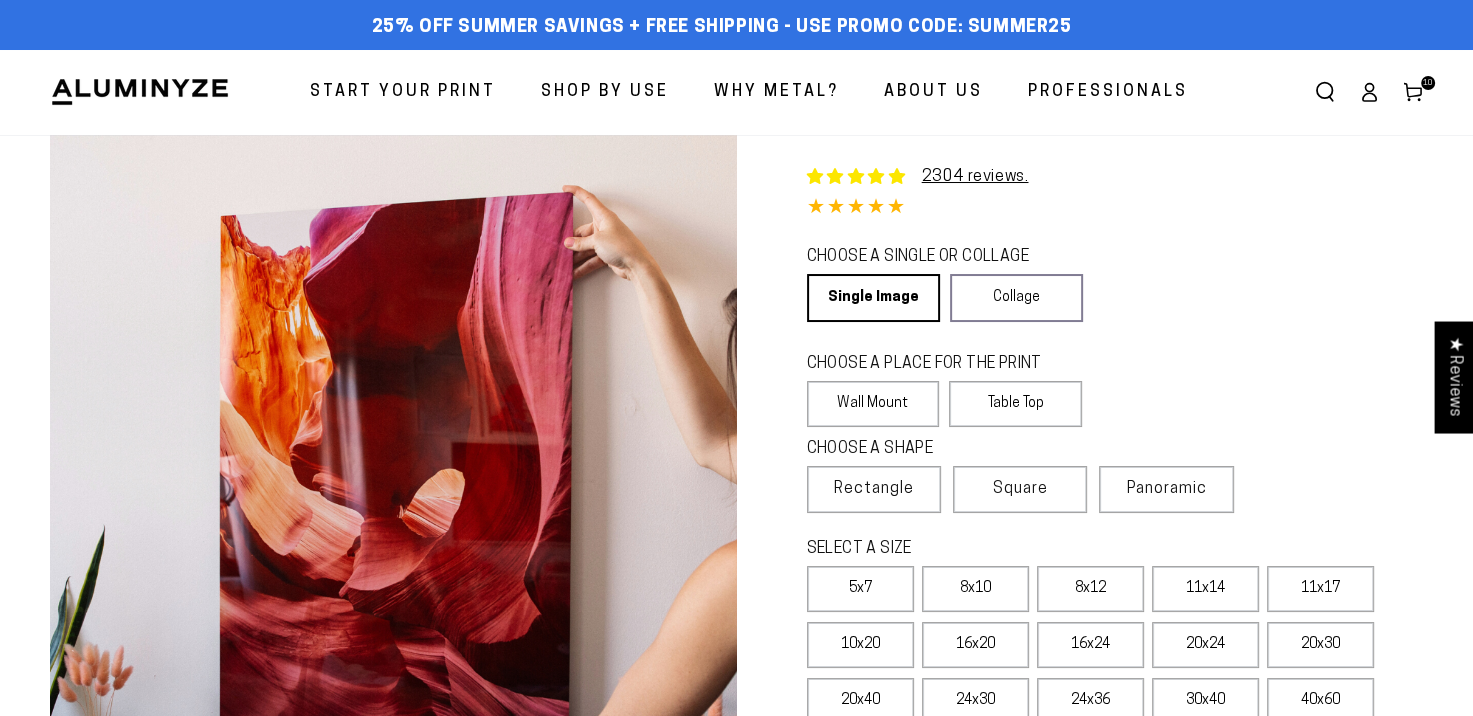 scroll, scrollTop: 0, scrollLeft: 0, axis: both 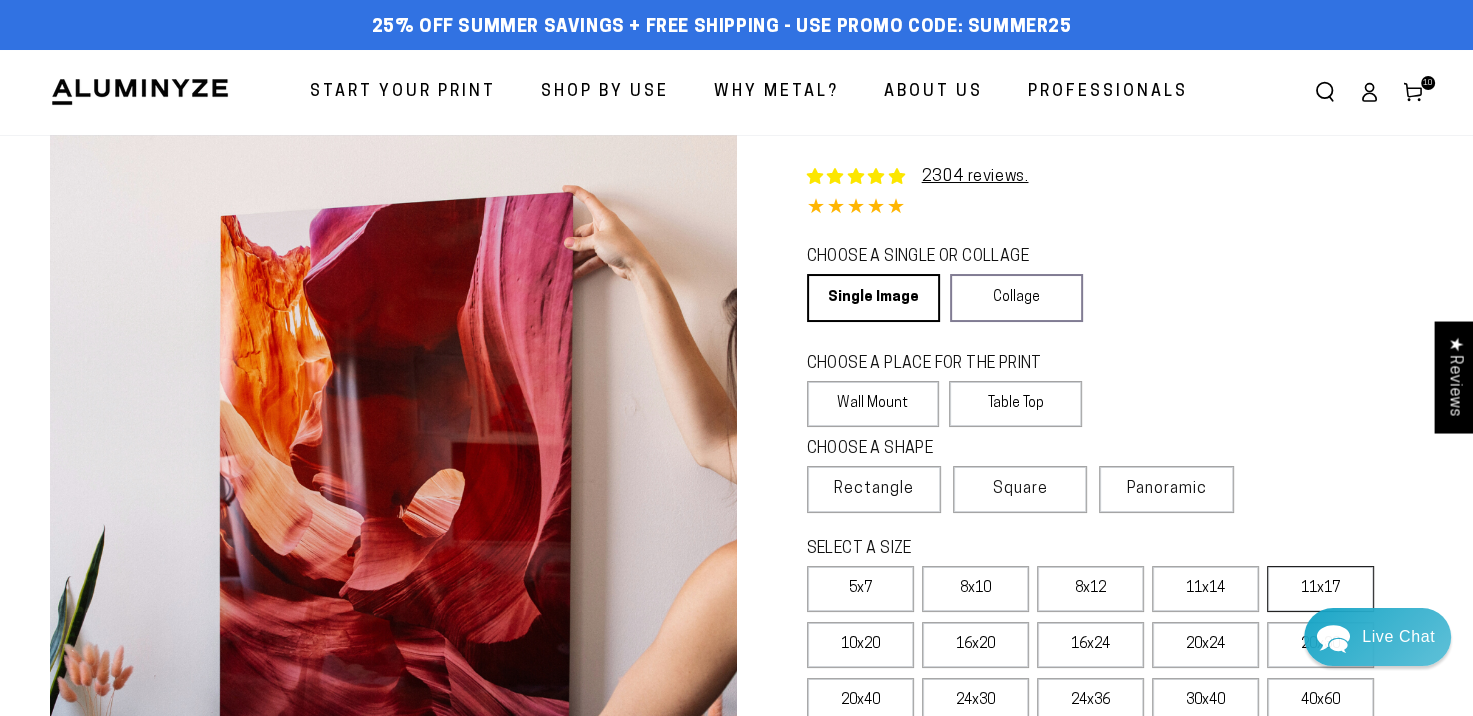 click on "11x17" at bounding box center [1320, 589] 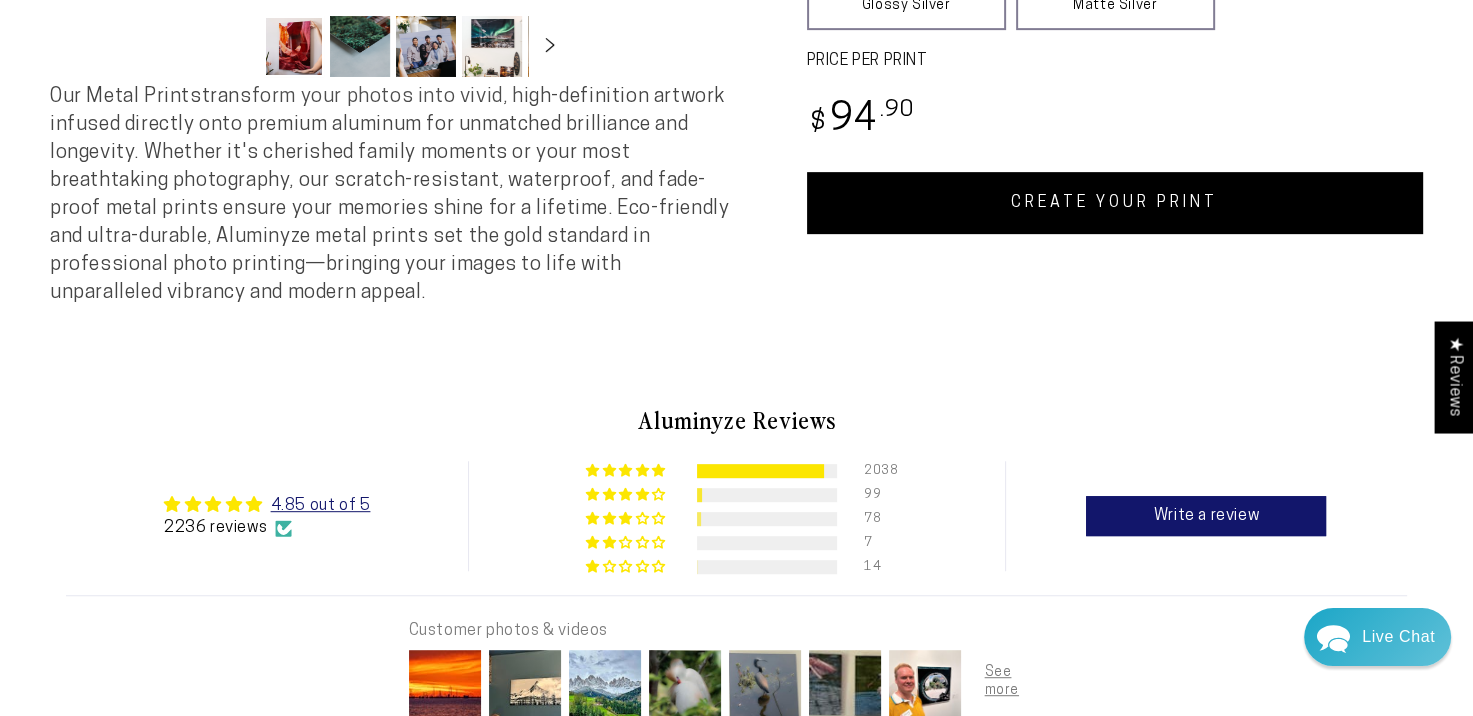 scroll, scrollTop: 853, scrollLeft: 0, axis: vertical 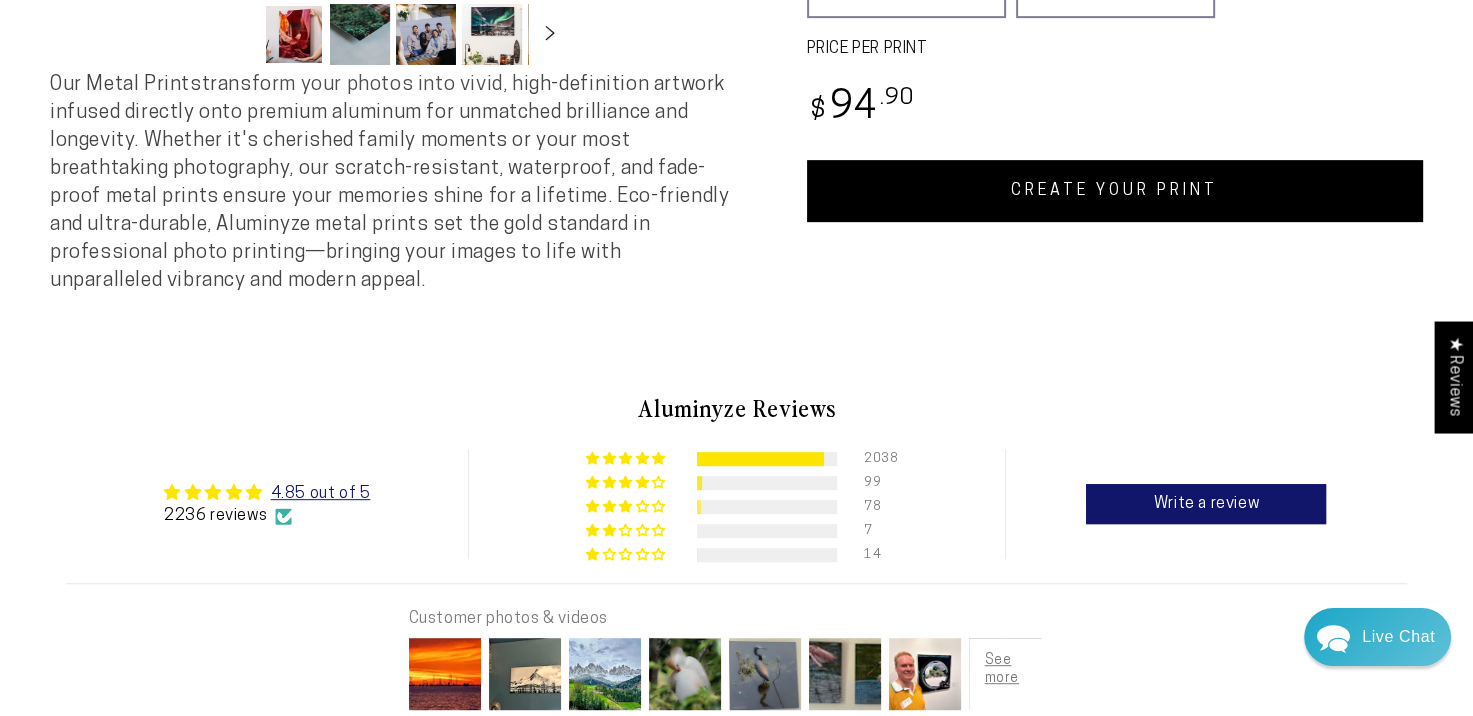 click on "CREATE YOUR PRINT" at bounding box center (1115, 191) 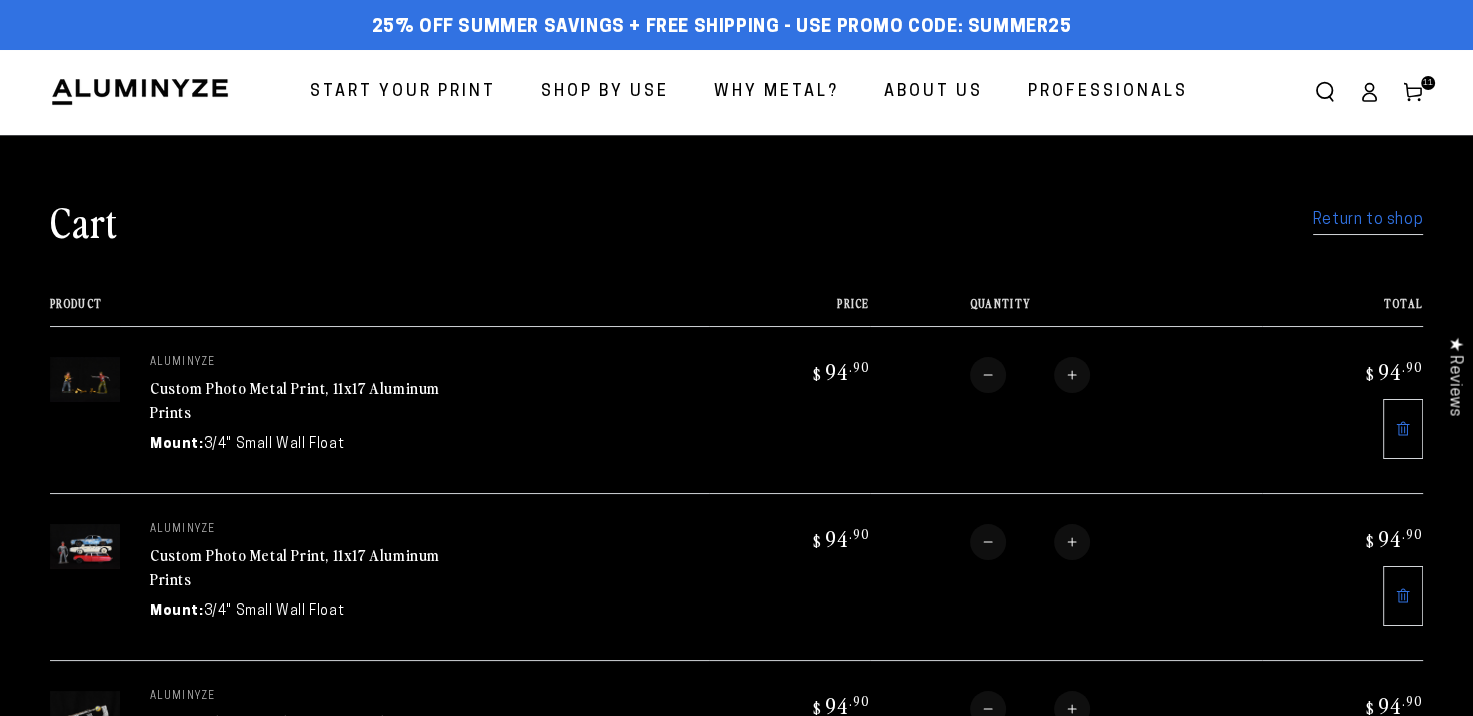 scroll, scrollTop: 0, scrollLeft: 0, axis: both 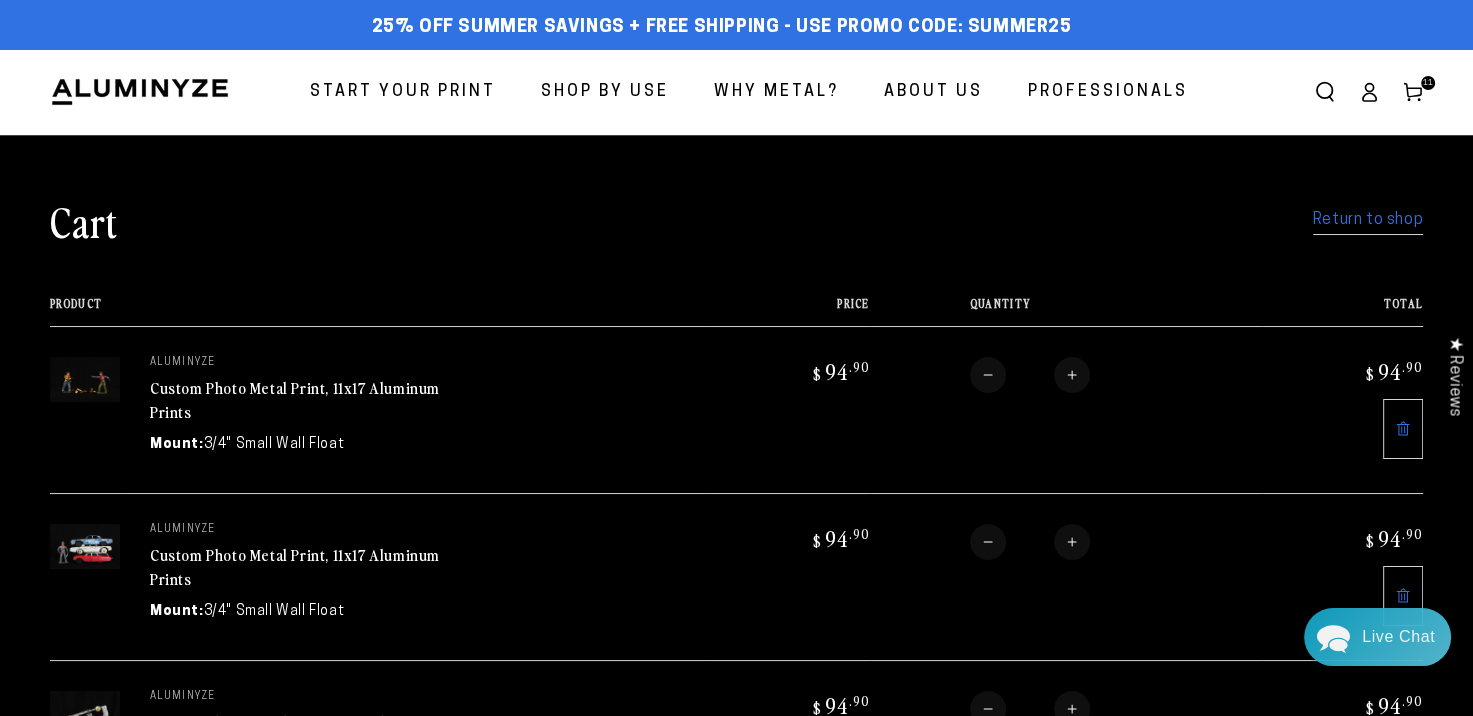 click on "Return to shop" at bounding box center [1368, 220] 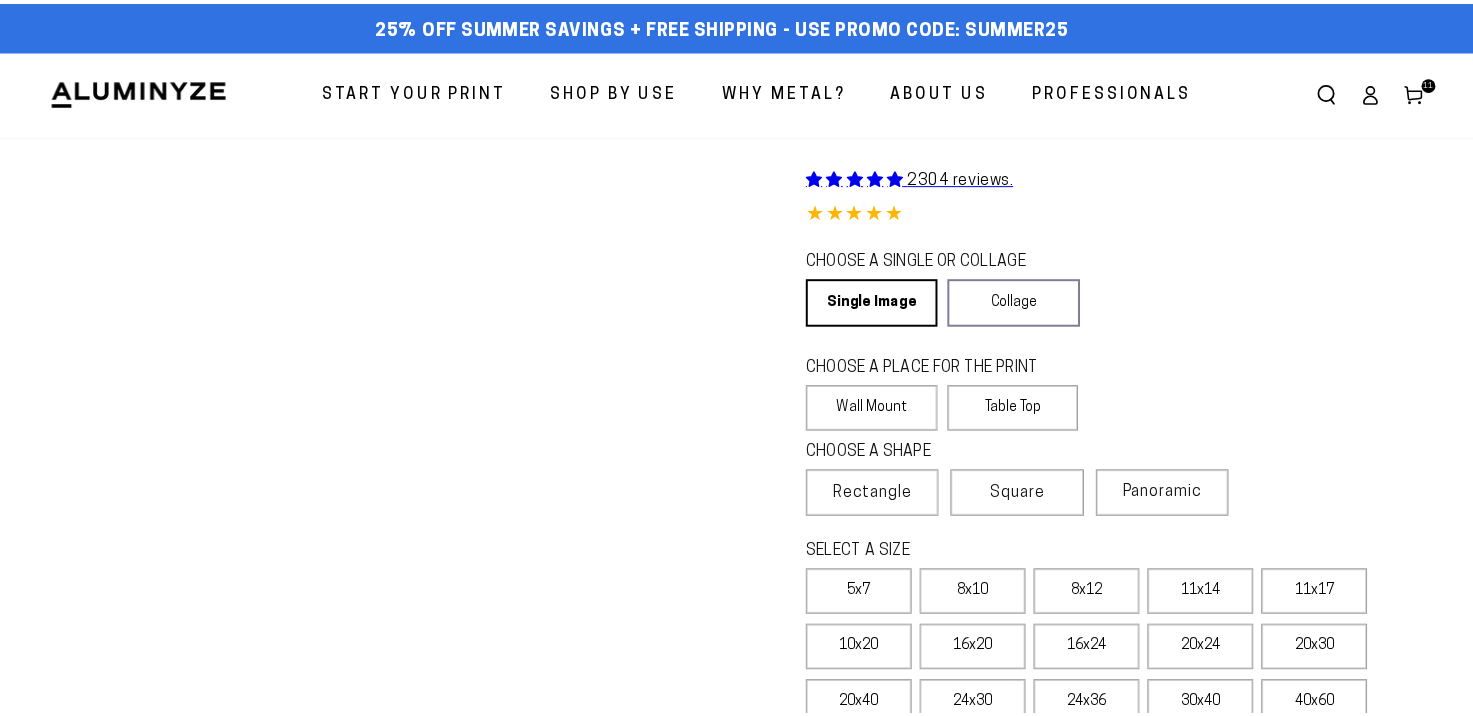 scroll, scrollTop: 0, scrollLeft: 0, axis: both 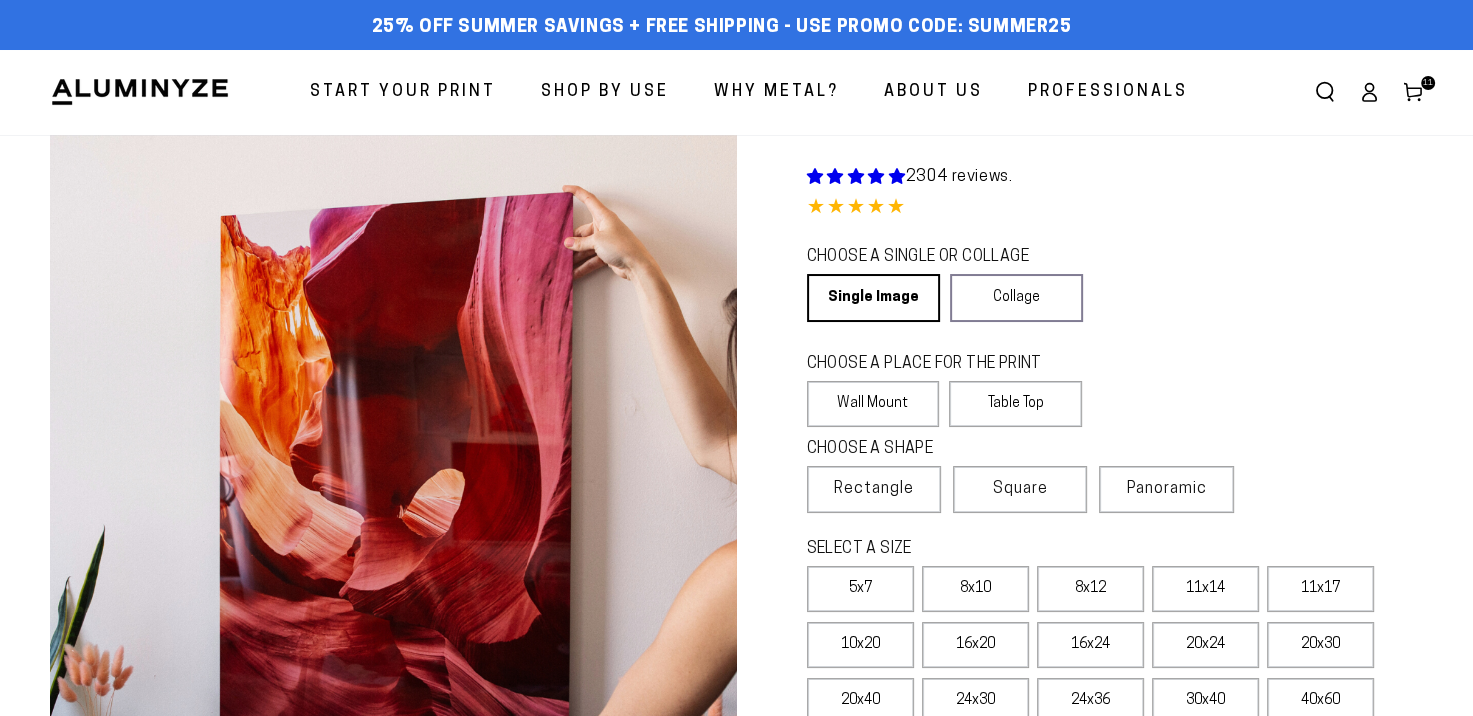 select on "**********" 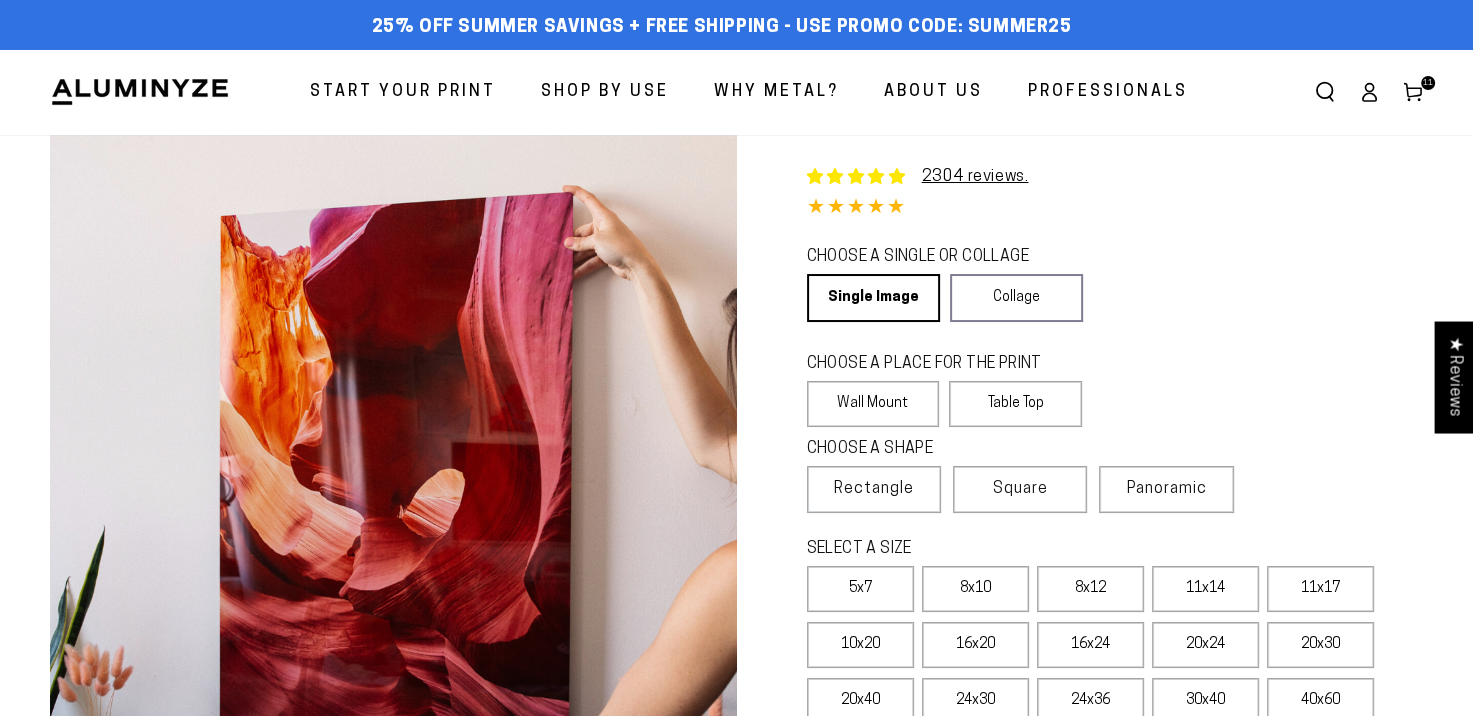 scroll, scrollTop: 0, scrollLeft: 0, axis: both 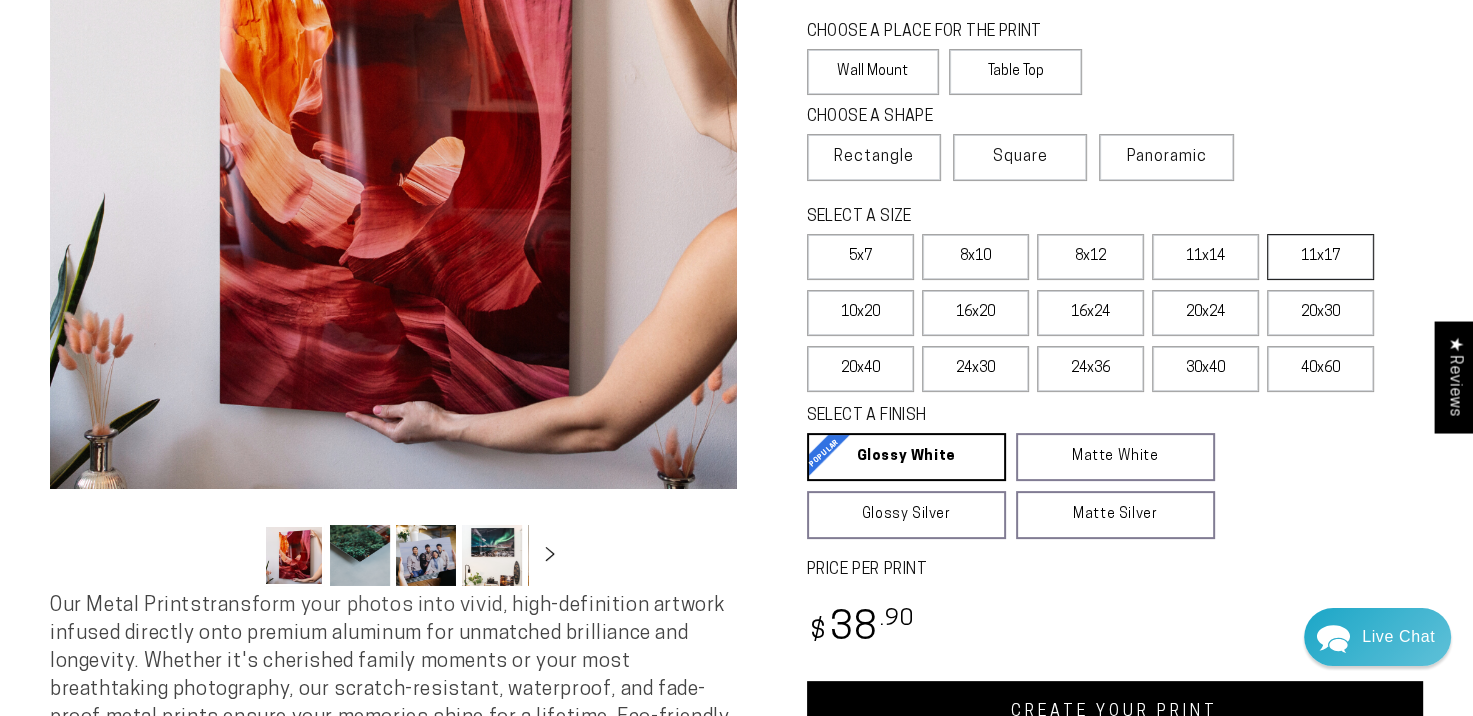click on "11x17" at bounding box center [1320, 257] 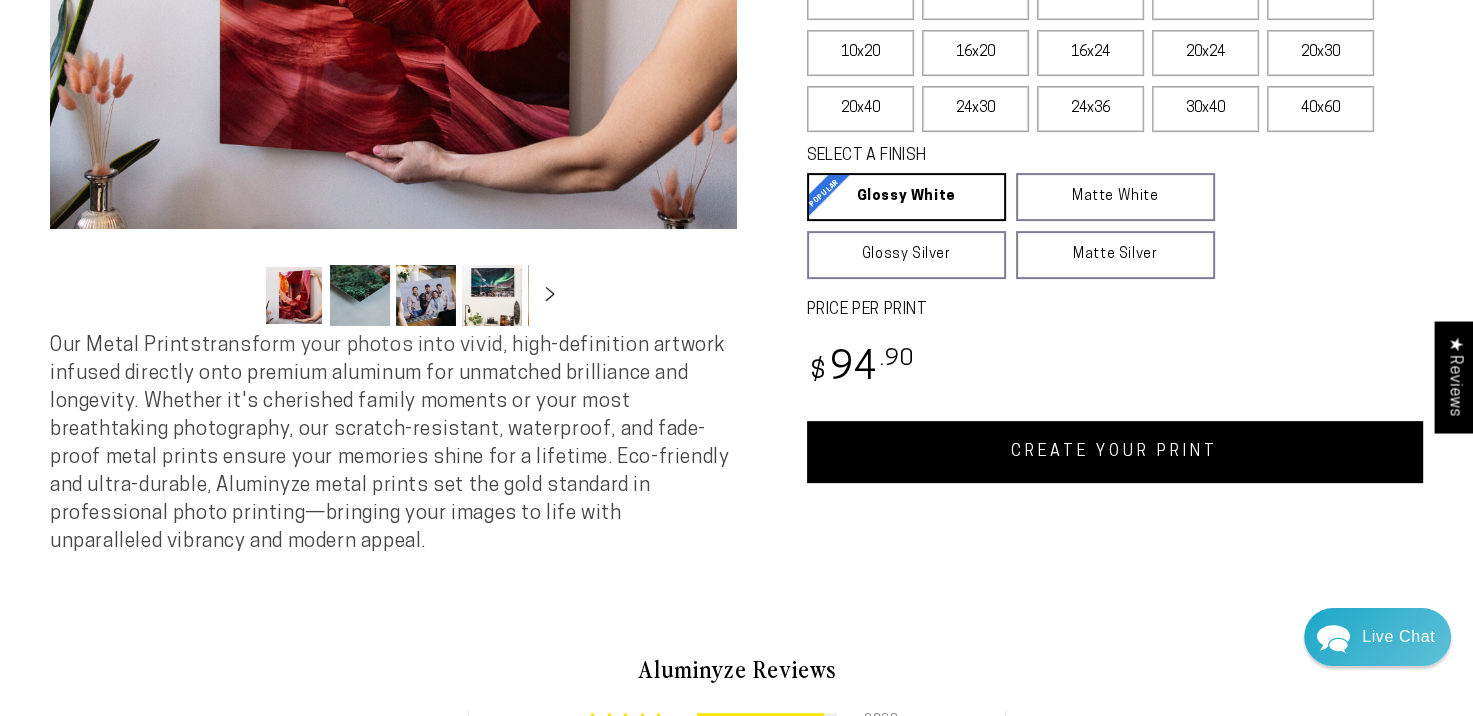 scroll, scrollTop: 640, scrollLeft: 0, axis: vertical 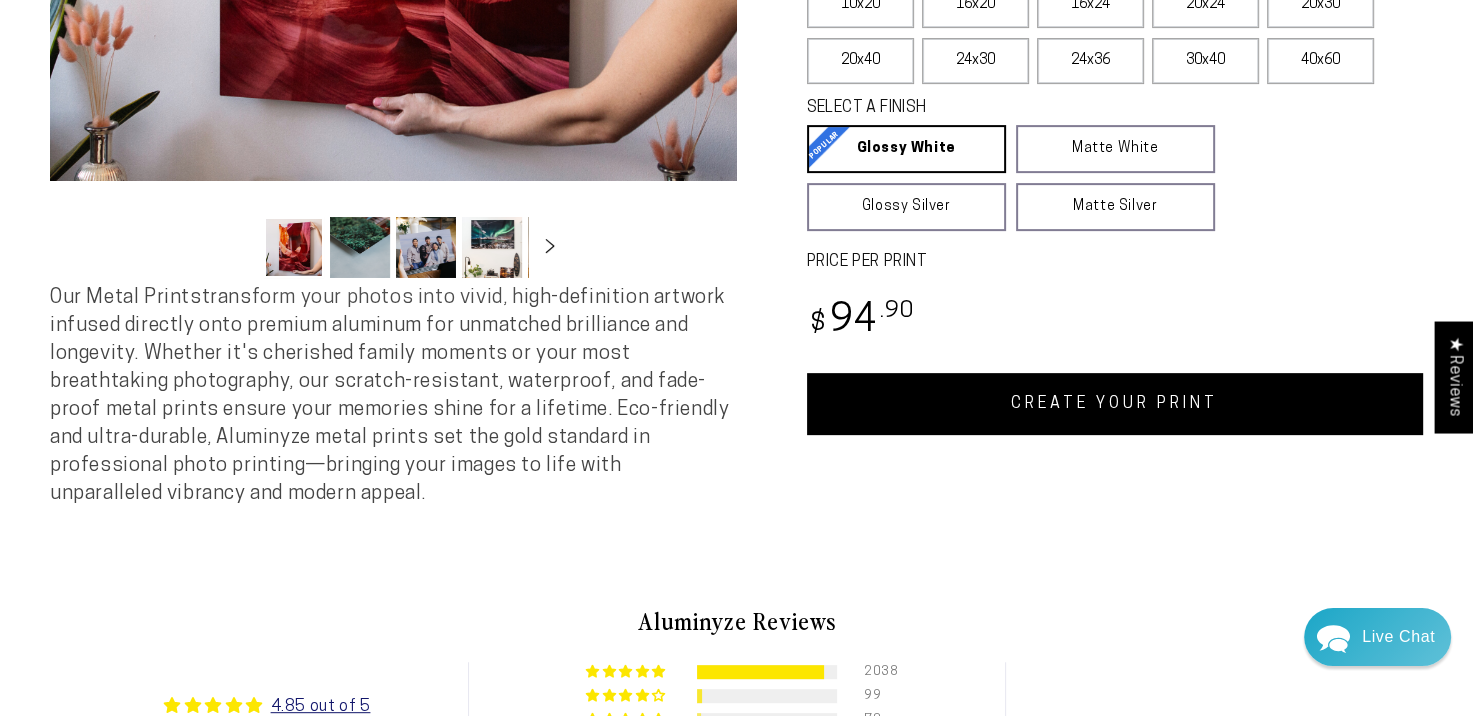 click on "CREATE YOUR PRINT" at bounding box center [1115, 404] 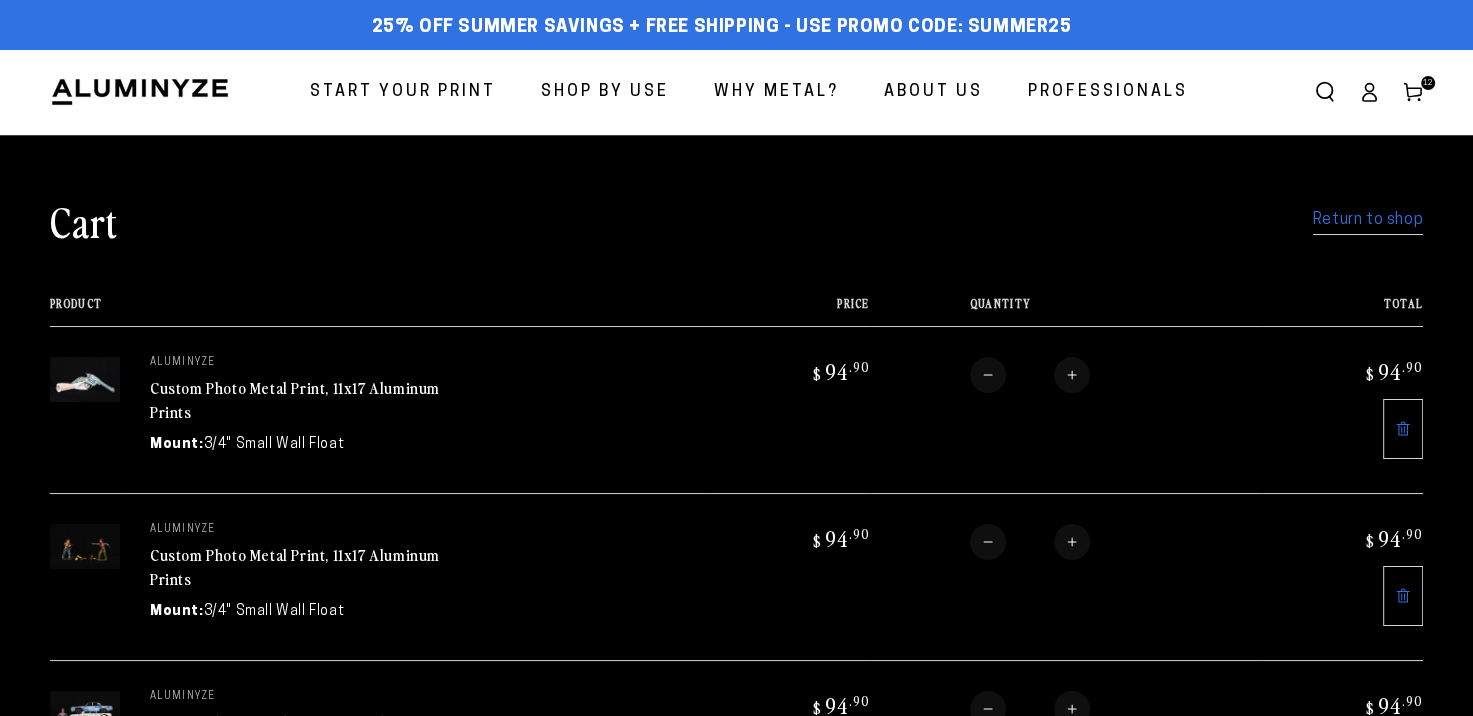 scroll, scrollTop: 0, scrollLeft: 0, axis: both 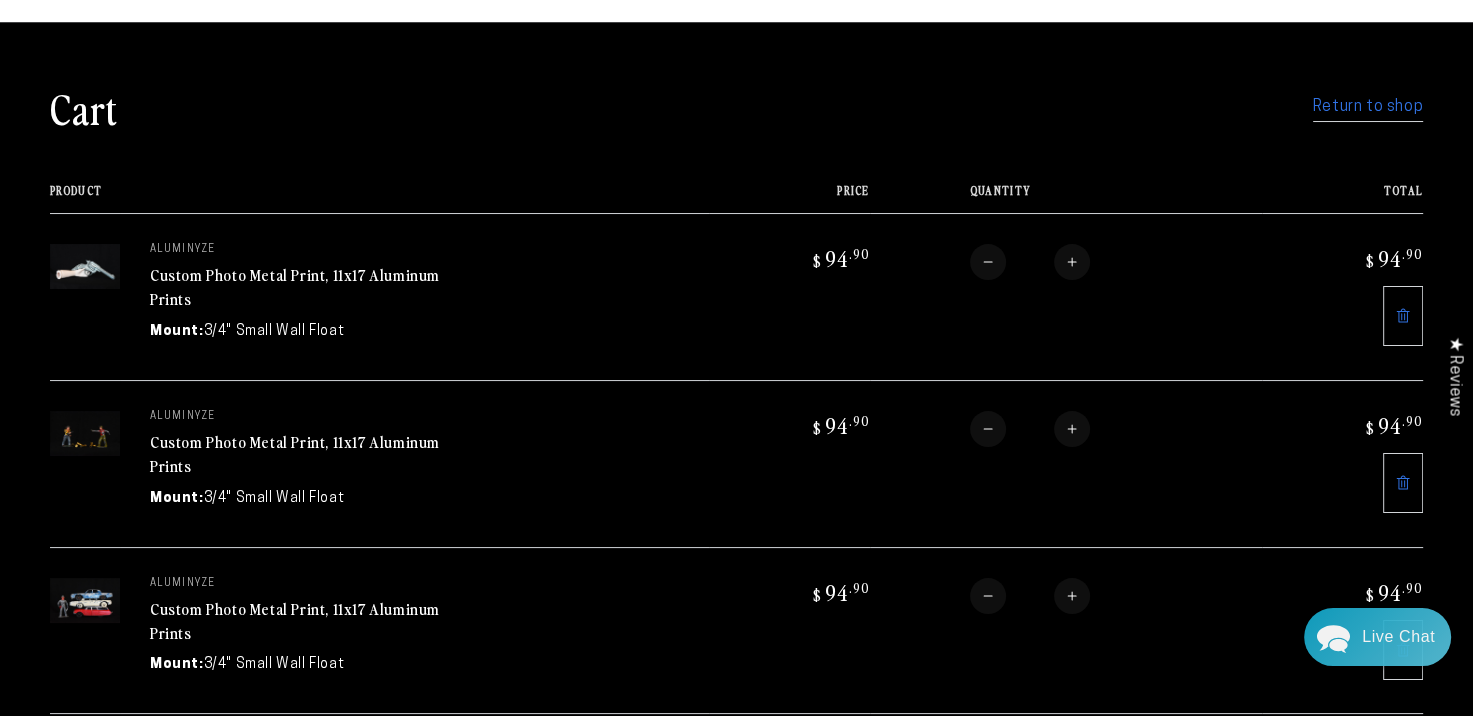 click on "Return to shop" at bounding box center [1368, 107] 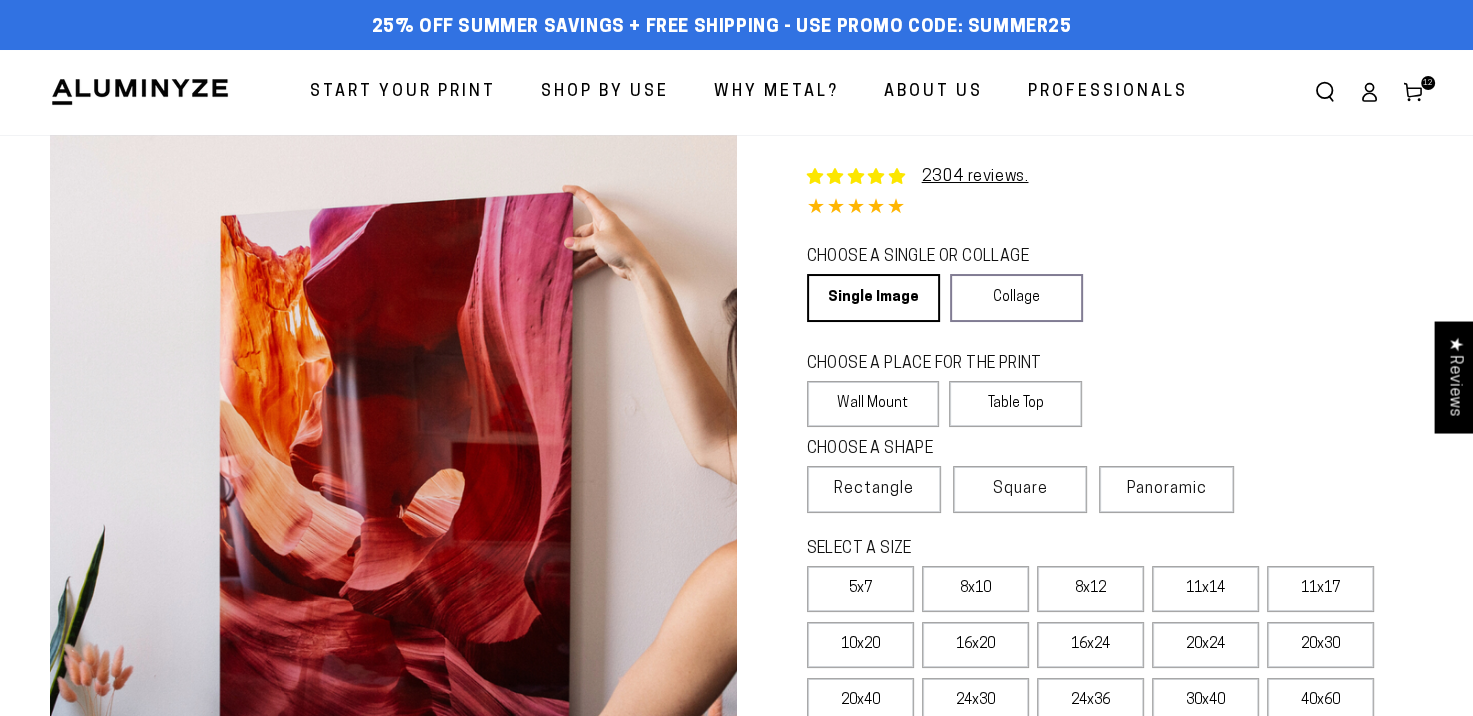 scroll, scrollTop: 0, scrollLeft: 0, axis: both 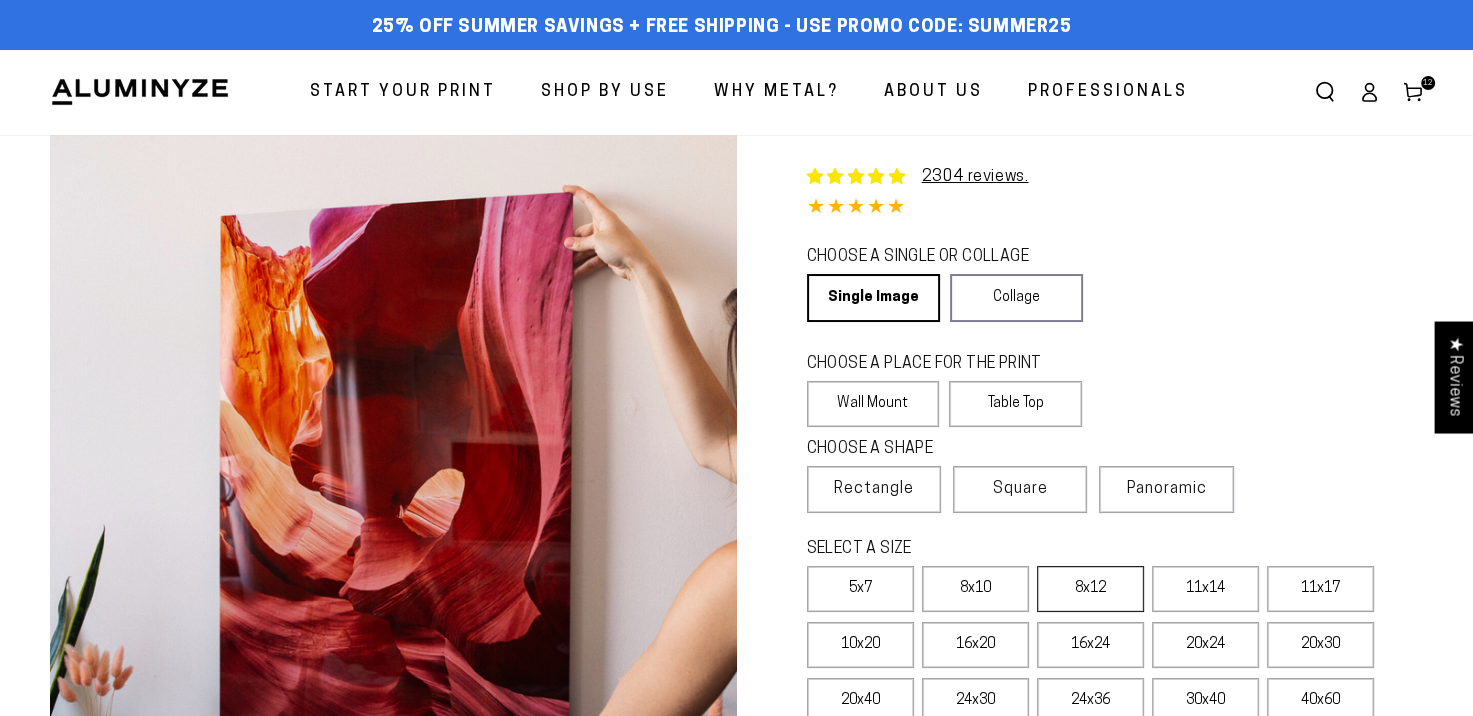 select on "**********" 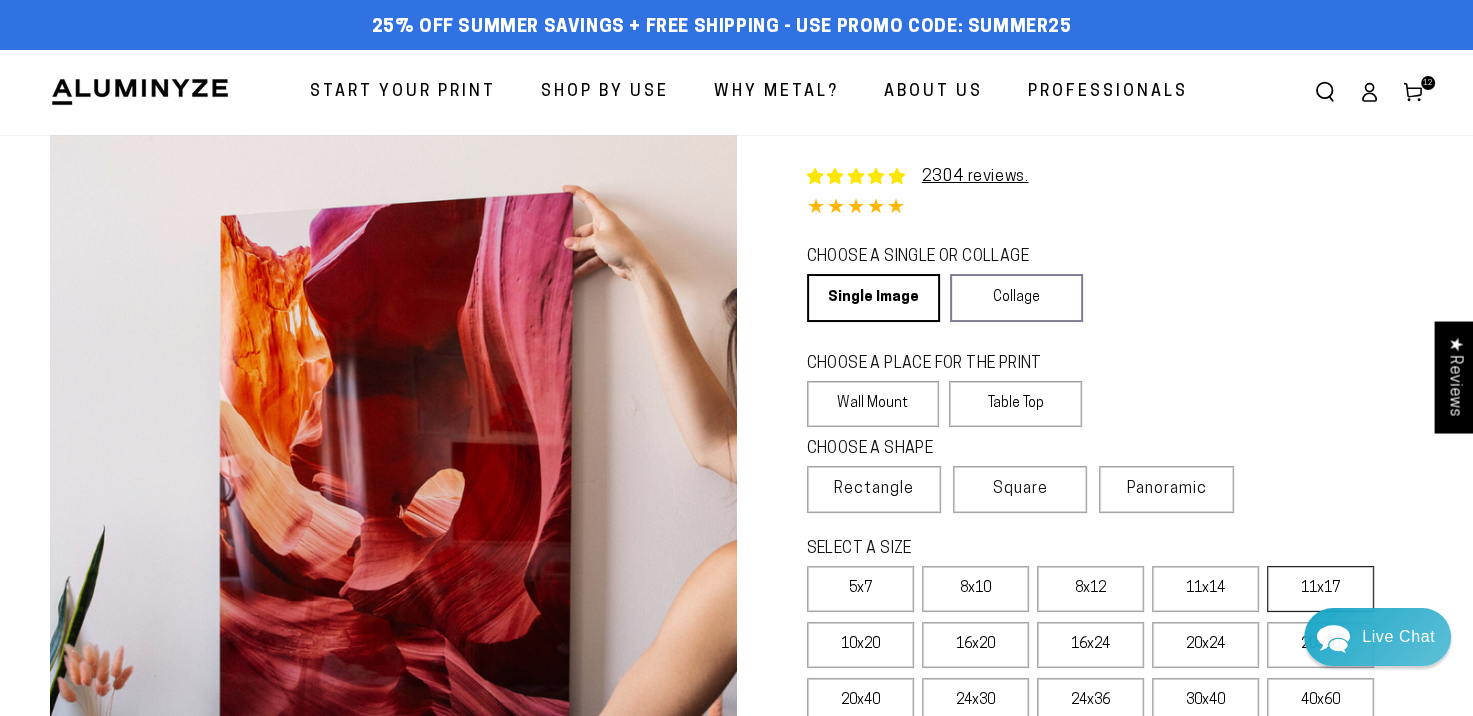 click on "11x17" at bounding box center [1320, 589] 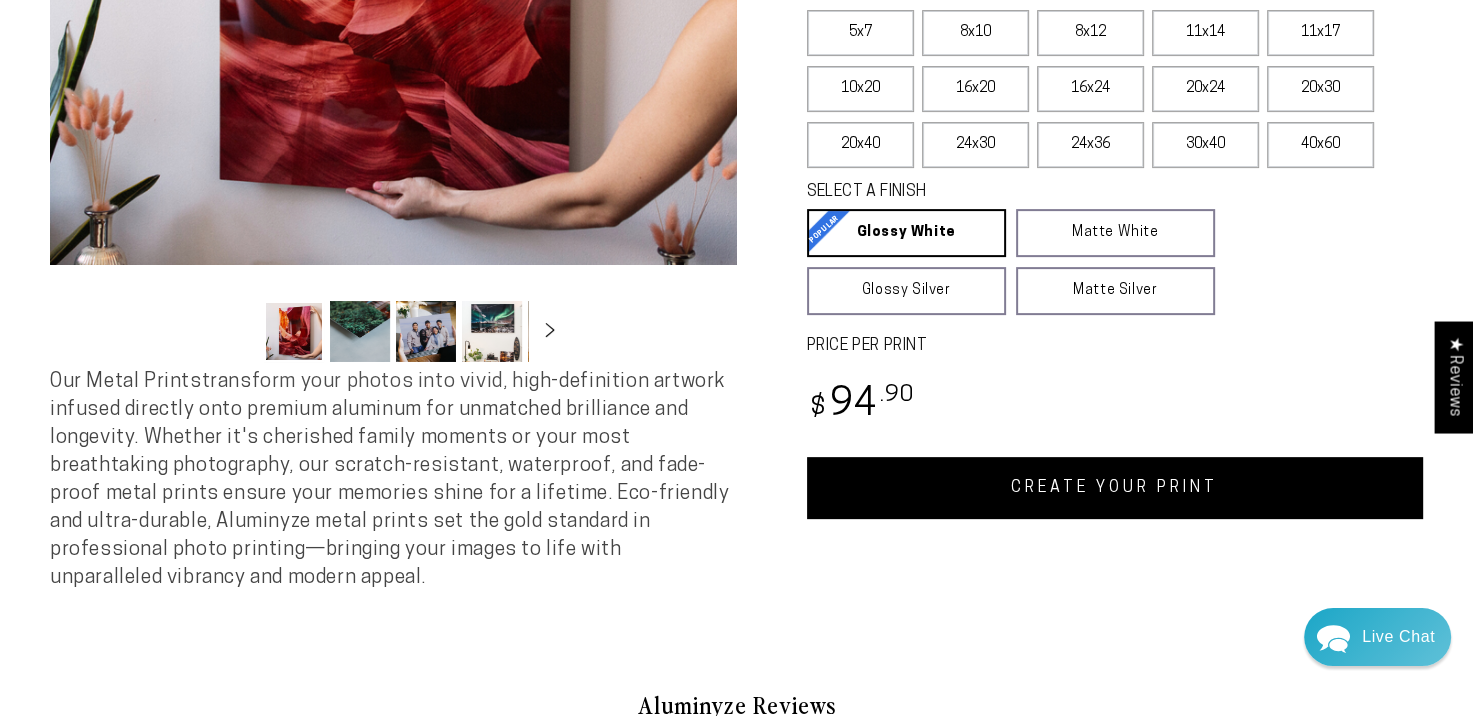 scroll, scrollTop: 687, scrollLeft: 0, axis: vertical 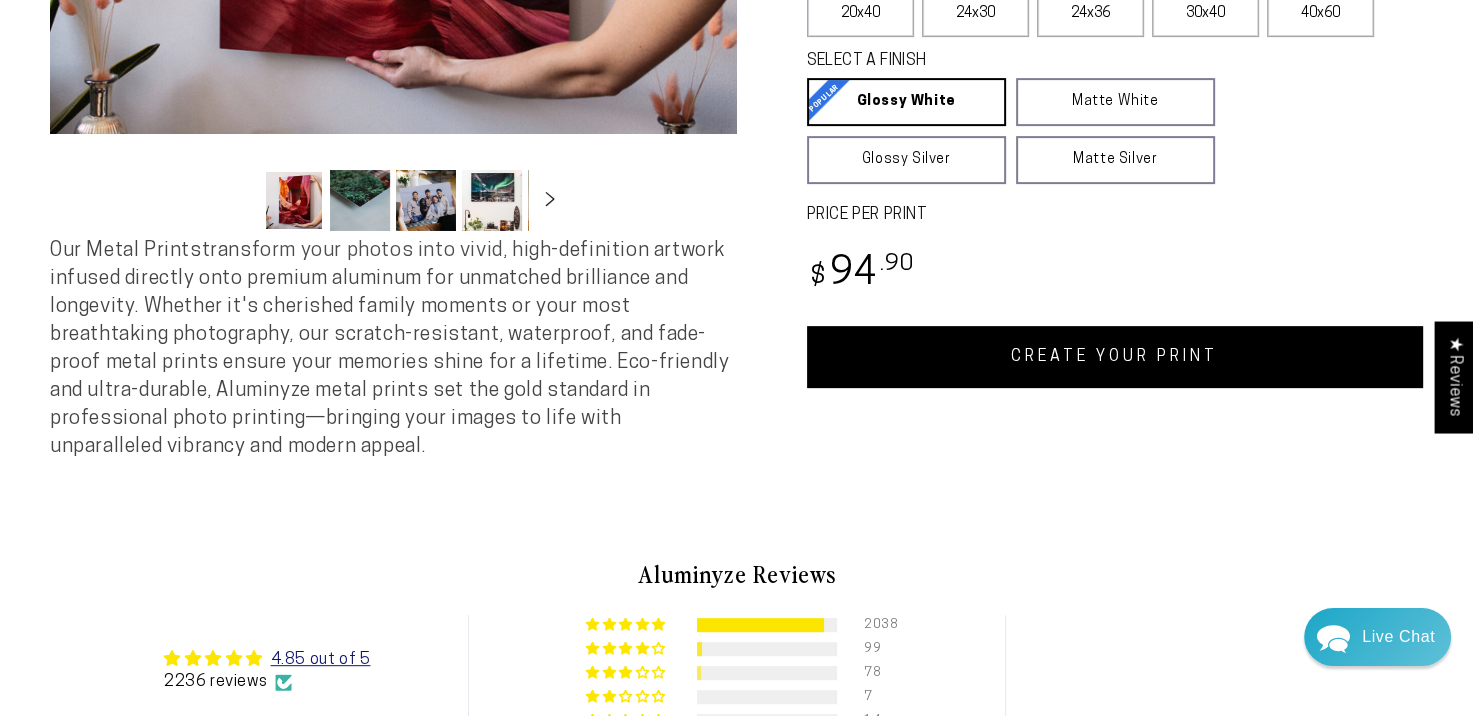 click on "CREATE YOUR PRINT" at bounding box center (1115, 357) 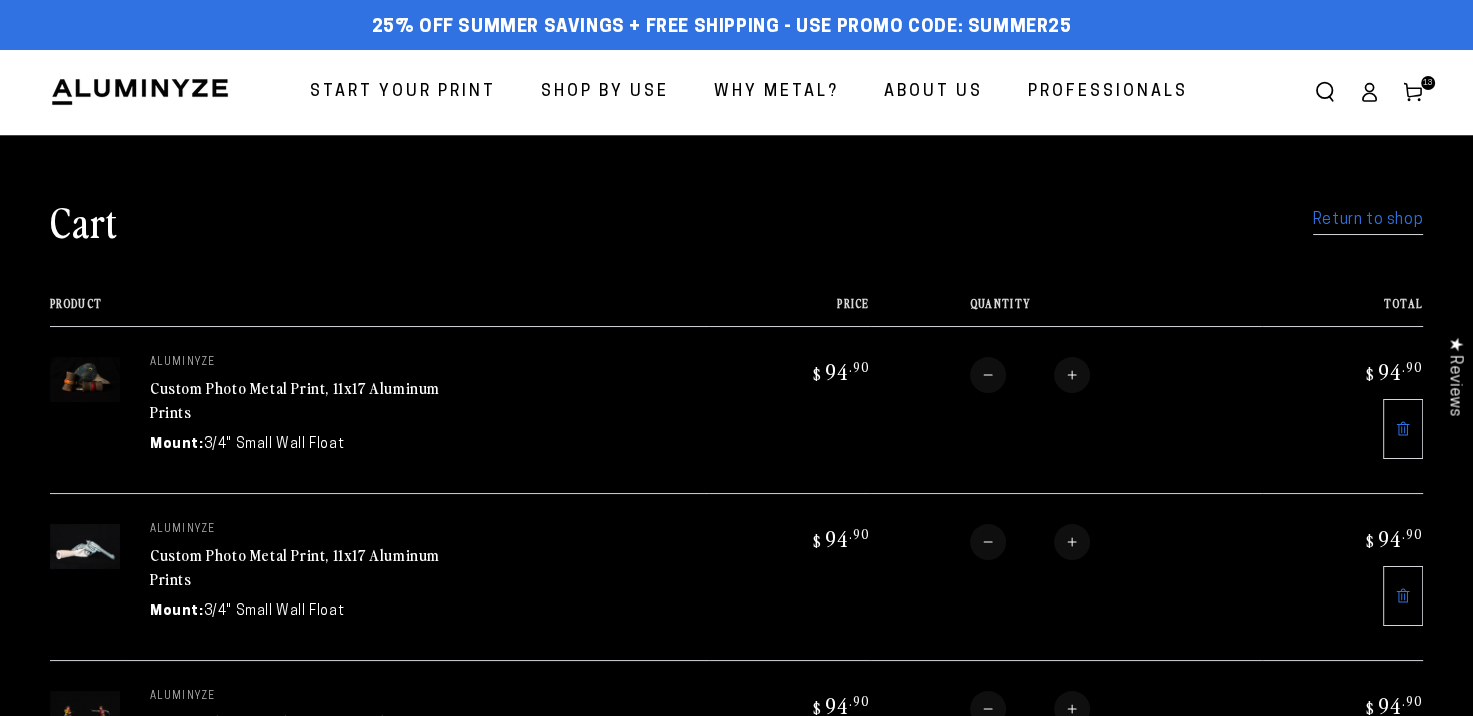 scroll, scrollTop: 0, scrollLeft: 0, axis: both 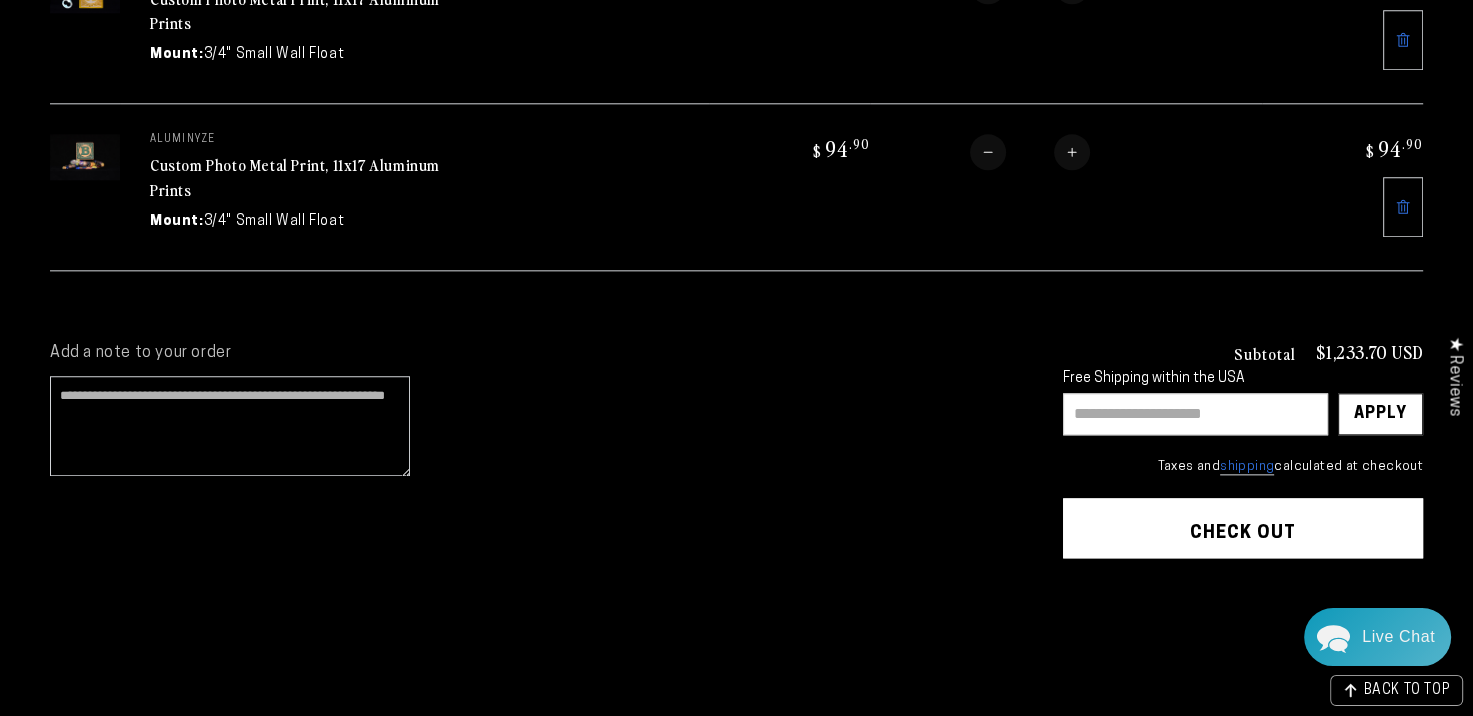 click at bounding box center (1195, 414) 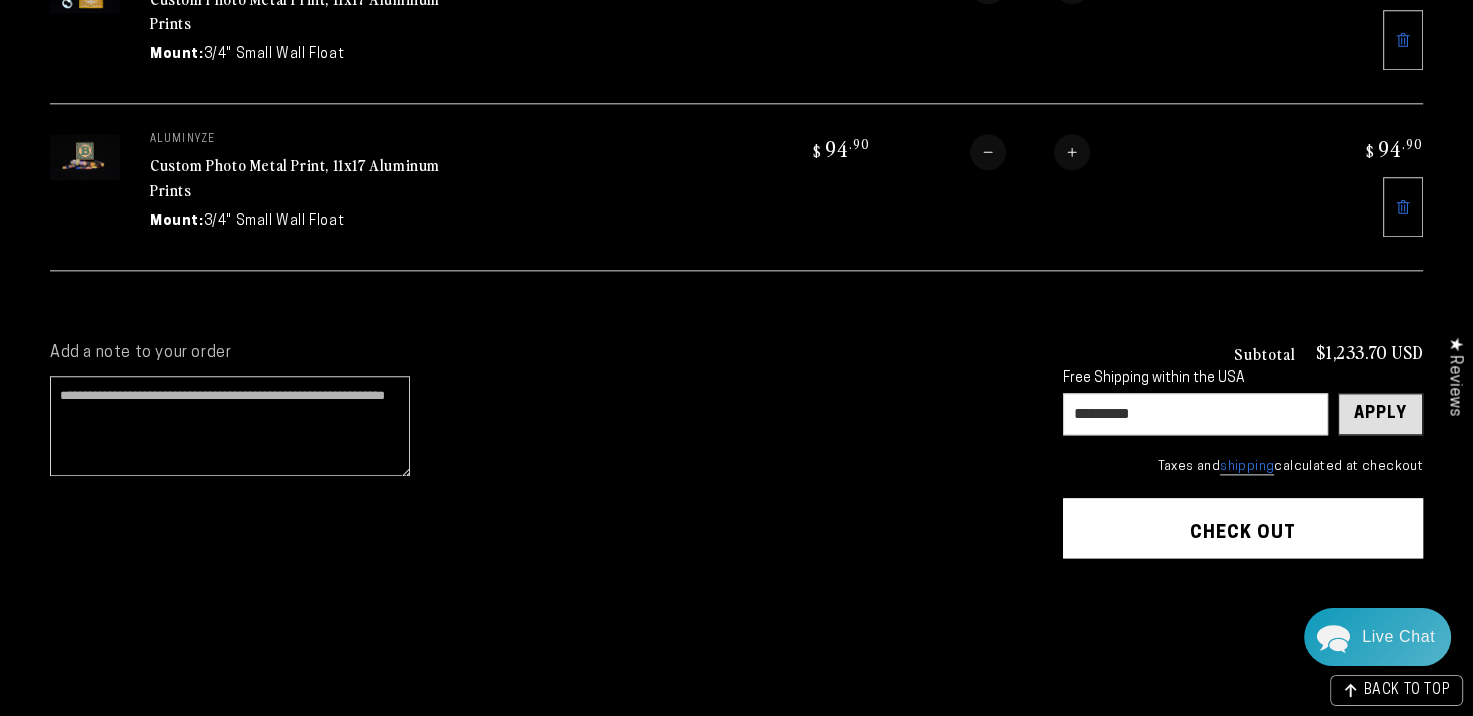 type on "*********" 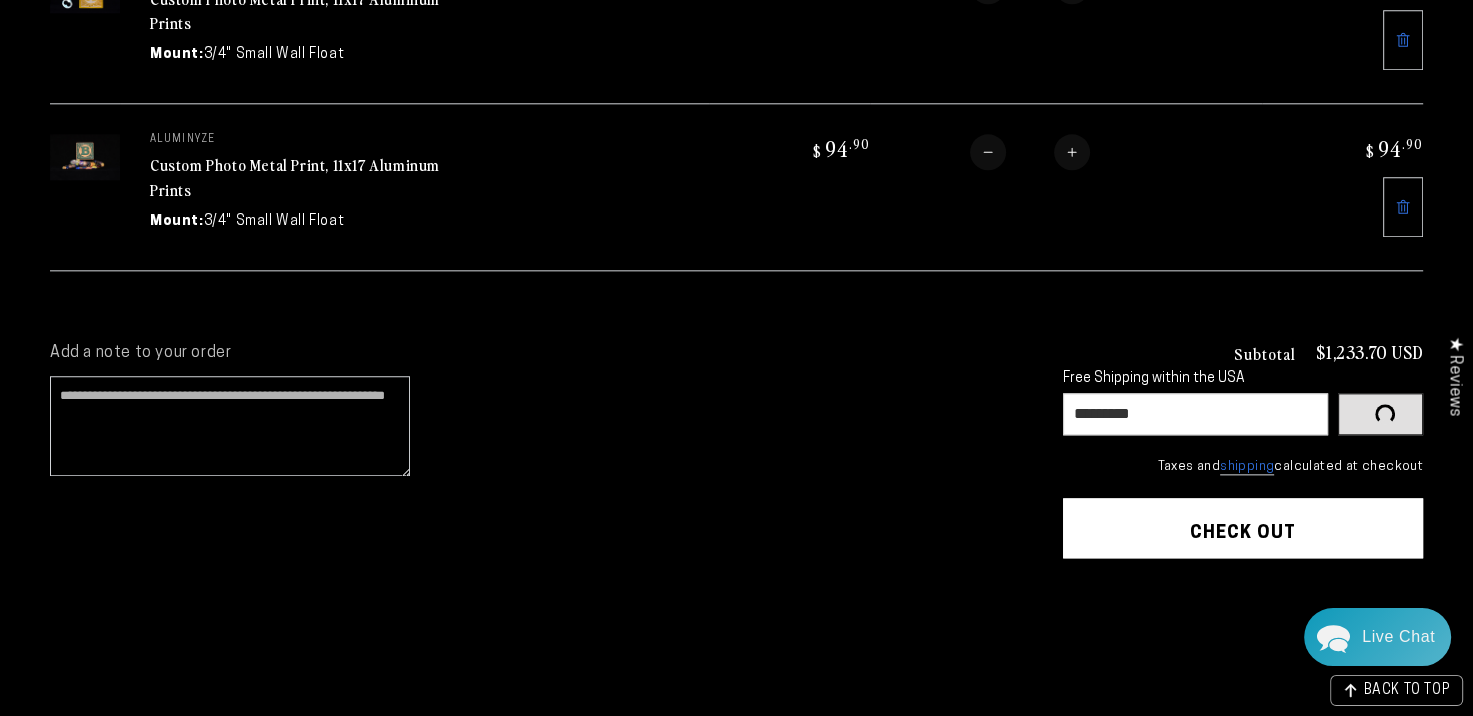 type 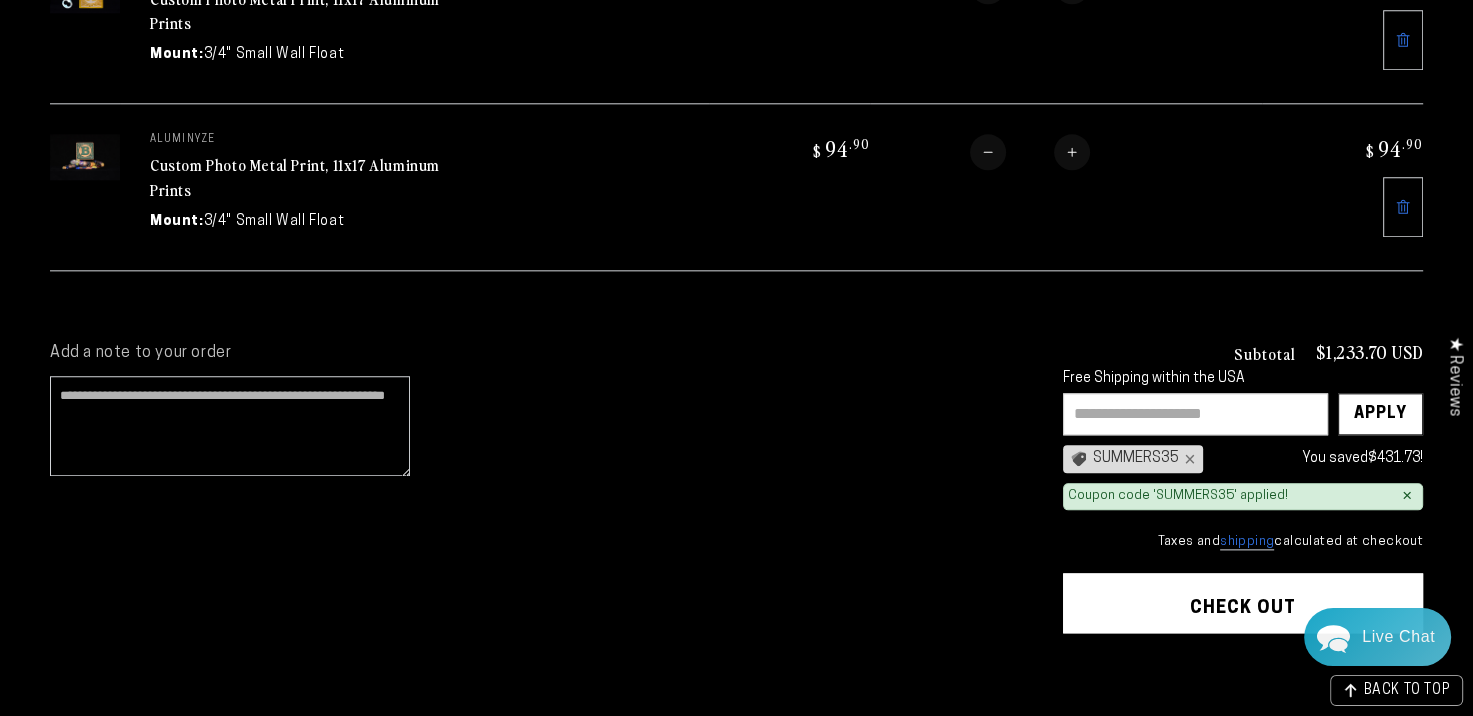 click on "Check out" at bounding box center [1243, 603] 